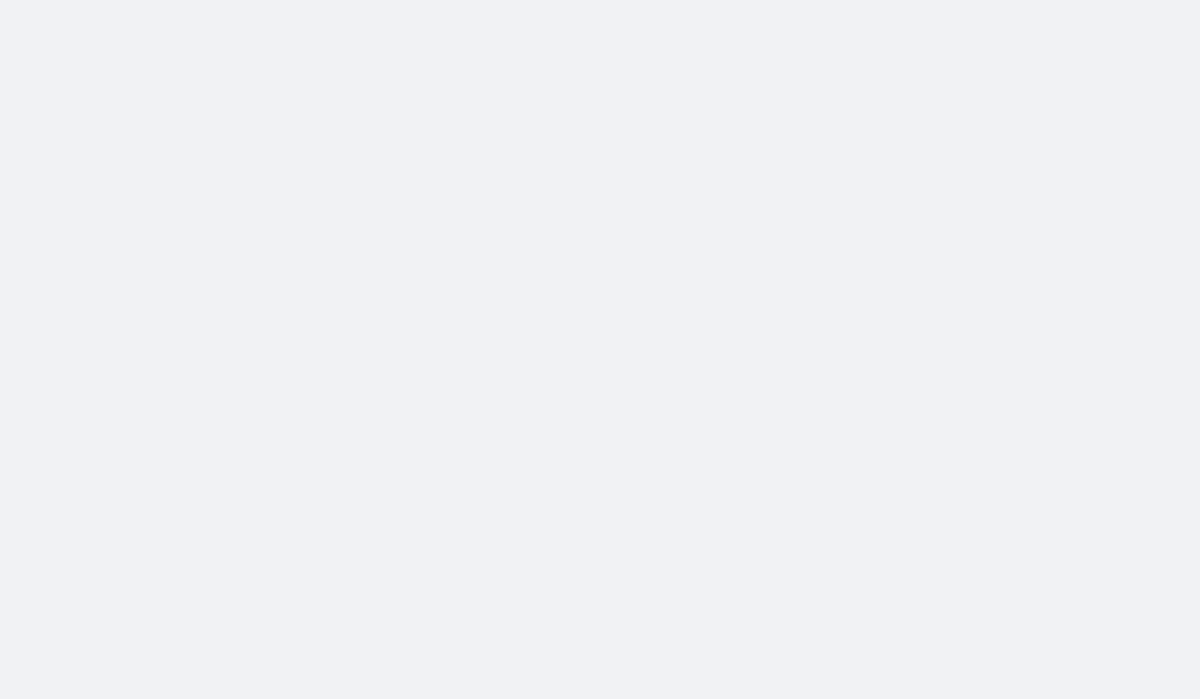 scroll, scrollTop: 0, scrollLeft: 0, axis: both 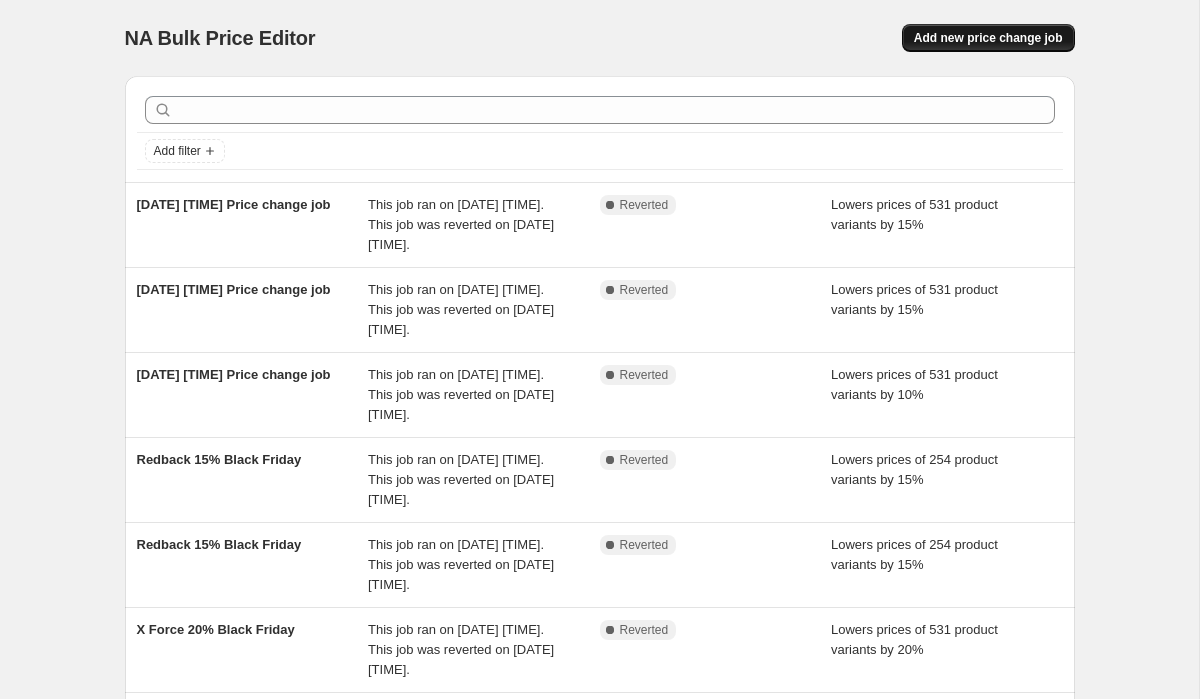 click on "Add new price change job" at bounding box center (988, 38) 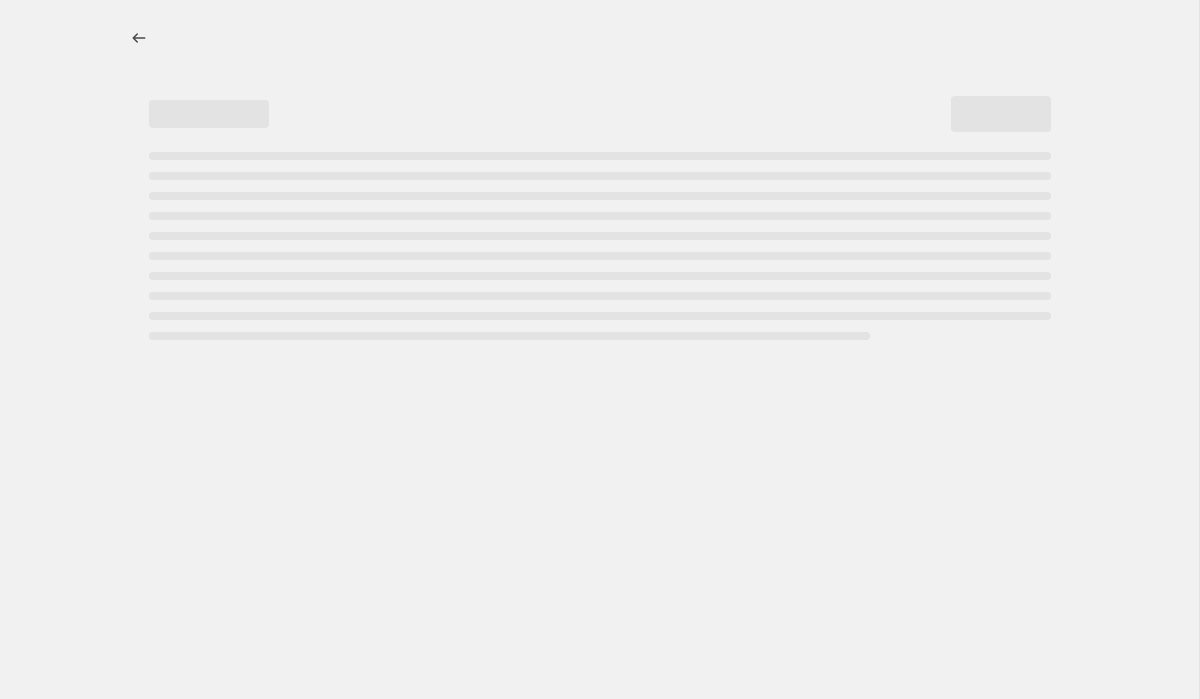 select on "percentage" 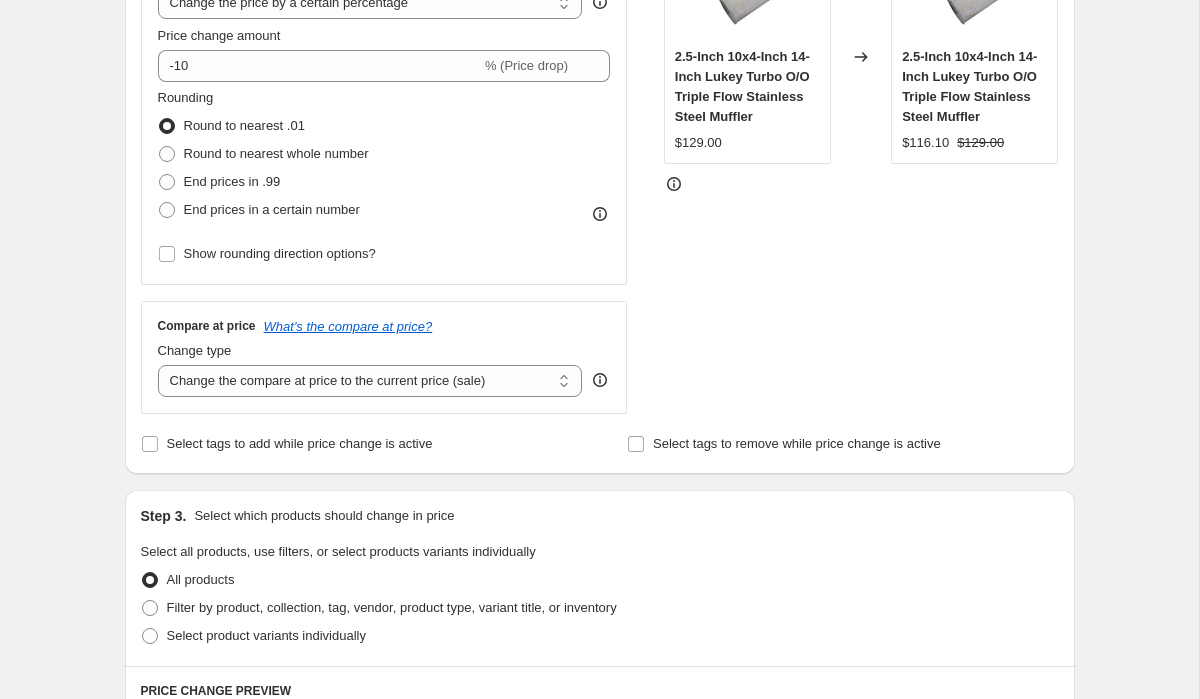 scroll, scrollTop: 448, scrollLeft: 0, axis: vertical 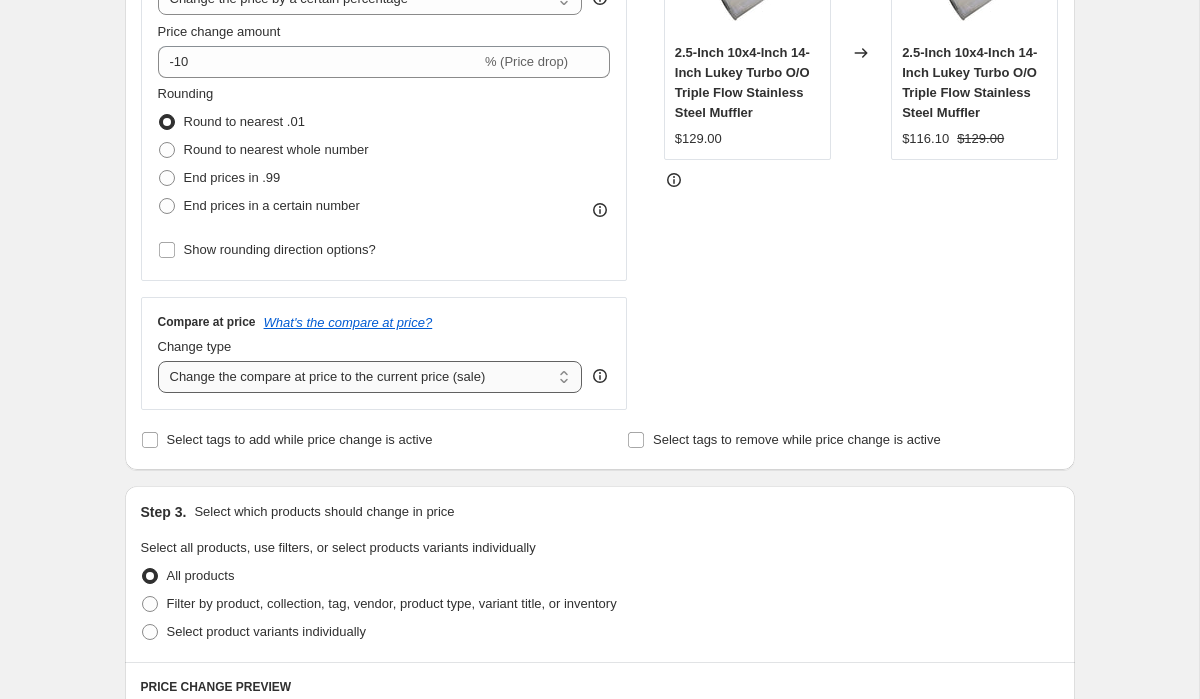 click on "Change the compare at price to the current price (sale) Change the compare at price to a certain amount Change the compare at price by a certain amount Change the compare at price by a certain percentage Change the compare at price by a certain amount relative to the actual price Change the compare at price by a certain percentage relative to the actual price Don't change the compare at price Remove the compare at price" at bounding box center [370, 377] 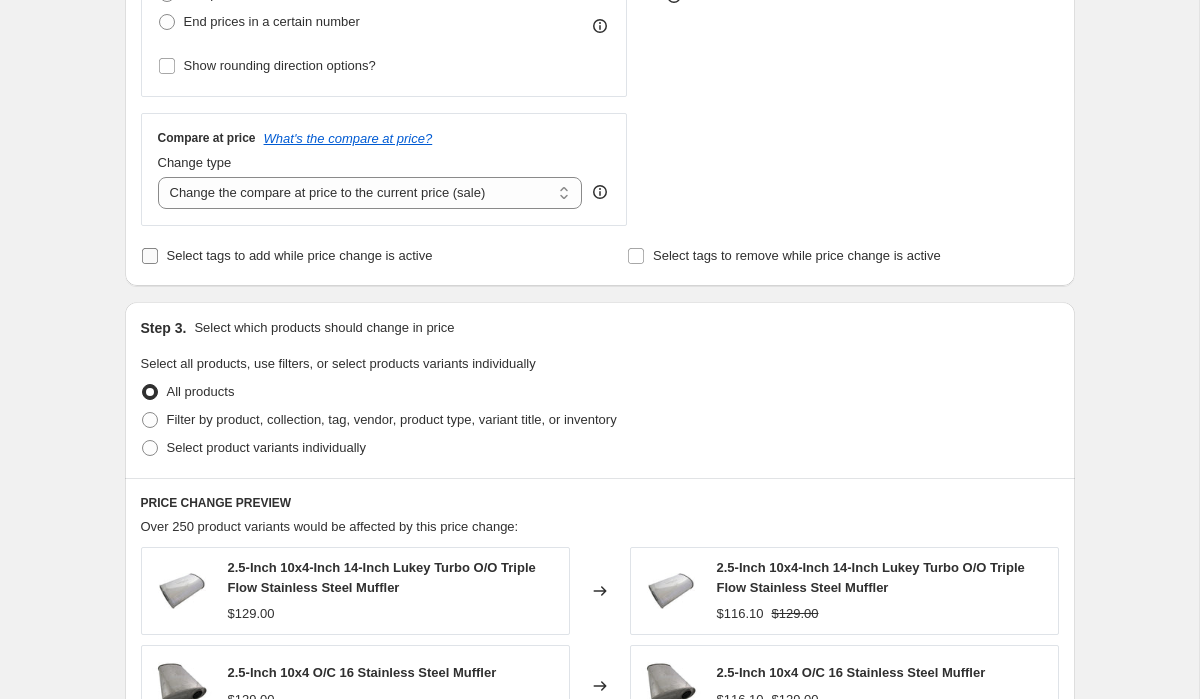 scroll, scrollTop: 634, scrollLeft: 0, axis: vertical 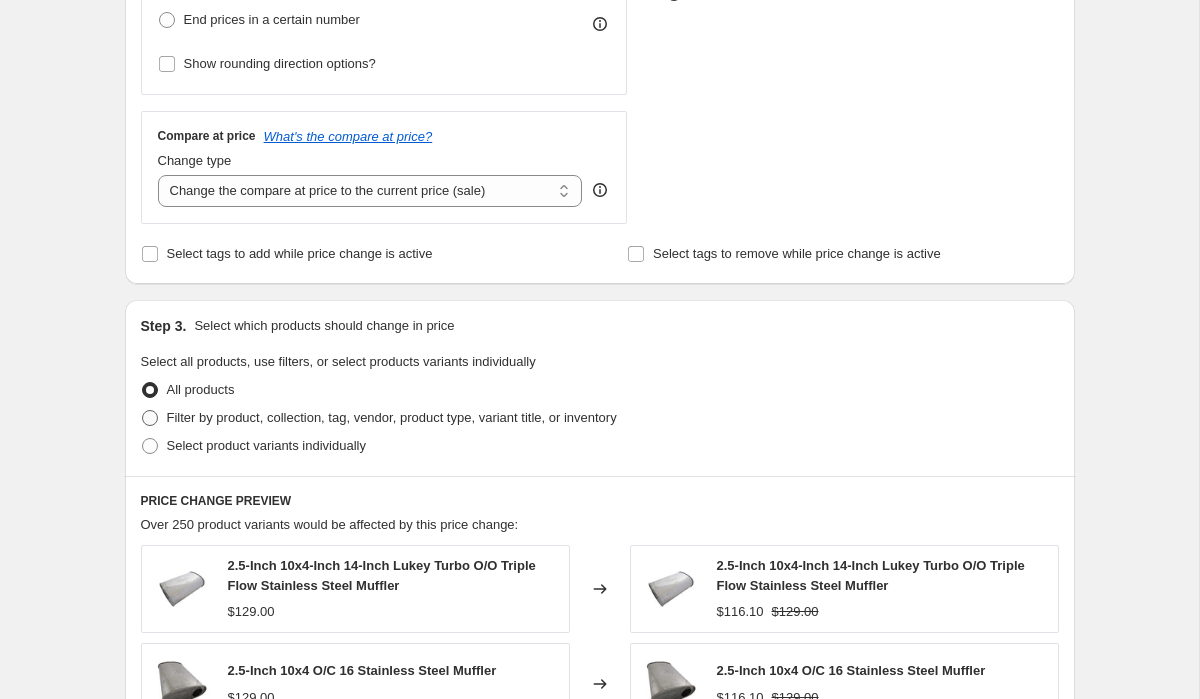 click on "Filter by product, collection, tag, vendor, product type, variant title, or inventory" at bounding box center [392, 417] 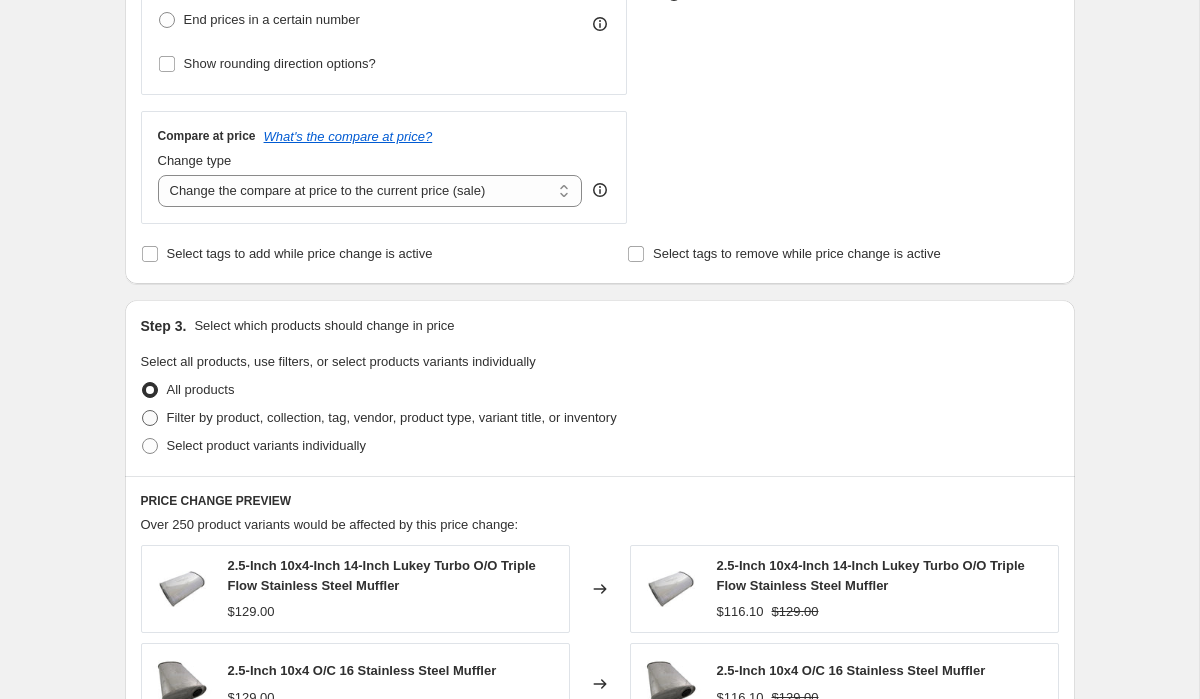 radio on "true" 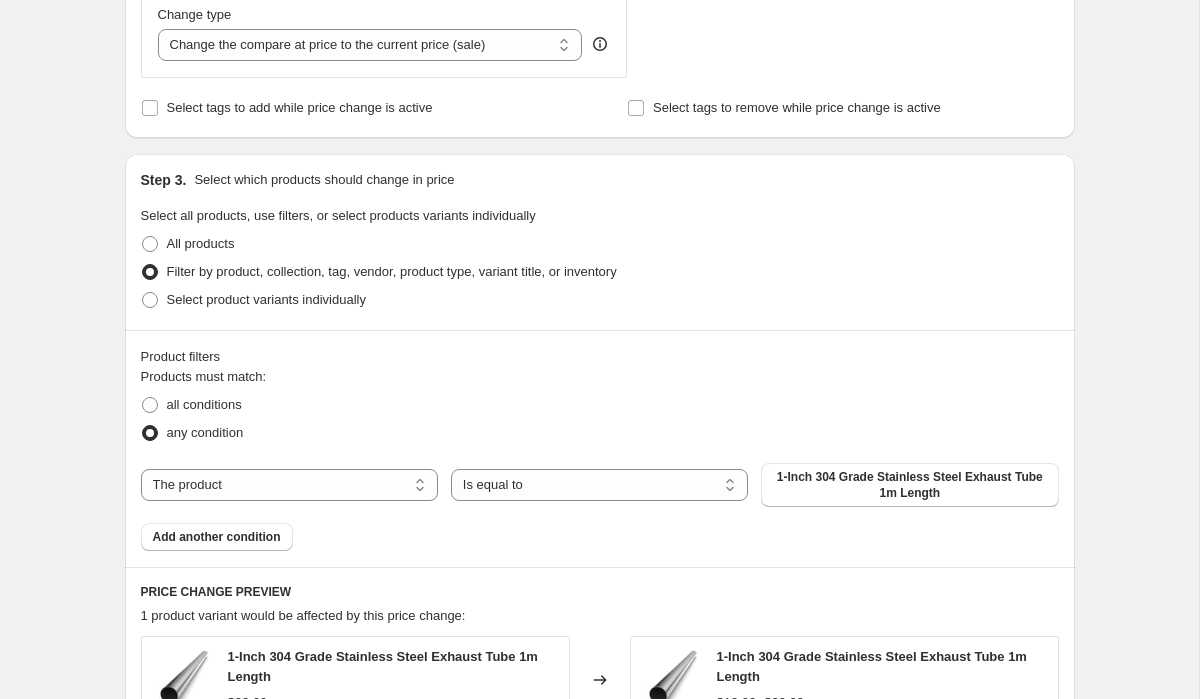 scroll, scrollTop: 799, scrollLeft: 0, axis: vertical 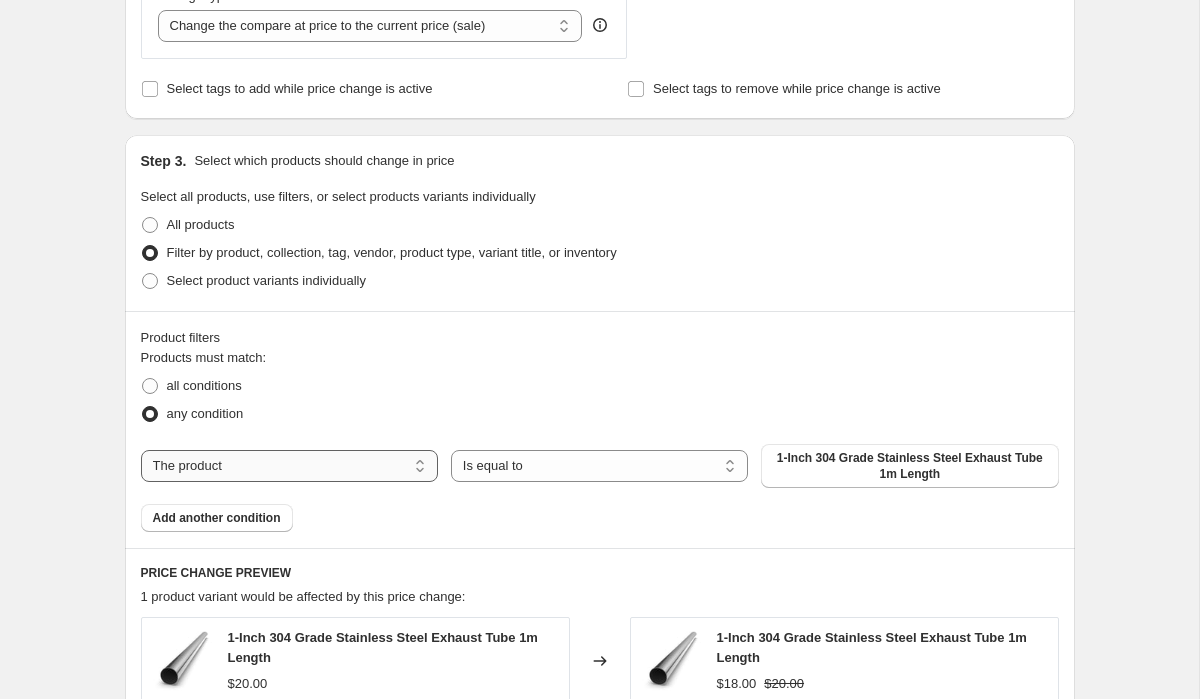click on "The product The product's collection The product's tag The product's vendor The product's type The product's status The variant's title Inventory quantity" at bounding box center (289, 466) 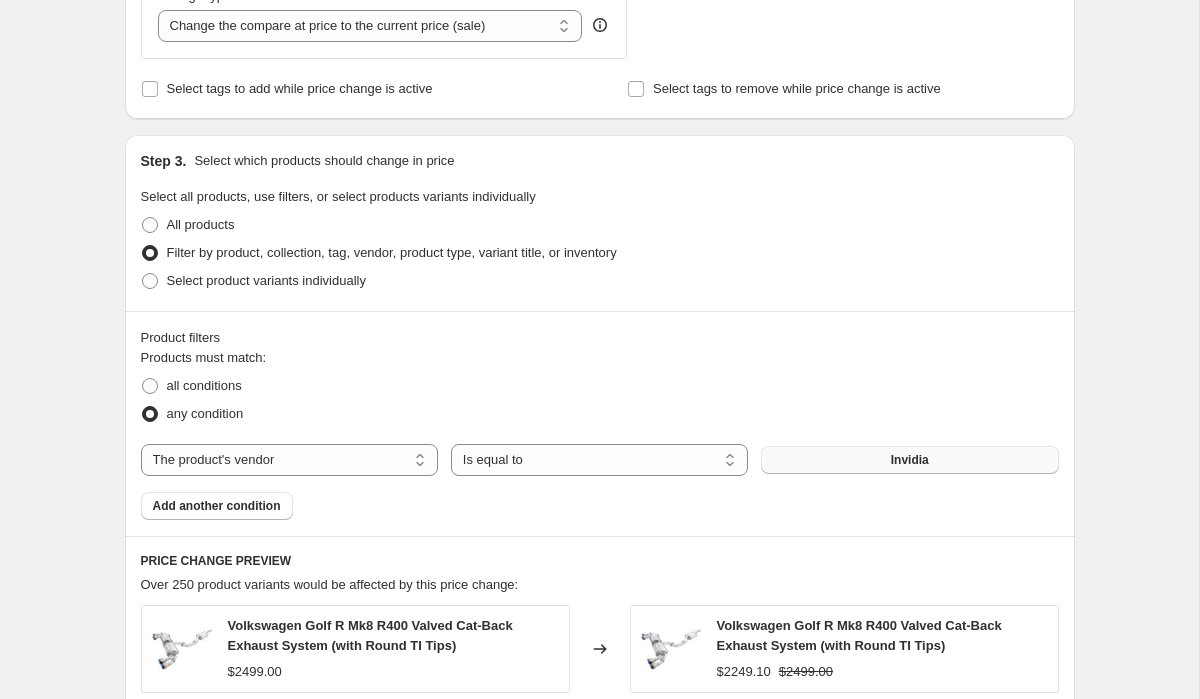 click on "Invidia" at bounding box center (909, 460) 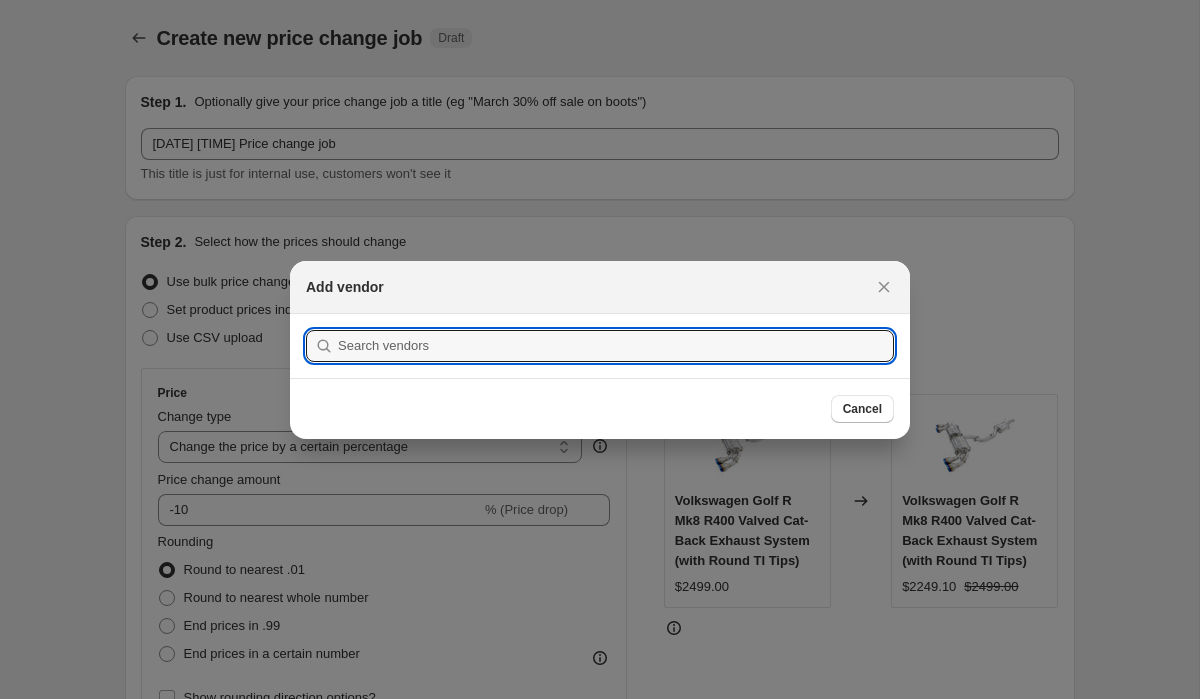scroll, scrollTop: 799, scrollLeft: 0, axis: vertical 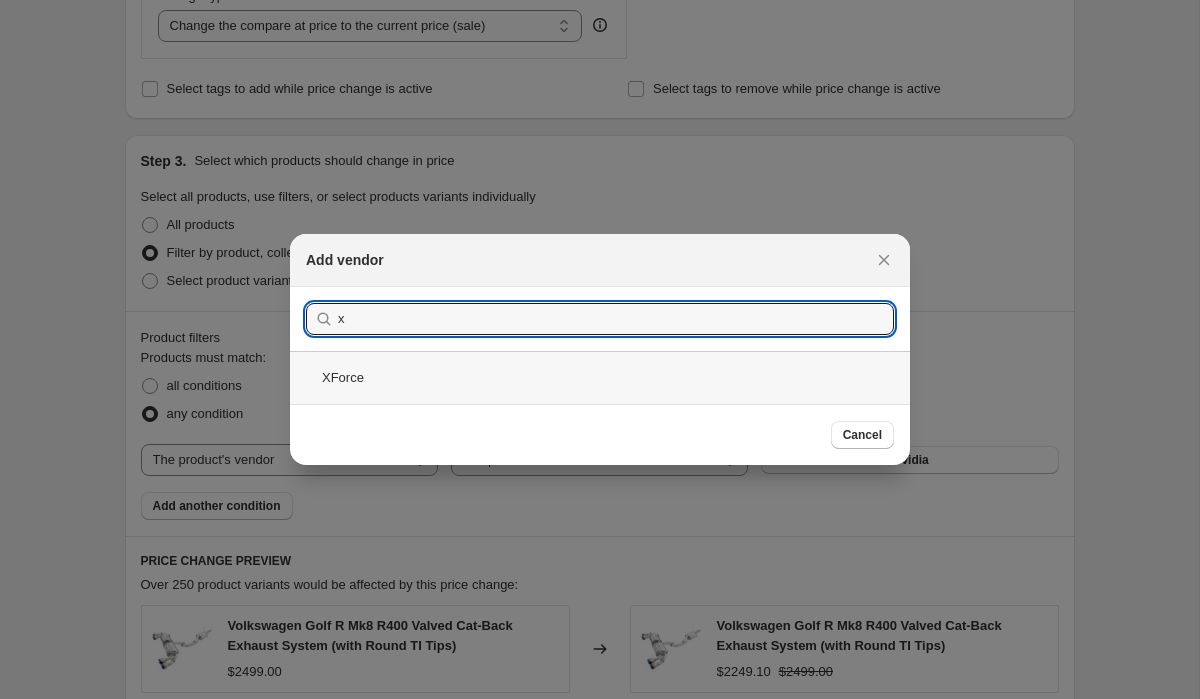 type on "x" 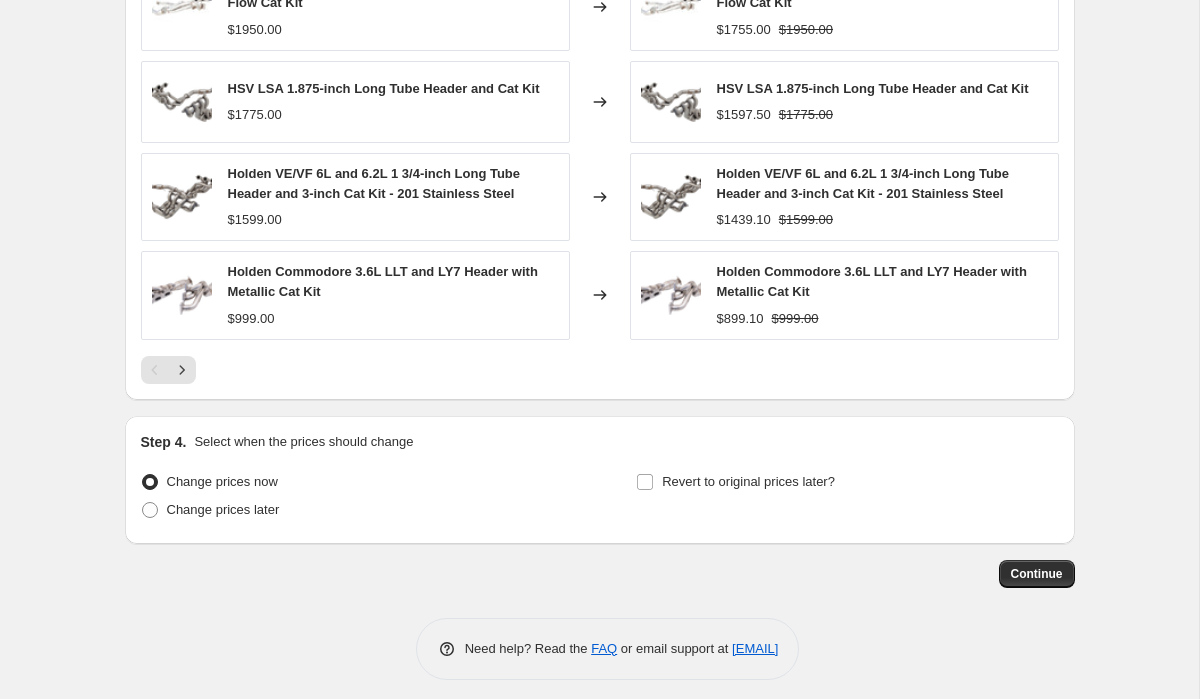 scroll, scrollTop: 1550, scrollLeft: 0, axis: vertical 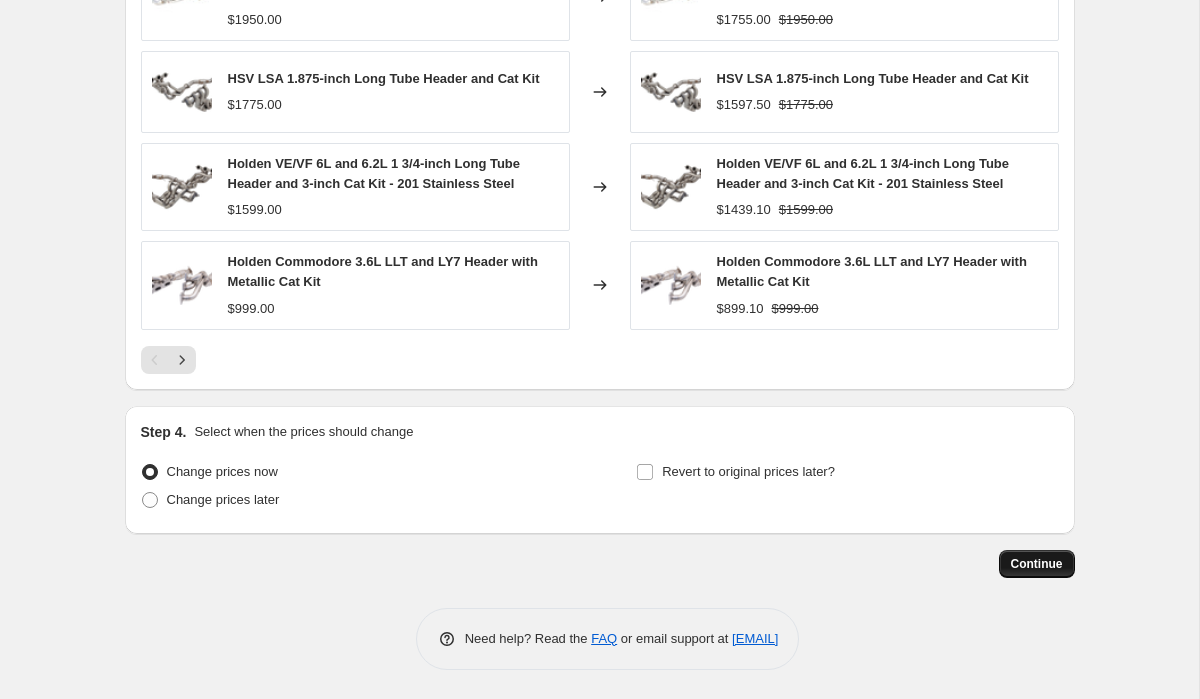click on "Continue" at bounding box center [1037, 564] 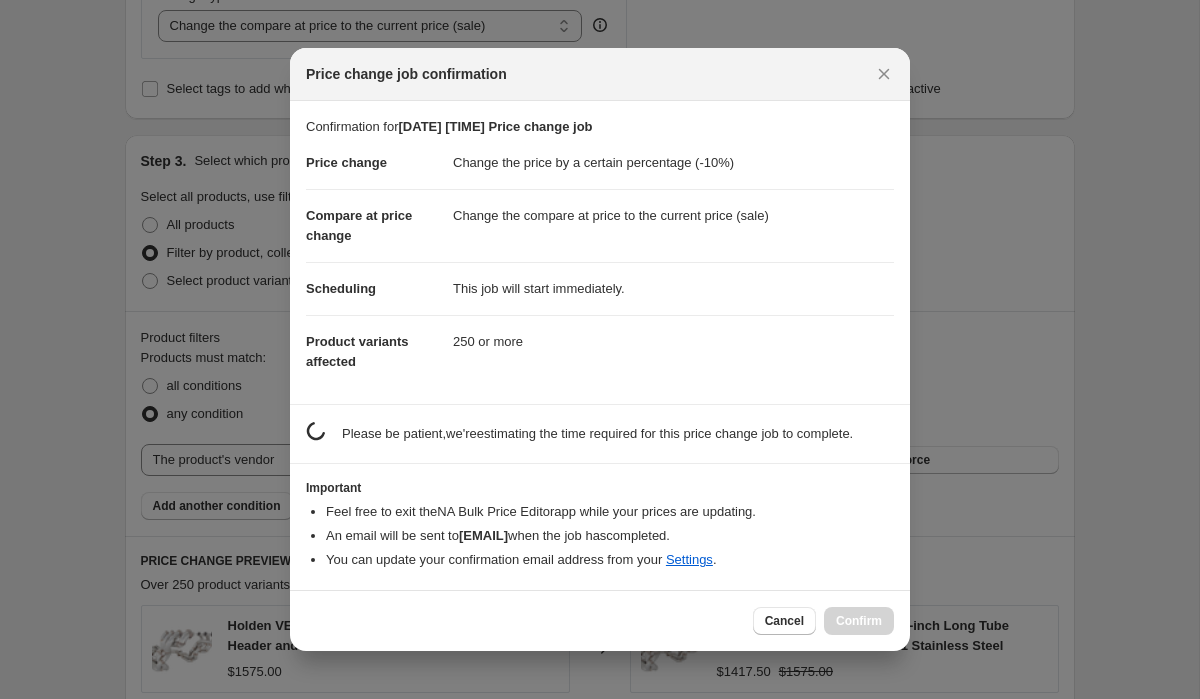 scroll, scrollTop: 0, scrollLeft: 0, axis: both 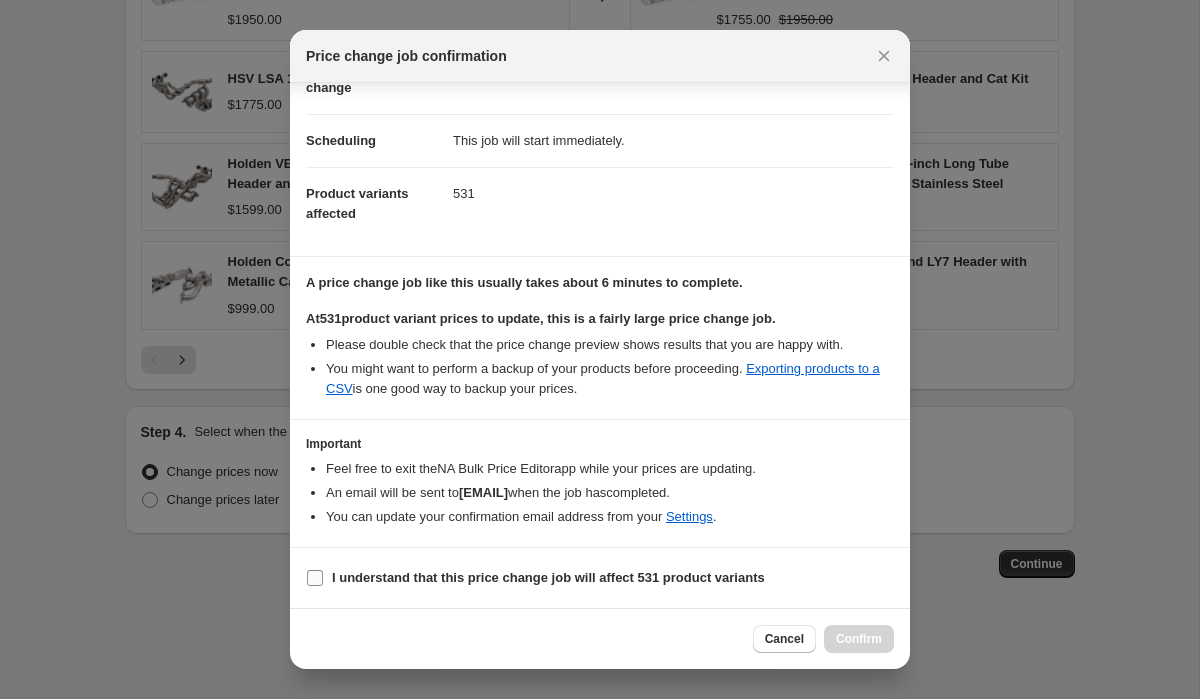click on "I understand that this price change job will affect 531 product variants" at bounding box center [535, 578] 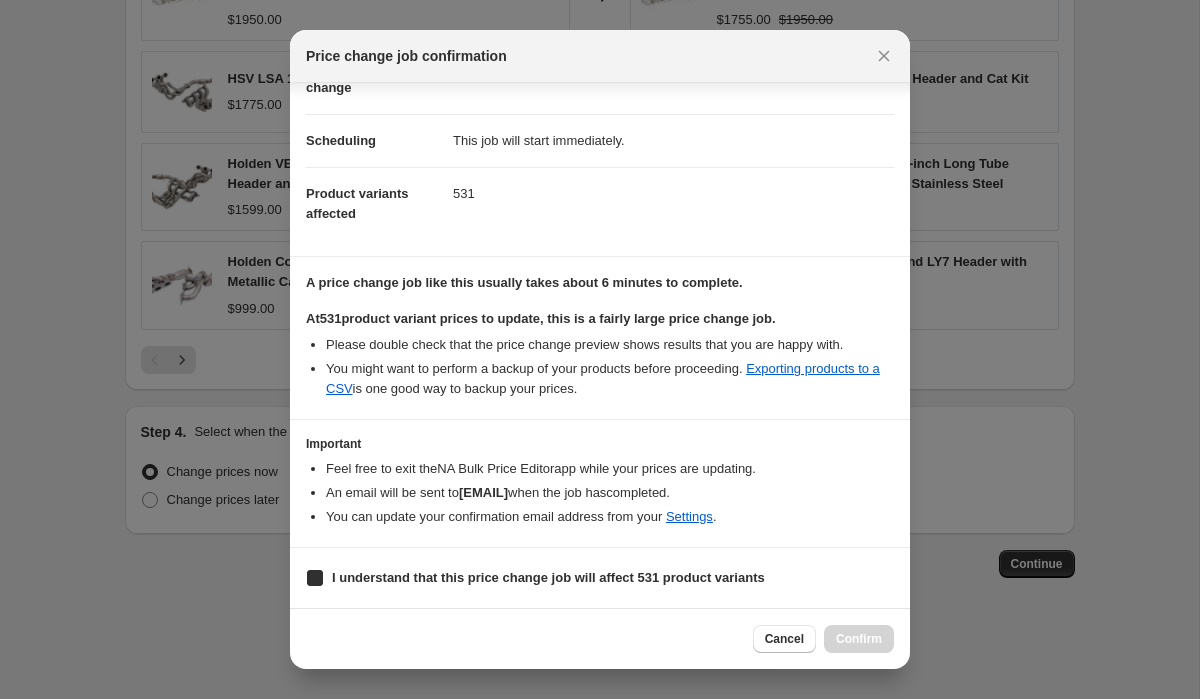 checkbox on "true" 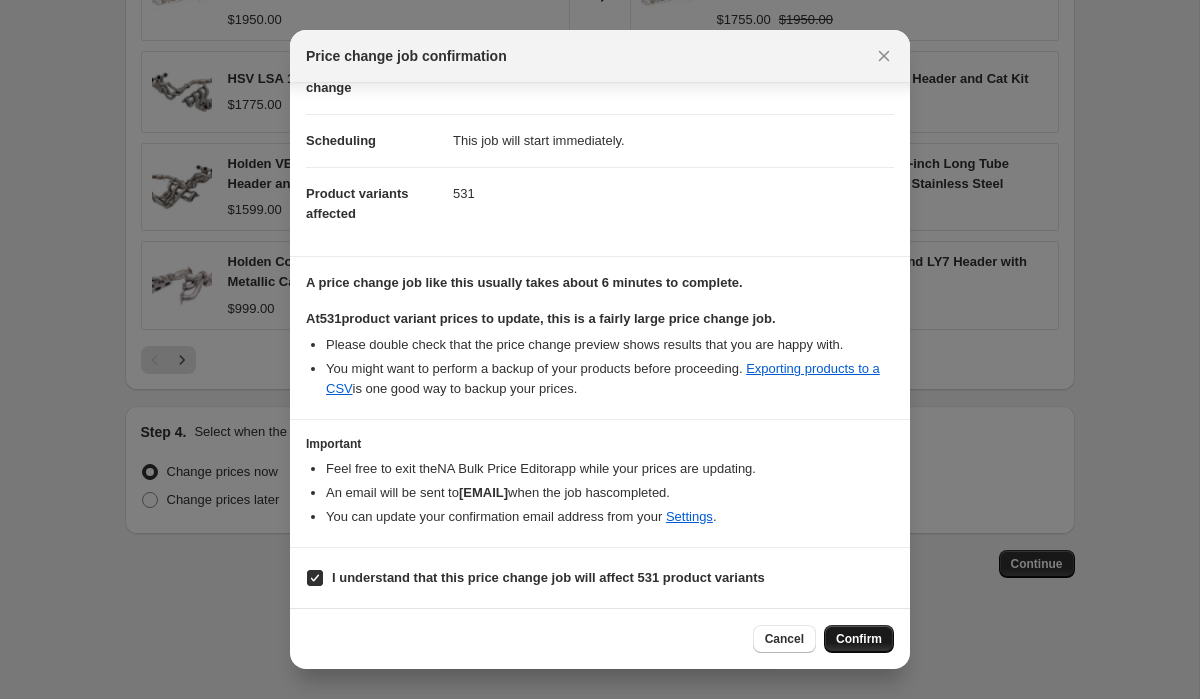 click on "Confirm" at bounding box center [859, 639] 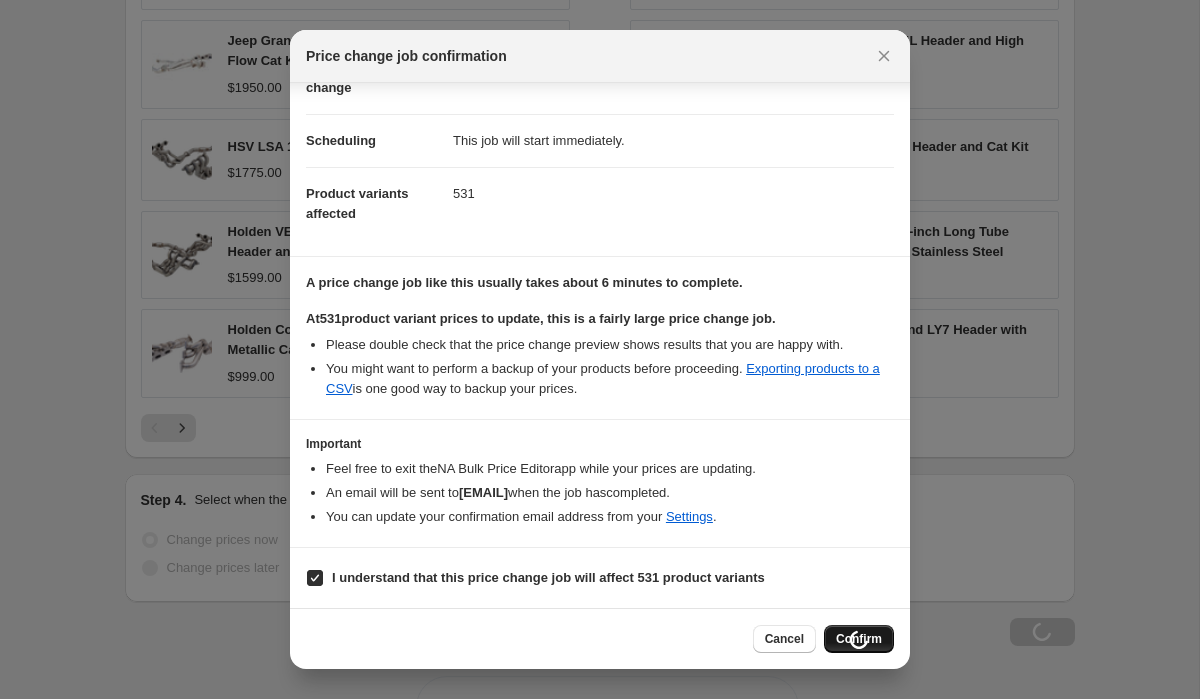 scroll, scrollTop: 1618, scrollLeft: 0, axis: vertical 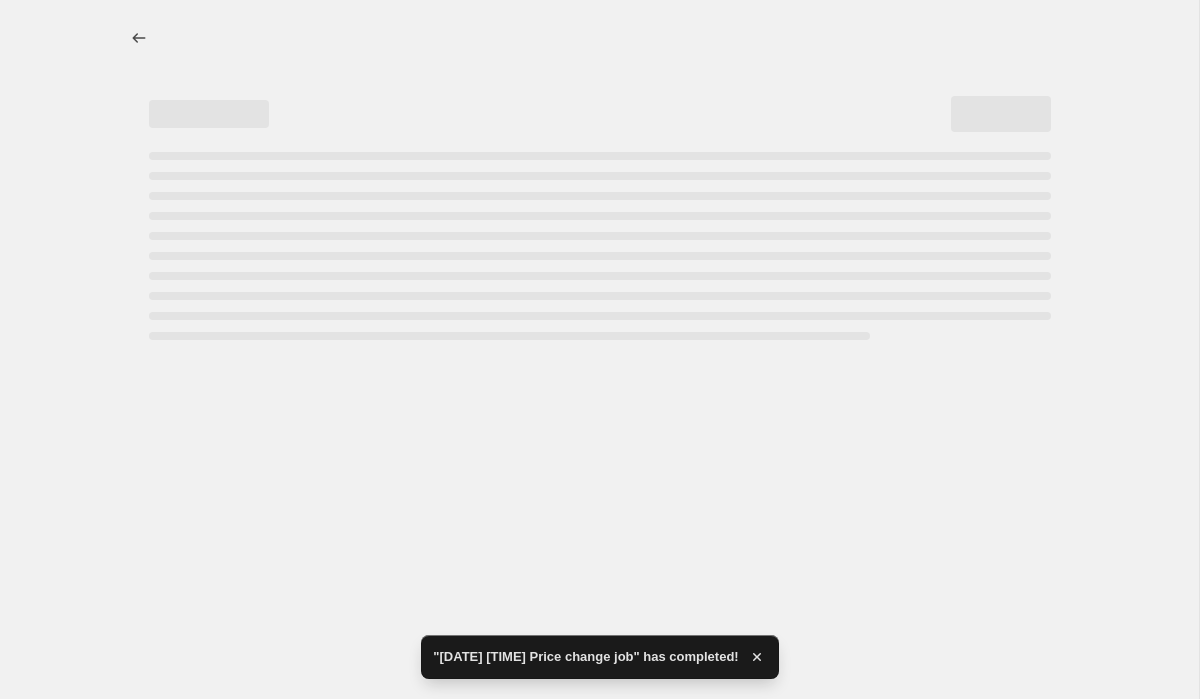 select on "percentage" 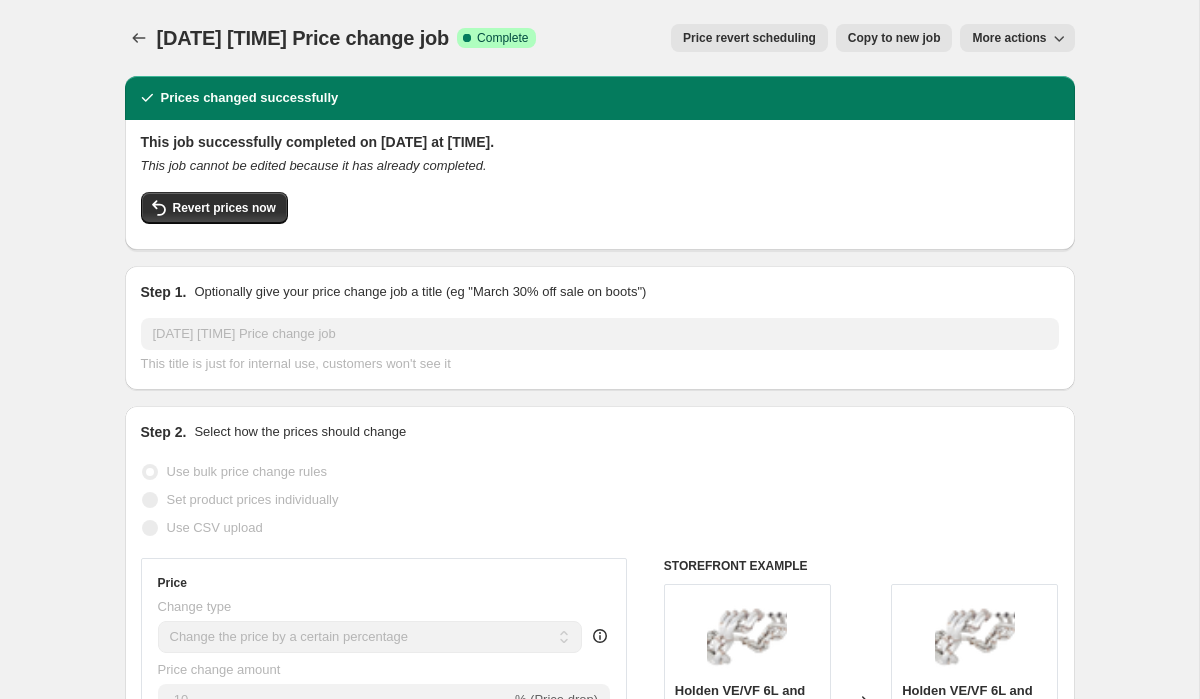 click on "[DATE] [TIME] Price change job" at bounding box center (303, 38) 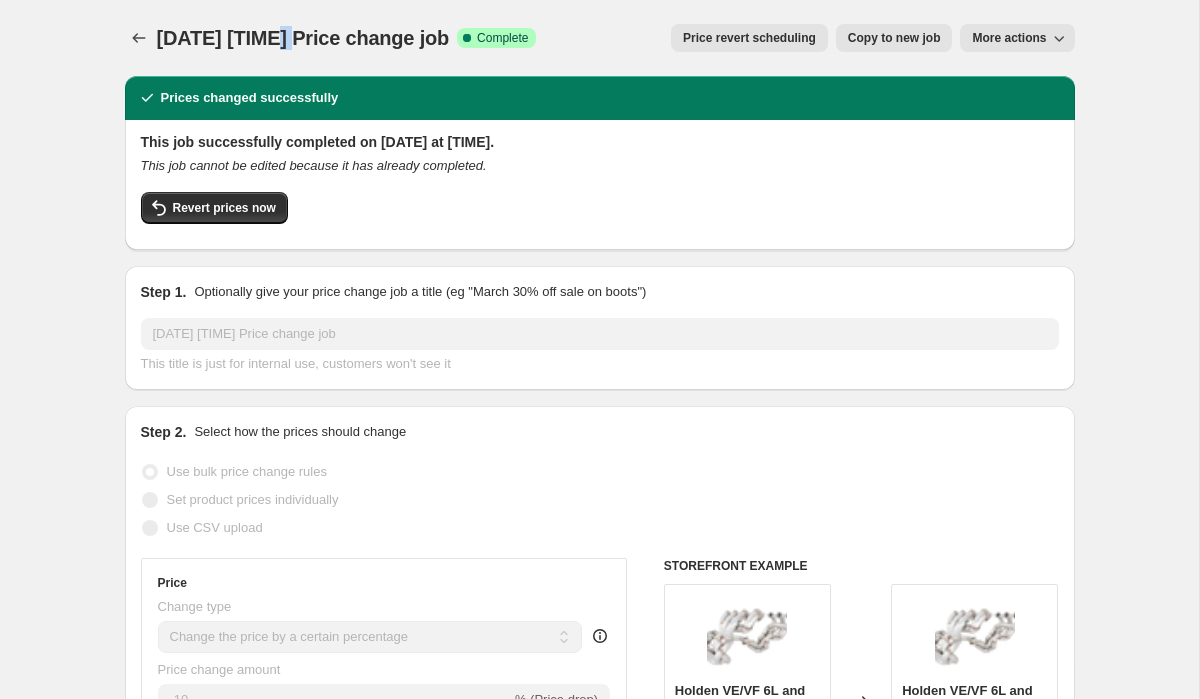 click on "[DATE] [TIME] Price change job" at bounding box center [303, 38] 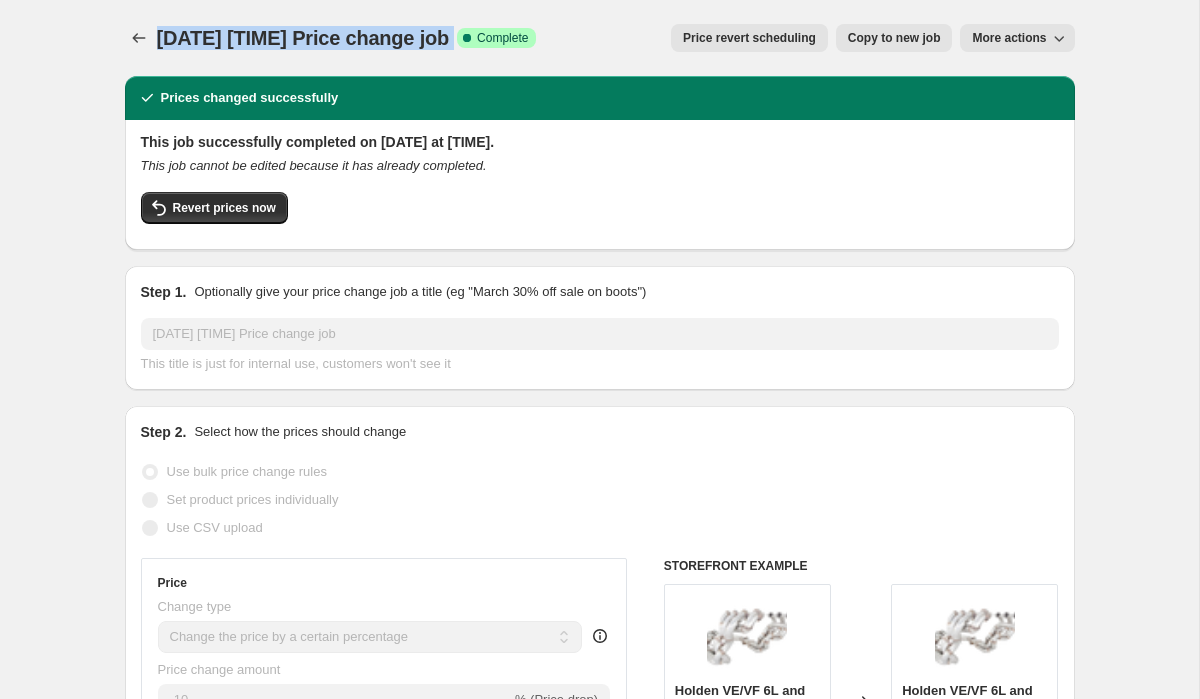 click on "[DATE] [TIME] Price change job" at bounding box center (303, 38) 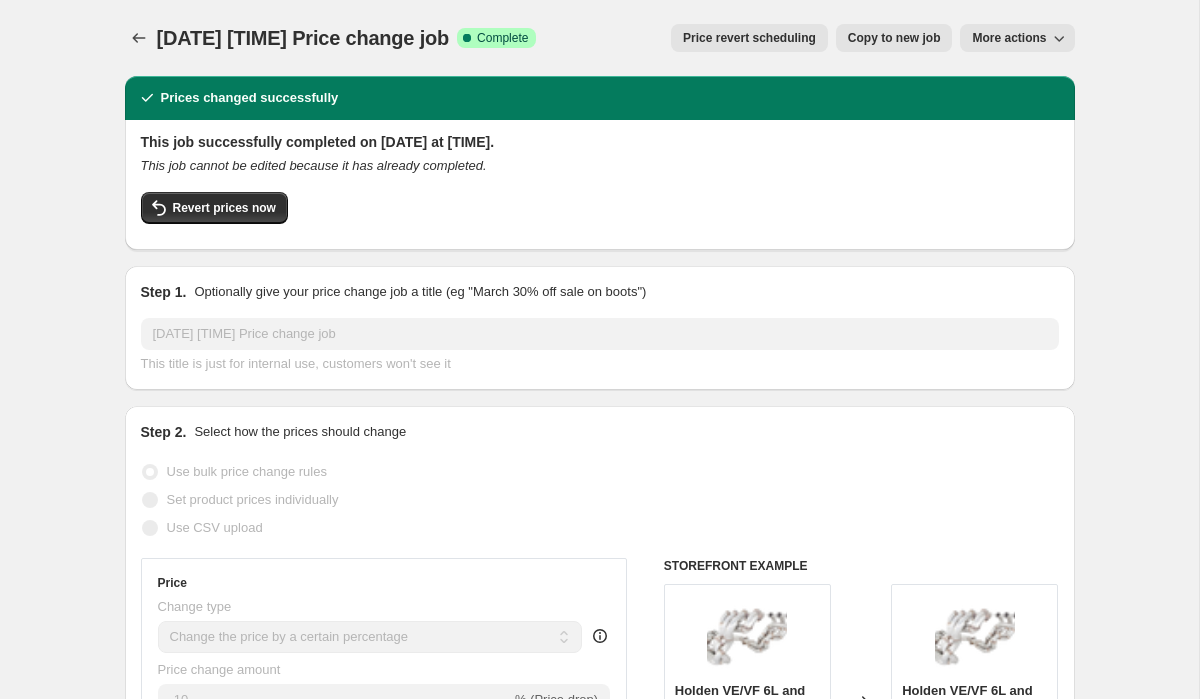 click on "Prices changed successfully This job successfully completed on [DATE] at [TIME]. This job cannot be edited because it has already completed. Revert prices now Step 1. Optionally give your price change job a title (eg "March 30% off sale on boots") [DATE] [TIME] Price change job This title is just for internal use, customers won't see it Step 2. Select how the prices should change Use bulk price change rules Set product prices individually Use CSV upload Price Change type Change the price to a certain amount Change the price by a certain amount Change the price by a certain percentage Change the price to the current compare at price (price before sale) Change the price by a certain amount relative to the compare at price Change the price by a certain percentage relative to the cost per item Change price to certain cost margin Change the price by a certain percentage Price change amount -10 Rounding" at bounding box center [592, 1167] 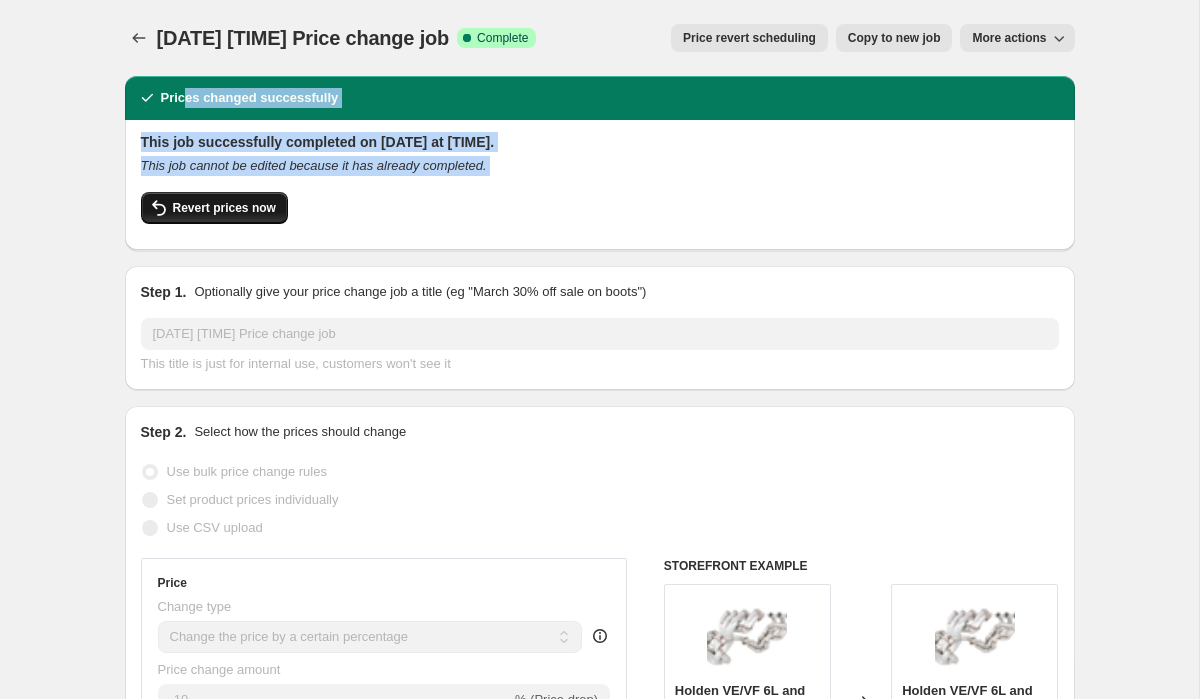 drag, startPoint x: 183, startPoint y: 97, endPoint x: 223, endPoint y: 192, distance: 103.077644 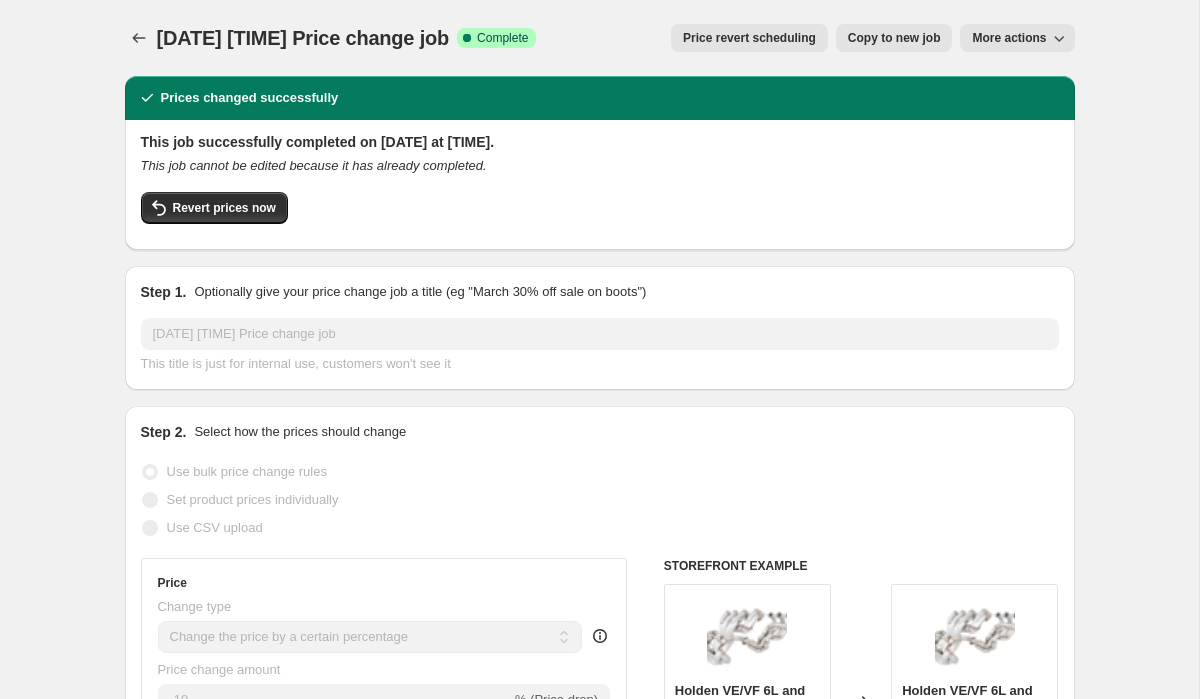 click on "Revert prices now" at bounding box center (600, 213) 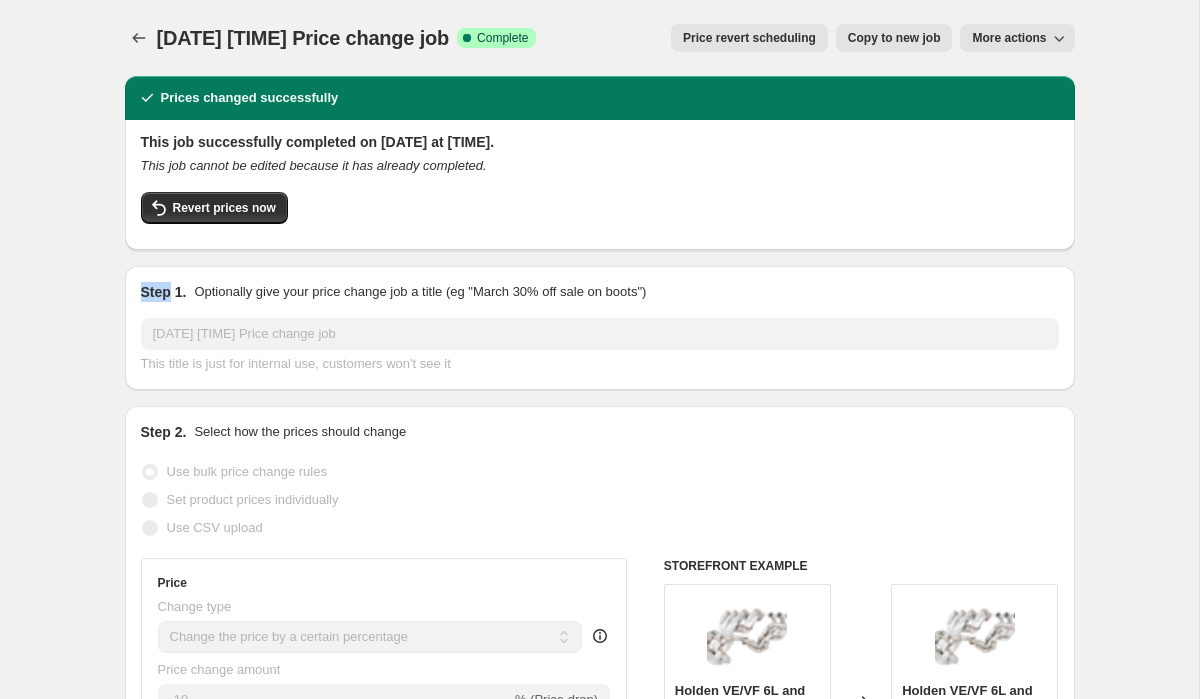 drag, startPoint x: 409, startPoint y: 207, endPoint x: 272, endPoint y: 61, distance: 200.21239 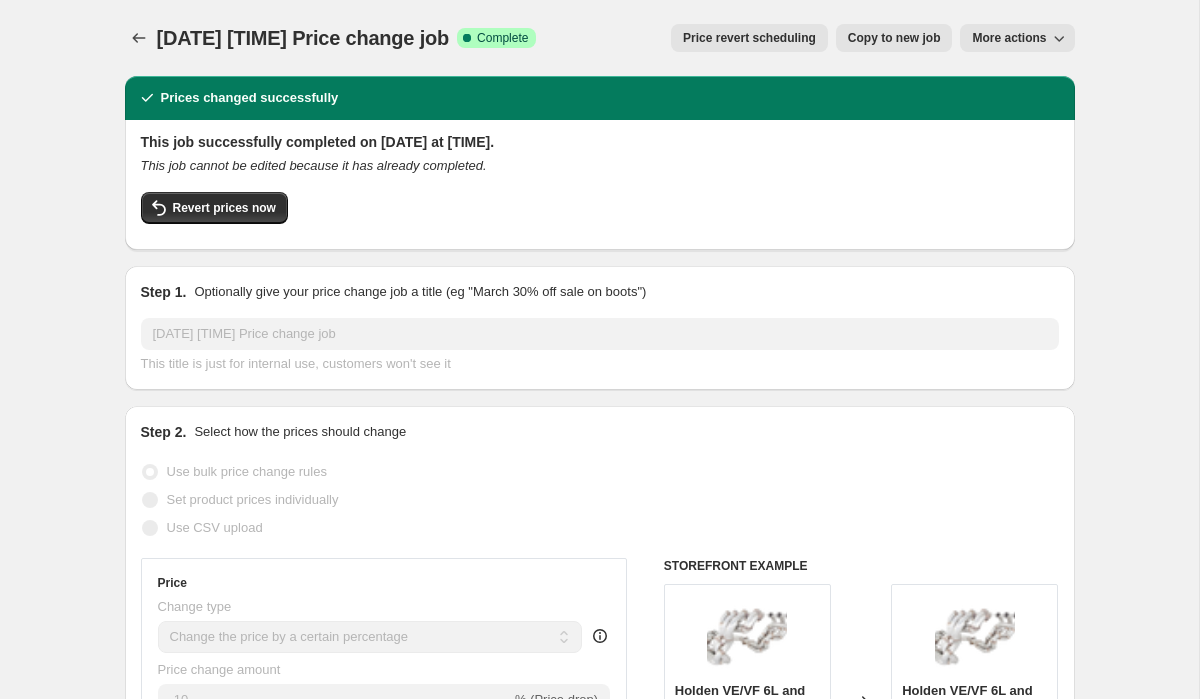 click on "This job successfully completed on [DATE] at [TIME]. This job cannot be edited because it has already completed. Revert prices now" at bounding box center [600, 183] 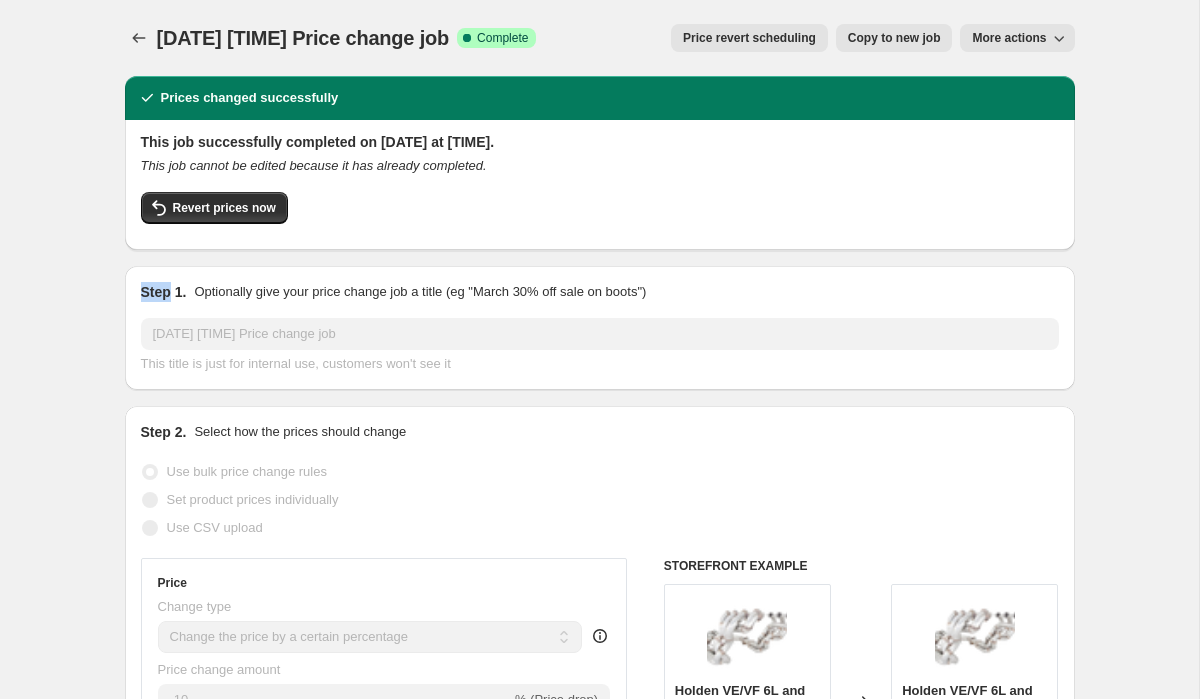 click on "This job successfully completed on [DATE] at [TIME]. This job cannot be edited because it has already completed. Revert prices now" at bounding box center (600, 183) 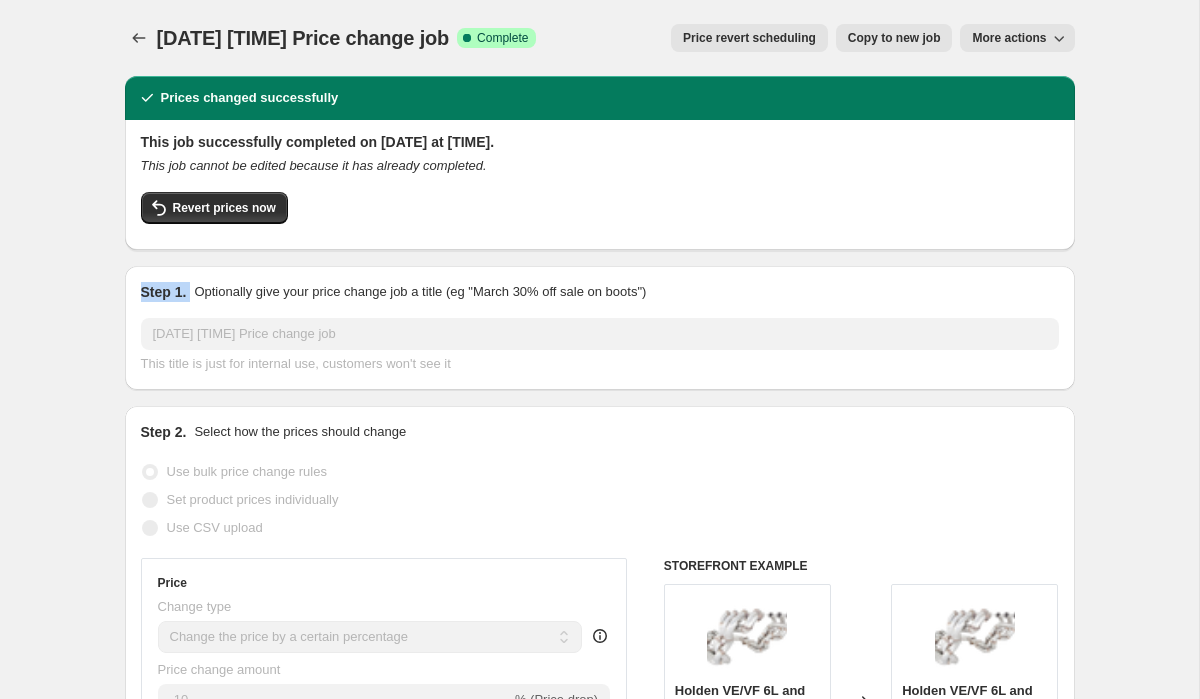 drag, startPoint x: 340, startPoint y: 181, endPoint x: 342, endPoint y: 122, distance: 59.03389 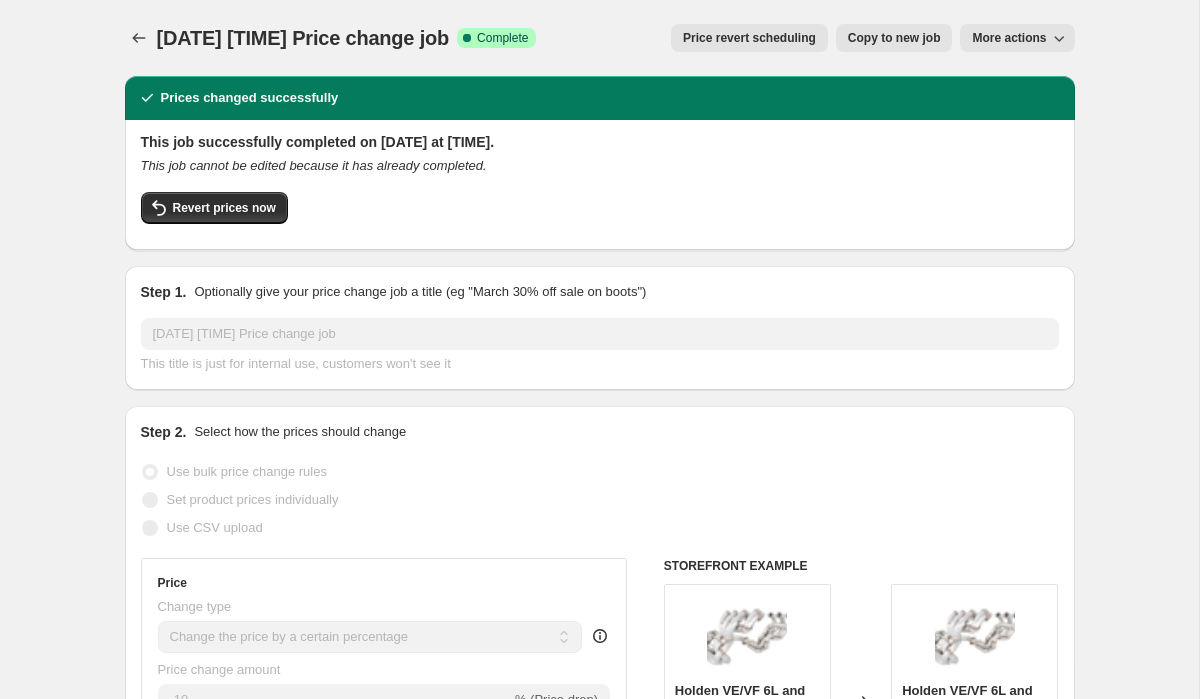 click on "This job successfully completed on [DATE] at [TIME]. This job cannot be edited because it has already completed. Revert prices now" at bounding box center [600, 185] 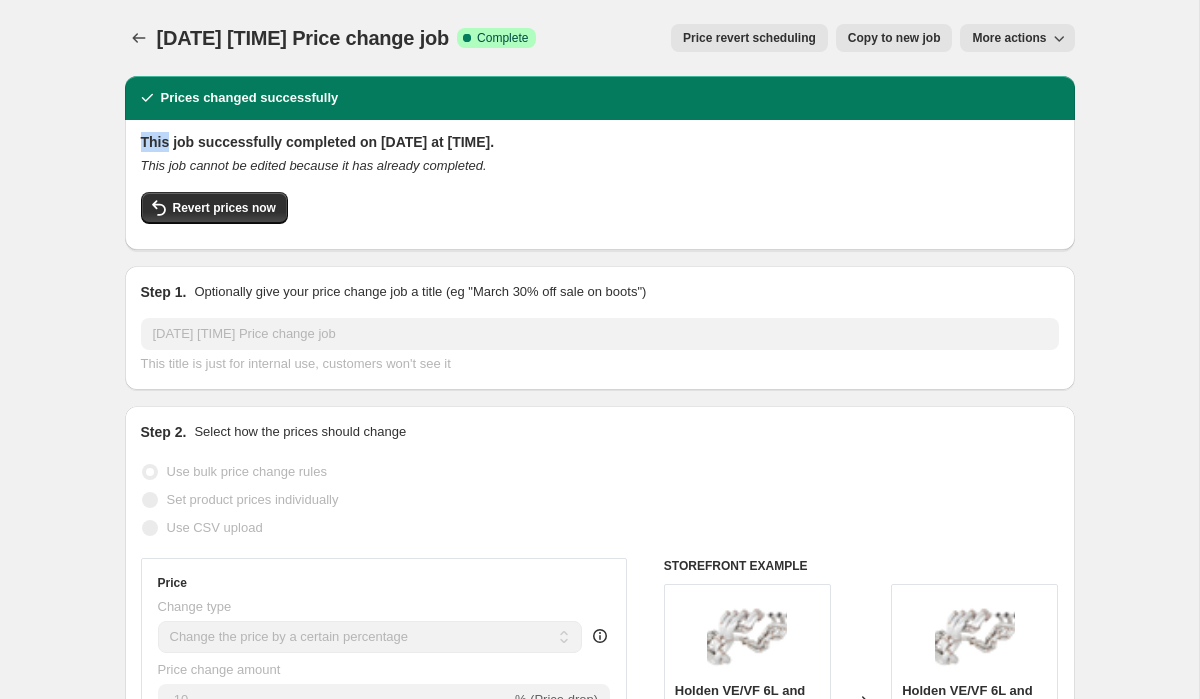 click on "This job successfully completed on [DATE] at [TIME]. This job cannot be edited because it has already completed. Revert prices now" at bounding box center [600, 185] 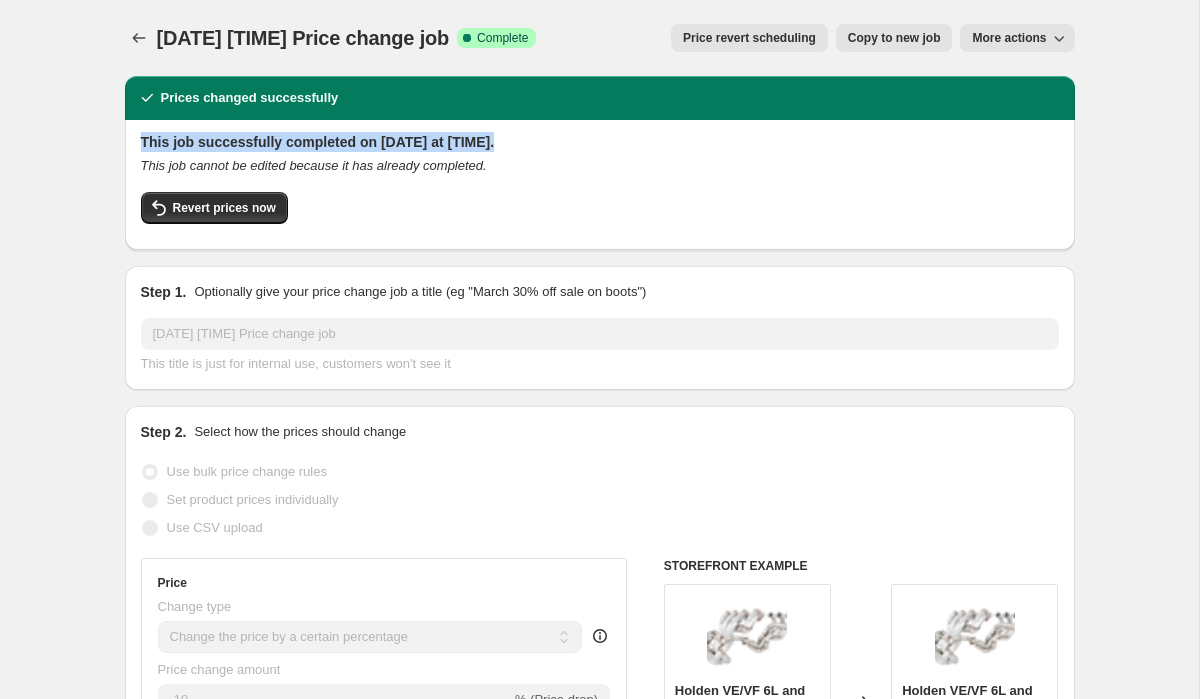 click on "This job successfully completed on [DATE] at [TIME]. This job cannot be edited because it has already completed. Revert prices now" at bounding box center (600, 185) 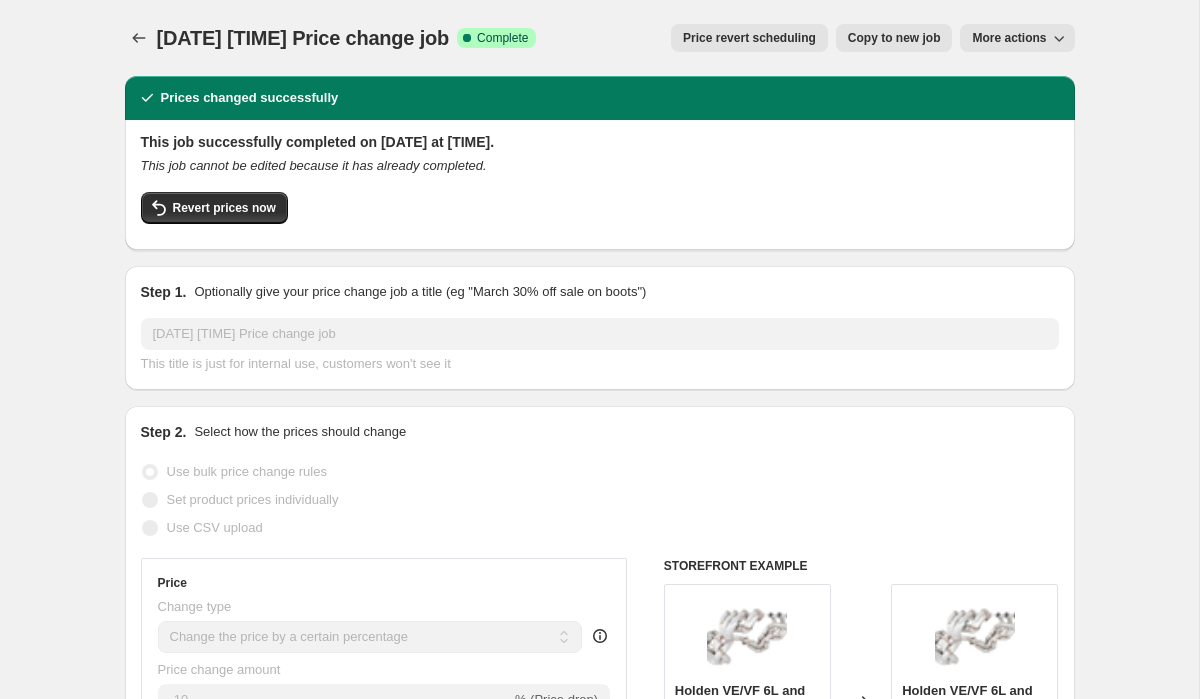 click on "This job cannot be edited because it has already completed." at bounding box center [600, 166] 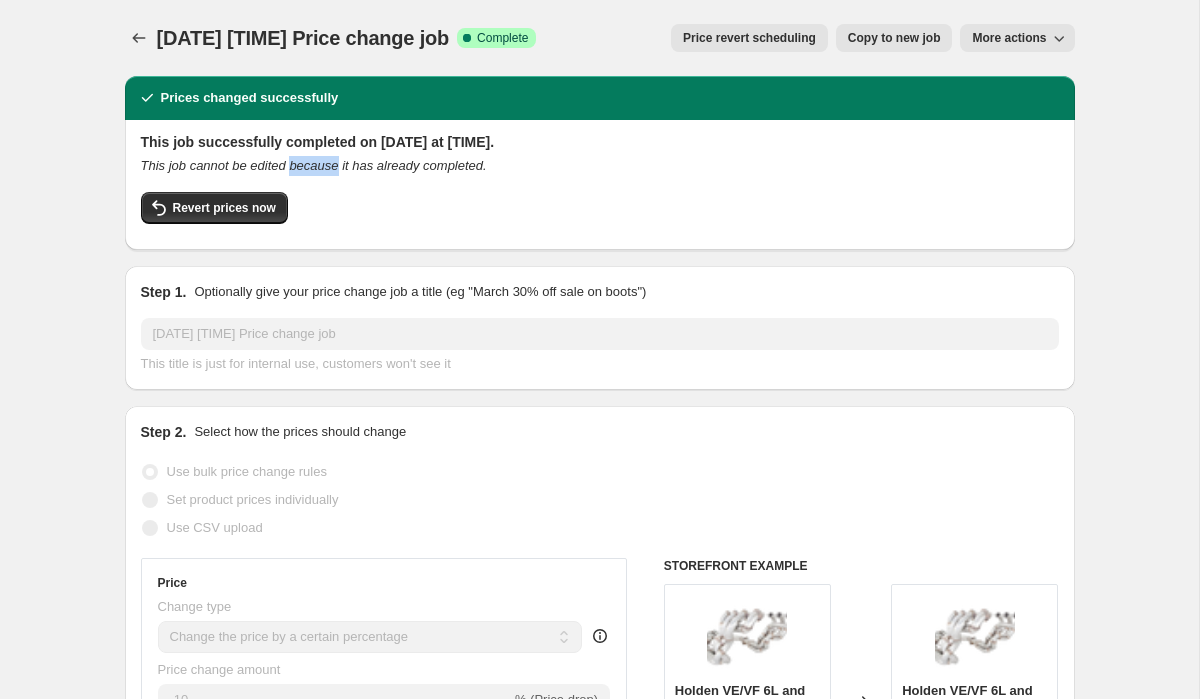 click on "This job cannot be edited because it has already completed." at bounding box center (600, 166) 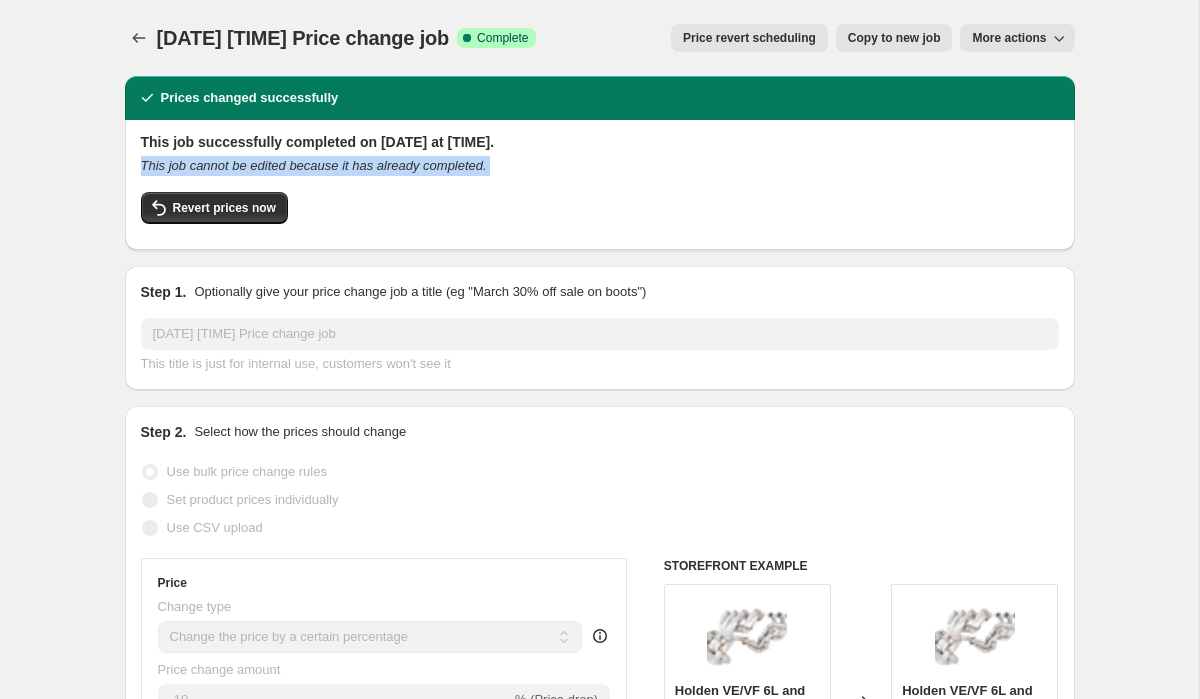 click on "This job cannot be edited because it has already completed." at bounding box center [600, 166] 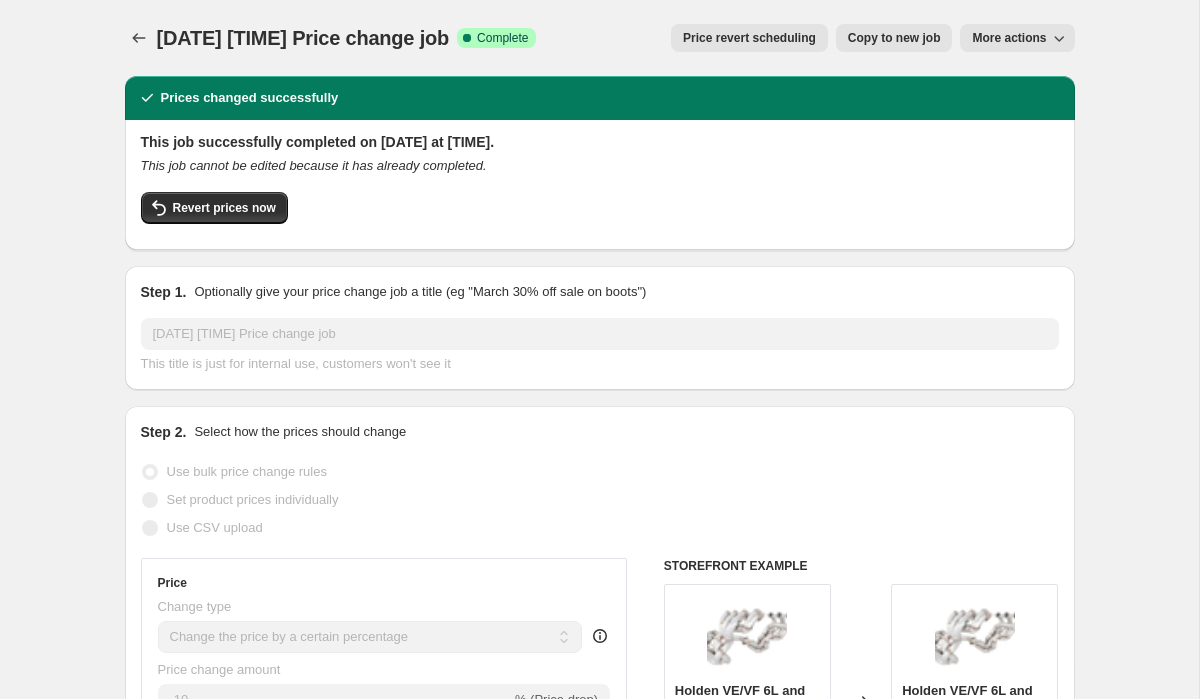 click on "This job successfully completed on [DATE] at [TIME]." at bounding box center (600, 142) 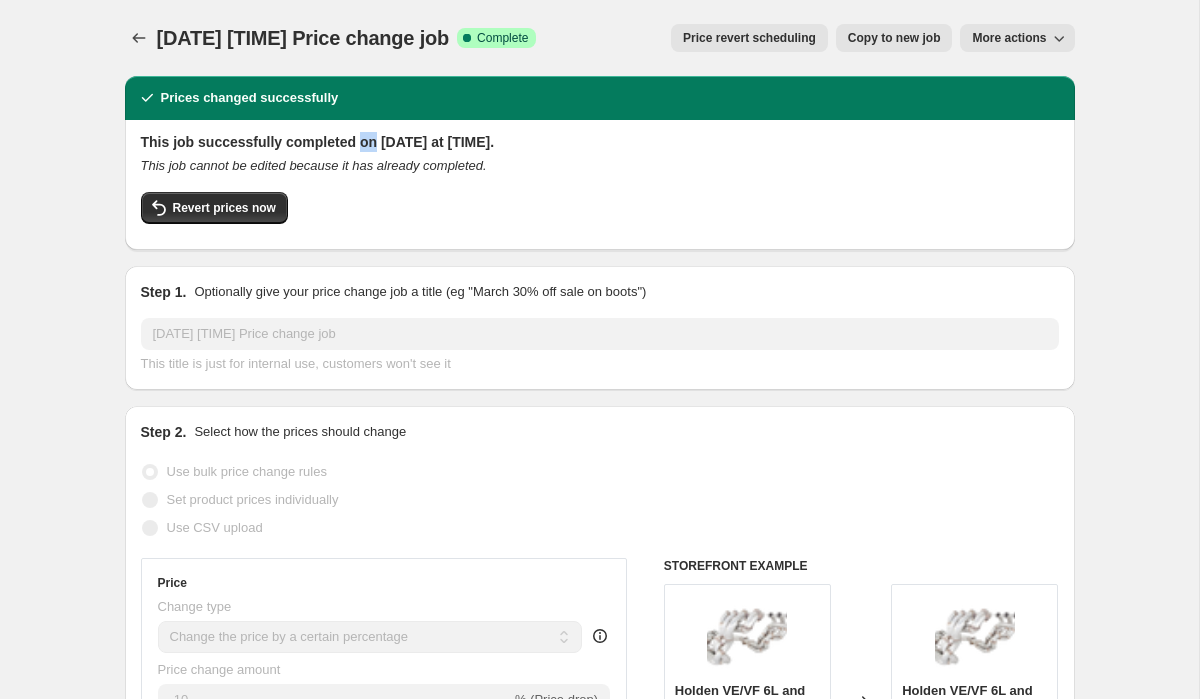 click on "This job successfully completed on [DATE] at [TIME]." at bounding box center (600, 142) 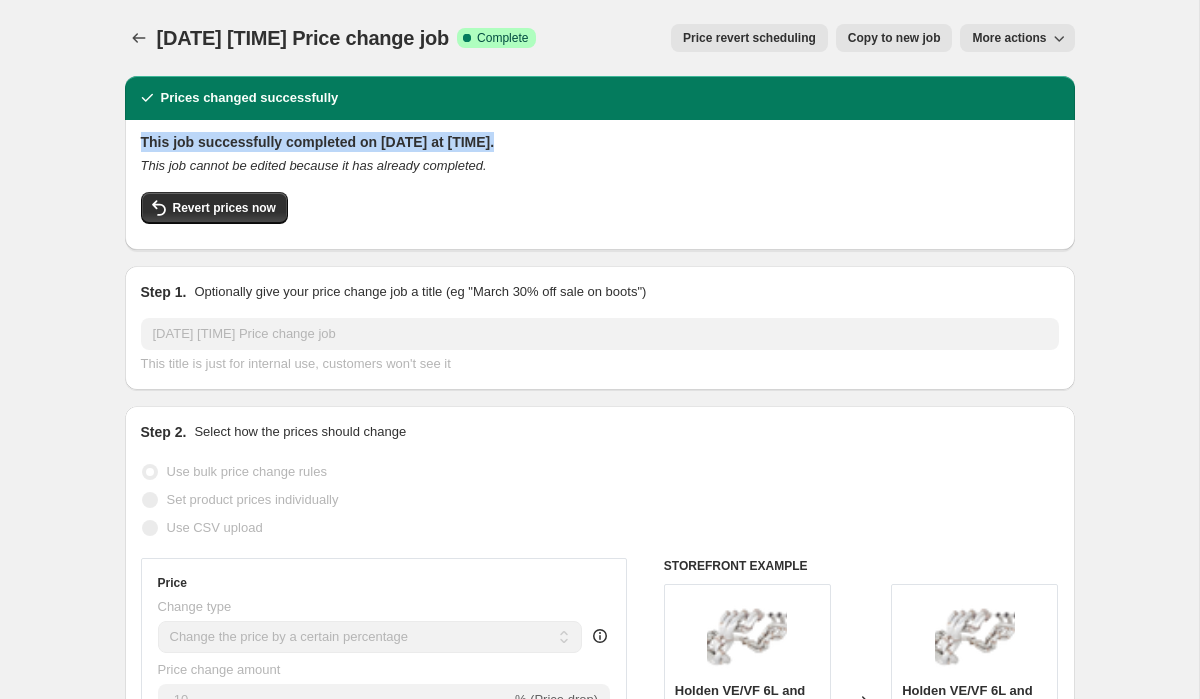 click on "This job successfully completed on [DATE] at [TIME]." at bounding box center (600, 142) 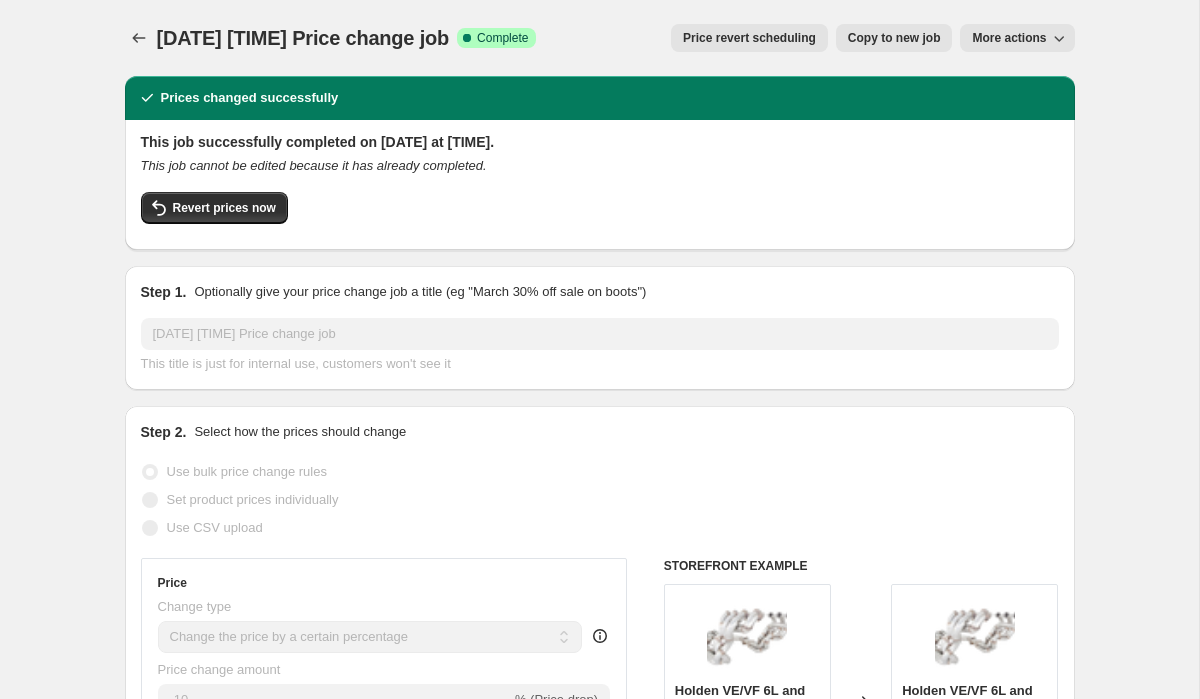 click on "This job cannot be edited because it has already completed." at bounding box center [314, 165] 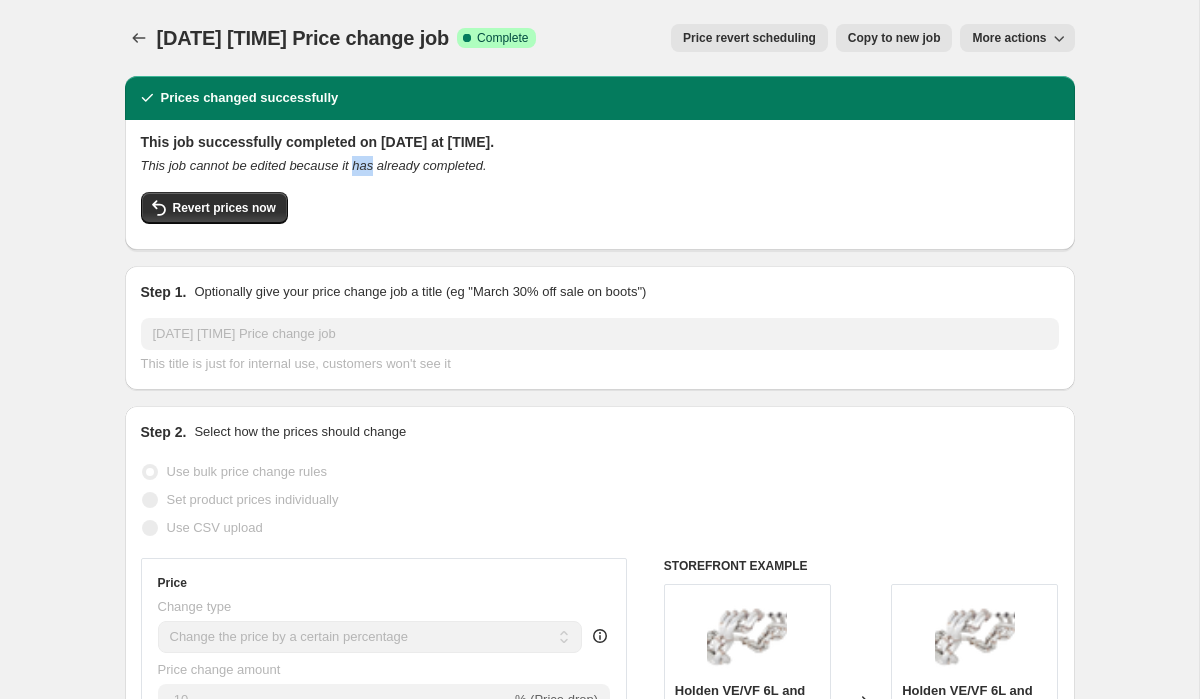click on "This job cannot be edited because it has already completed." at bounding box center (314, 165) 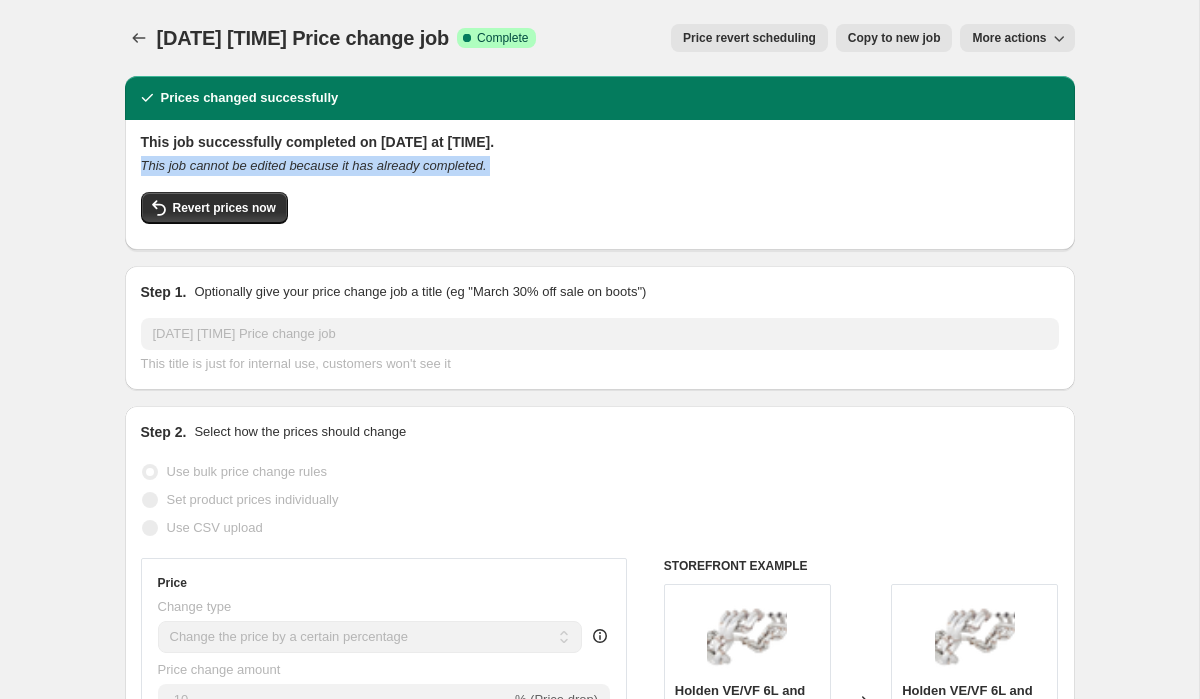 click on "This job cannot be edited because it has already completed." at bounding box center (314, 165) 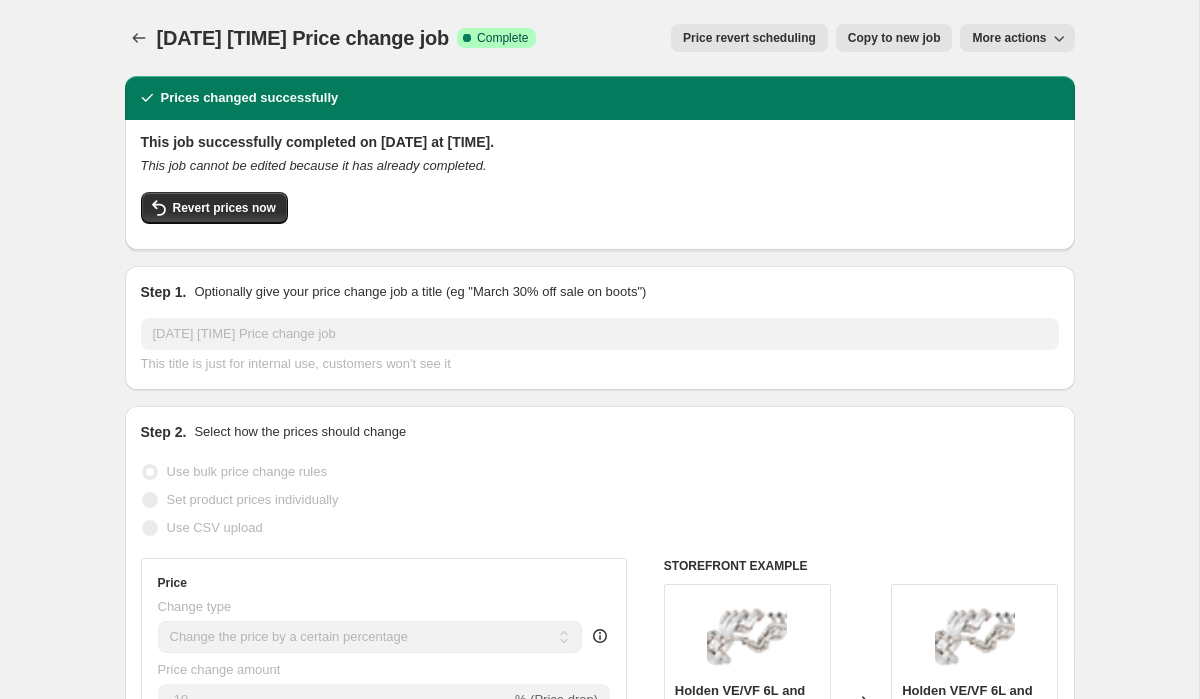 click on "This job successfully completed on [DATE] at [TIME]." at bounding box center (600, 142) 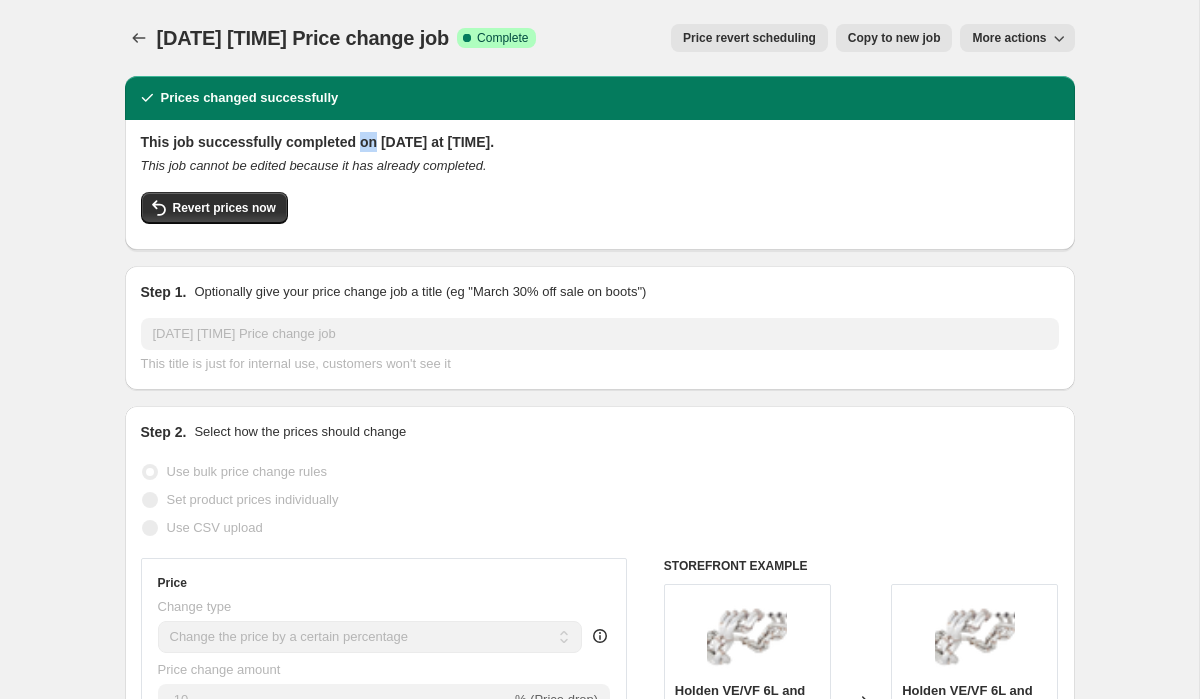 click on "This job successfully completed on [DATE] at [TIME]." at bounding box center [600, 142] 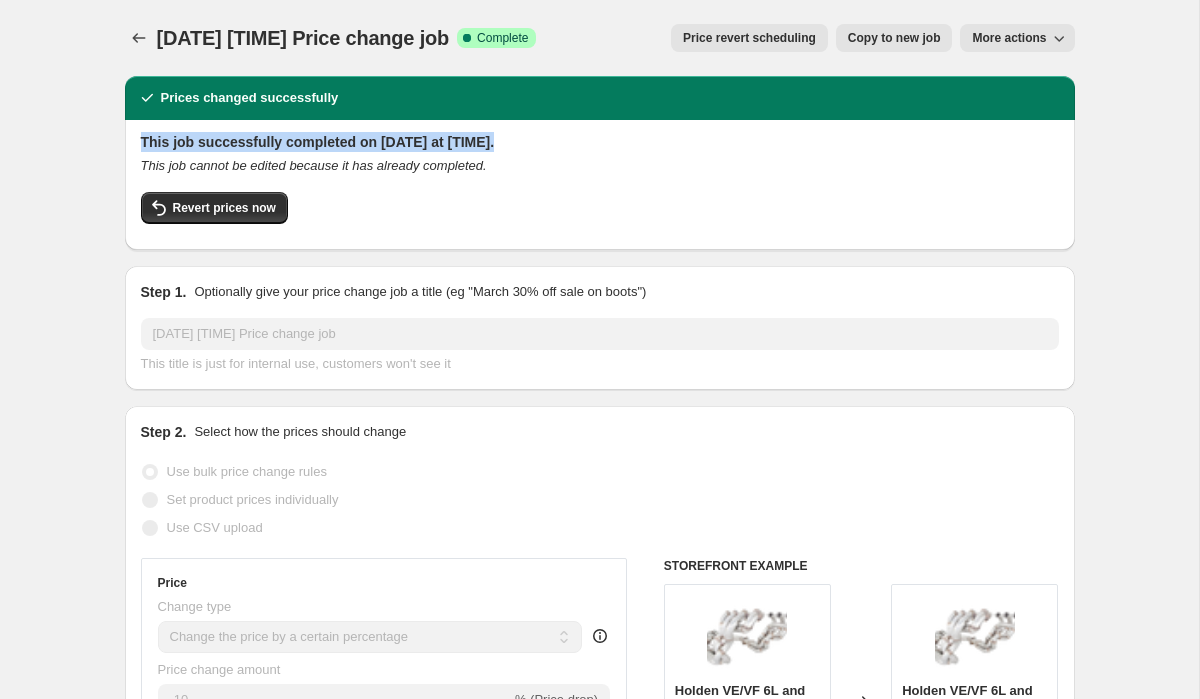 click on "This job successfully completed on [DATE] at [TIME]." at bounding box center [600, 142] 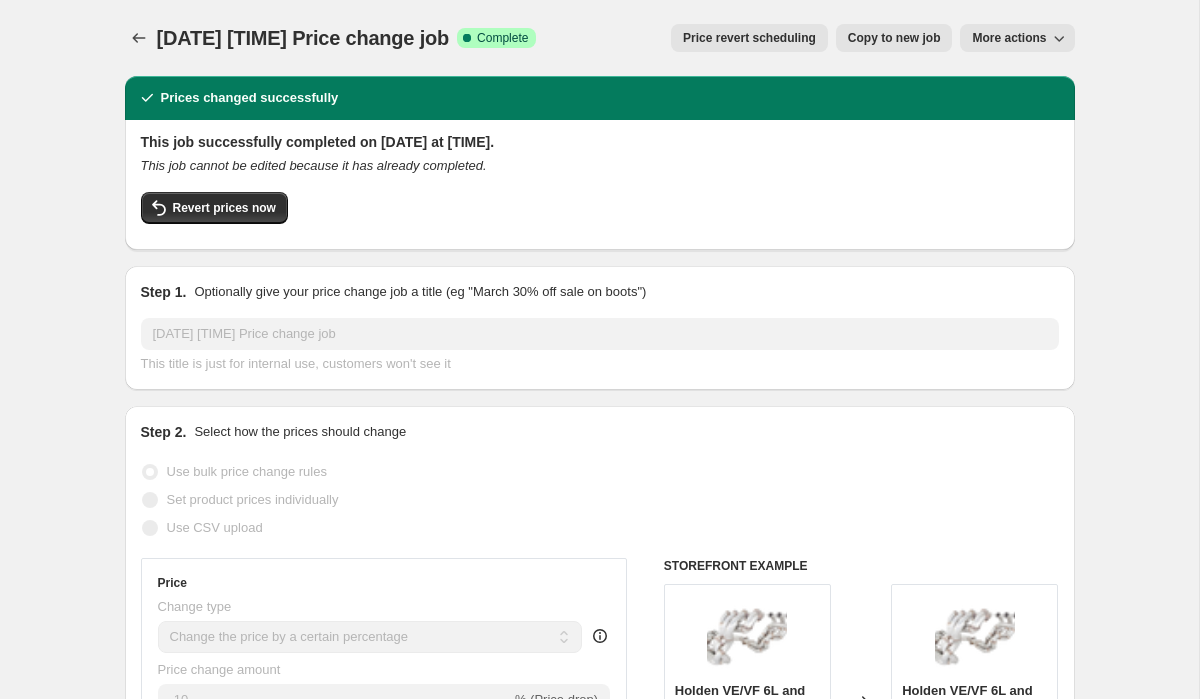 click on "[DATE] [TIME] Price change job. This page is ready [DATE] [TIME] Price change job Success Complete Complete Price revert scheduling Copy to new job Export Recap CSV Delete job More actions Price revert scheduling Copy to new job More actions" at bounding box center (600, 38) 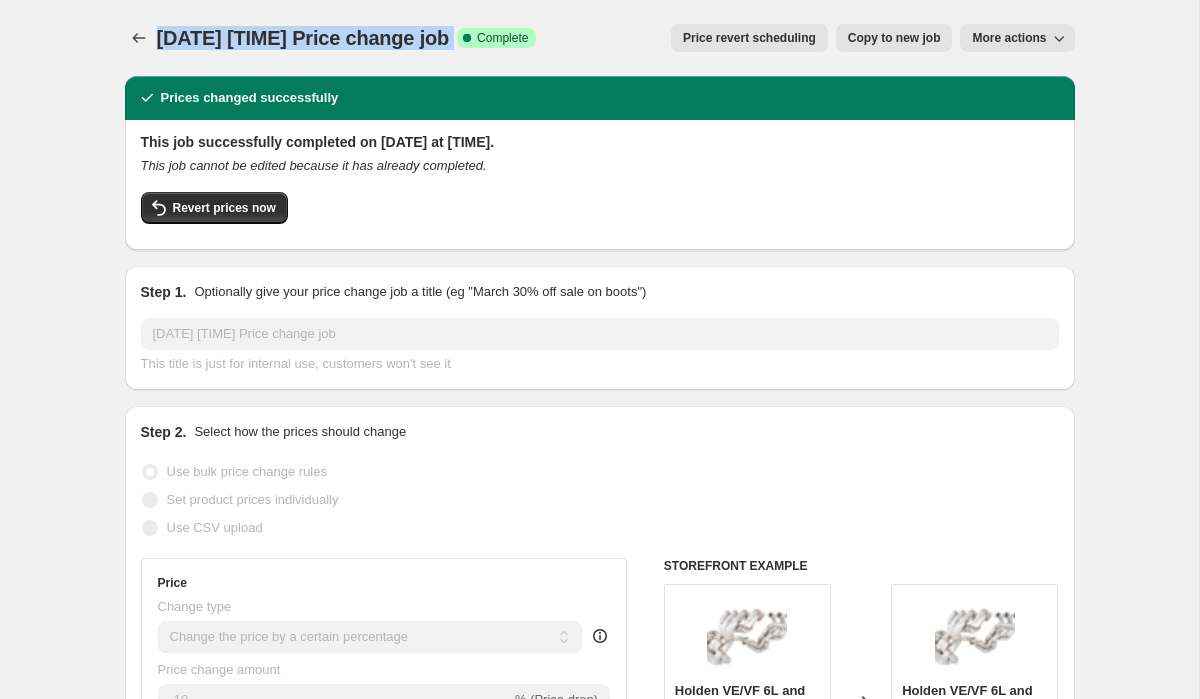click on "[DATE] [TIME] Price change job. This page is ready [DATE] [TIME] Price change job Success Complete Complete Price revert scheduling Copy to new job Export Recap CSV Delete job More actions Price revert scheduling Copy to new job More actions" at bounding box center (600, 38) 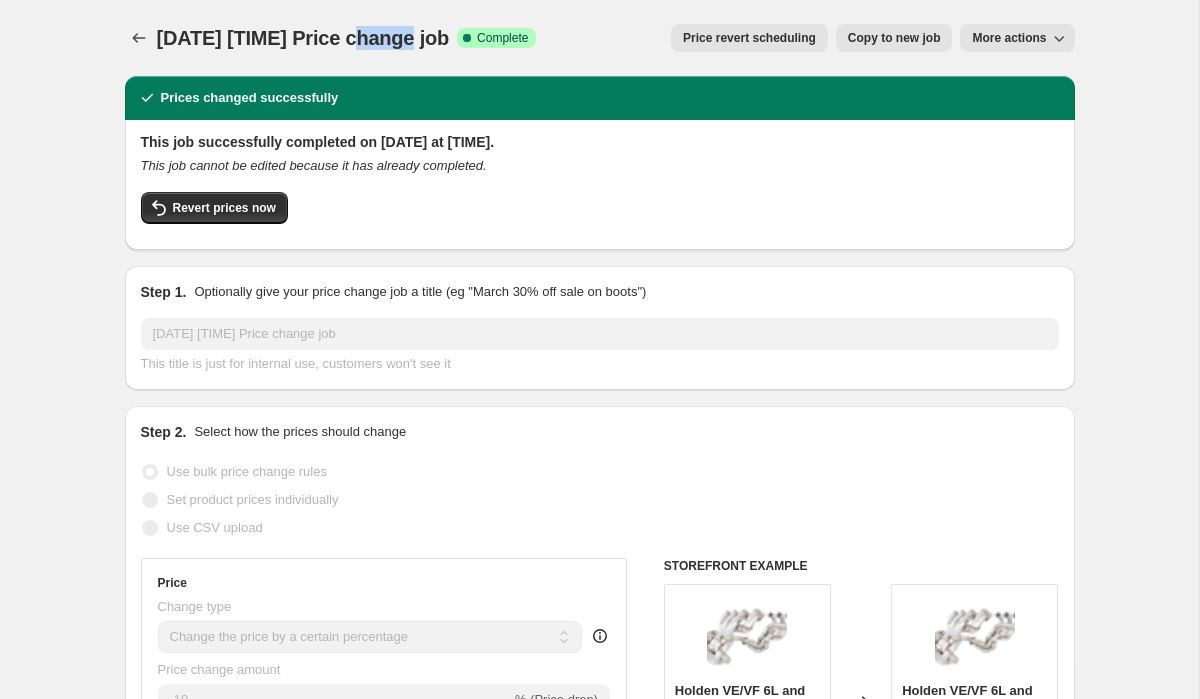 click on "[DATE] [TIME] Price change job" at bounding box center [303, 38] 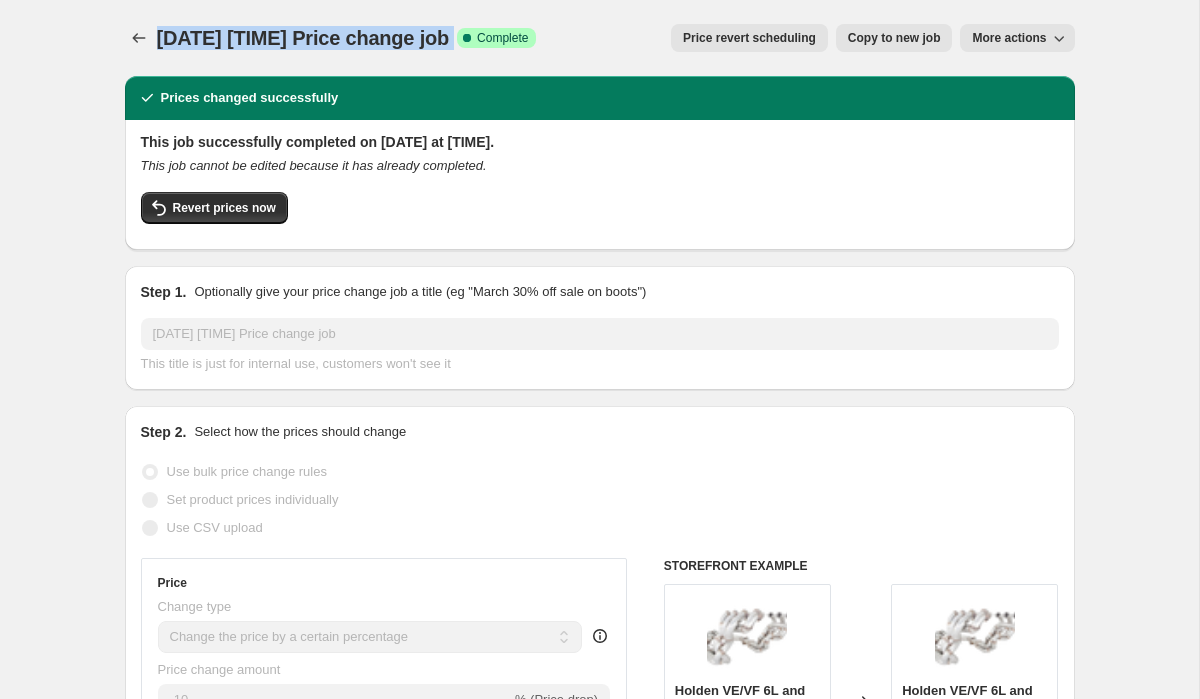 click on "[DATE] [TIME] Price change job" at bounding box center (303, 38) 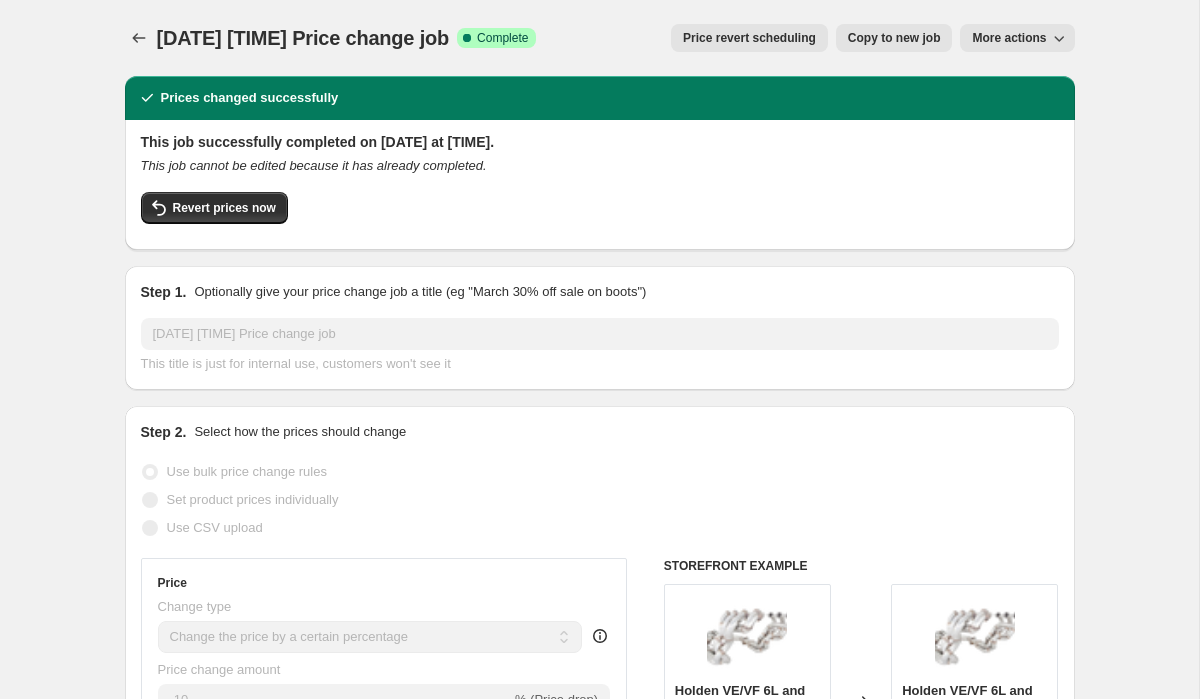 click on "Prices changed successfully" at bounding box center (600, 98) 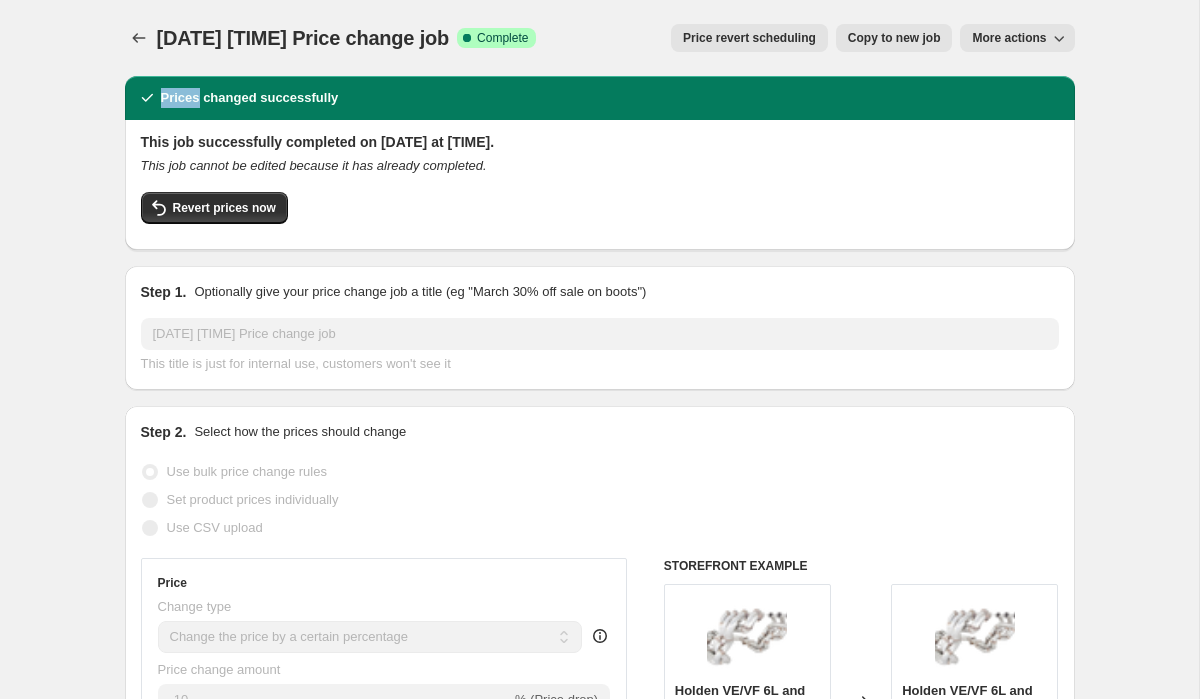 click on "Prices changed successfully" at bounding box center [600, 98] 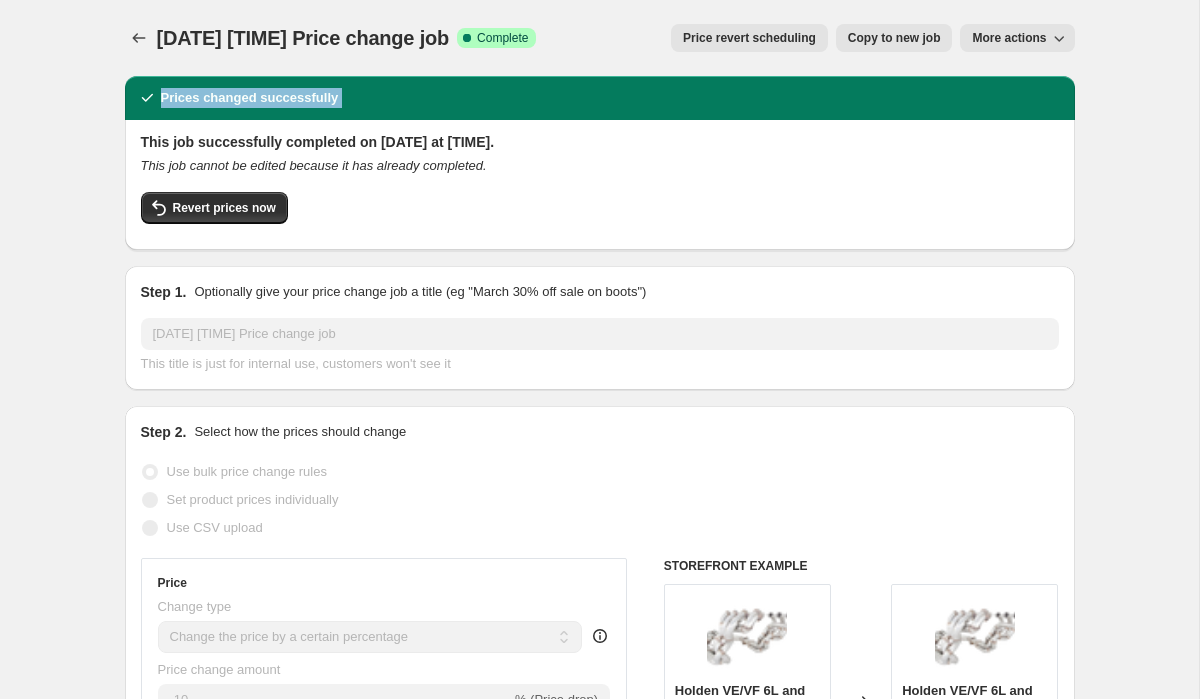 click on "Prices changed successfully" at bounding box center (600, 98) 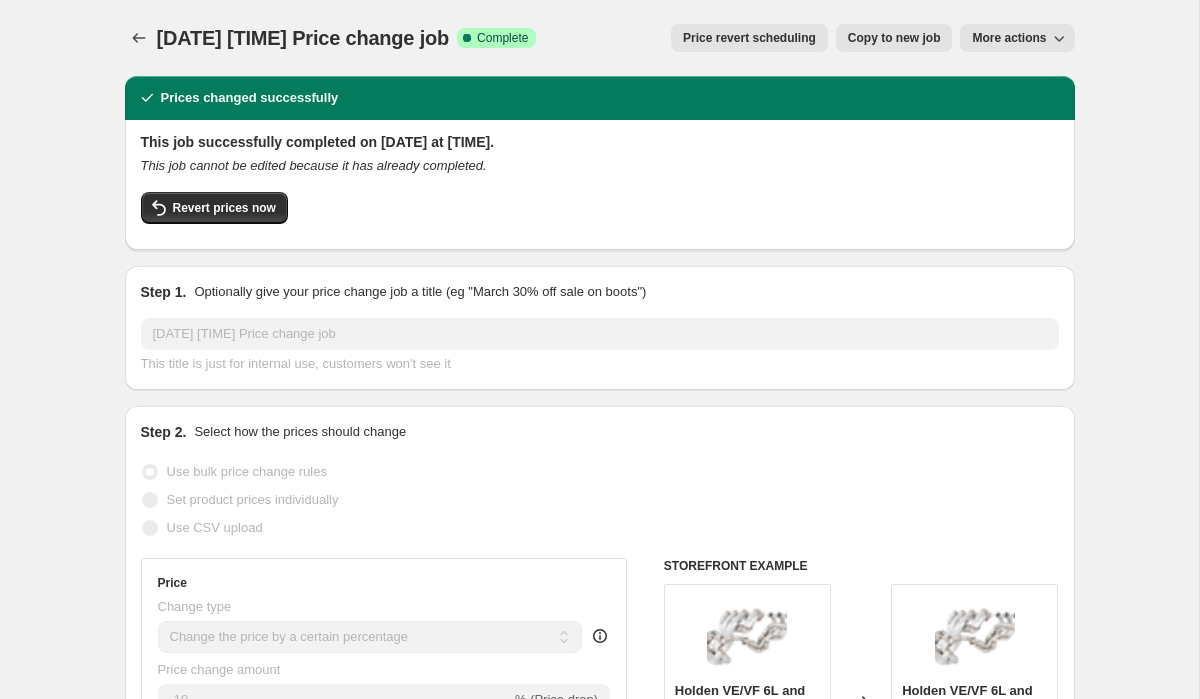 click on "[DATE] [TIME] Price change job" at bounding box center [303, 38] 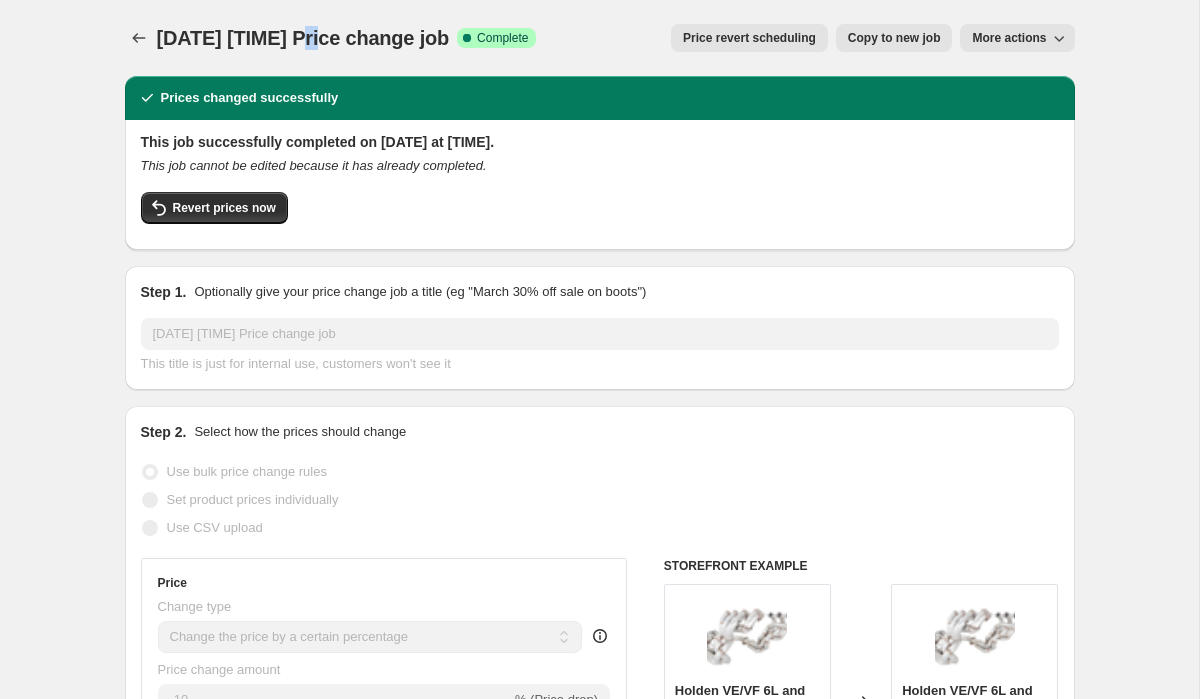 click on "[DATE] [TIME] Price change job" at bounding box center [303, 38] 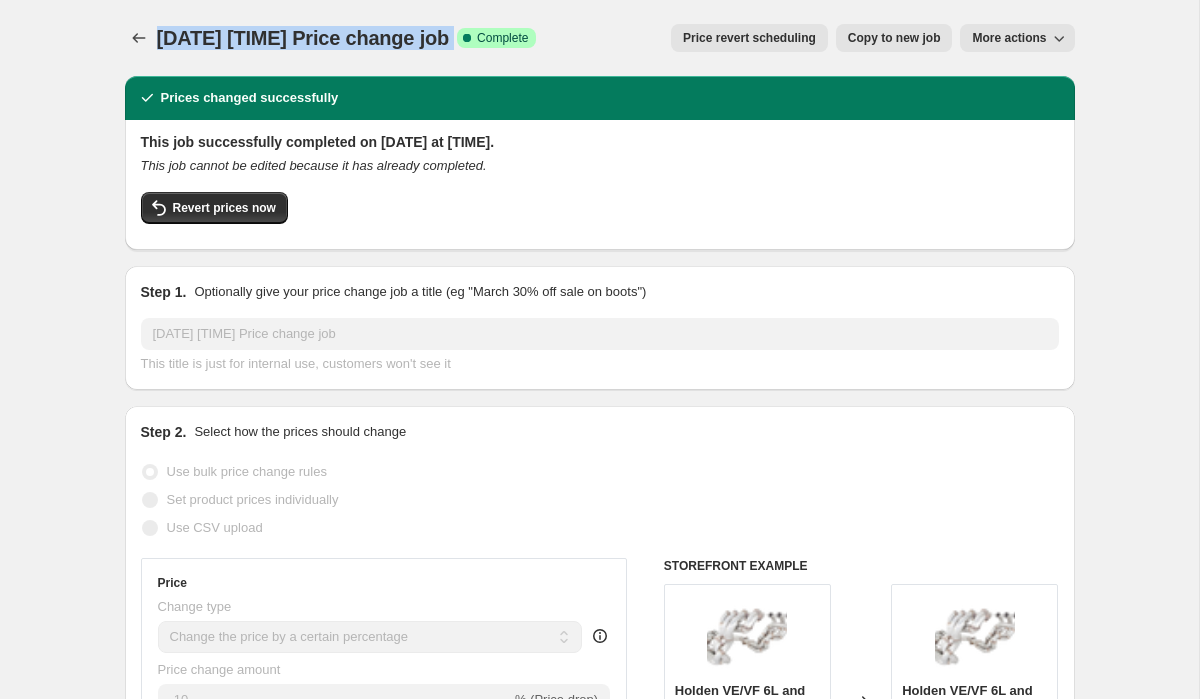 click on "[DATE] [TIME] Price change job" at bounding box center (303, 38) 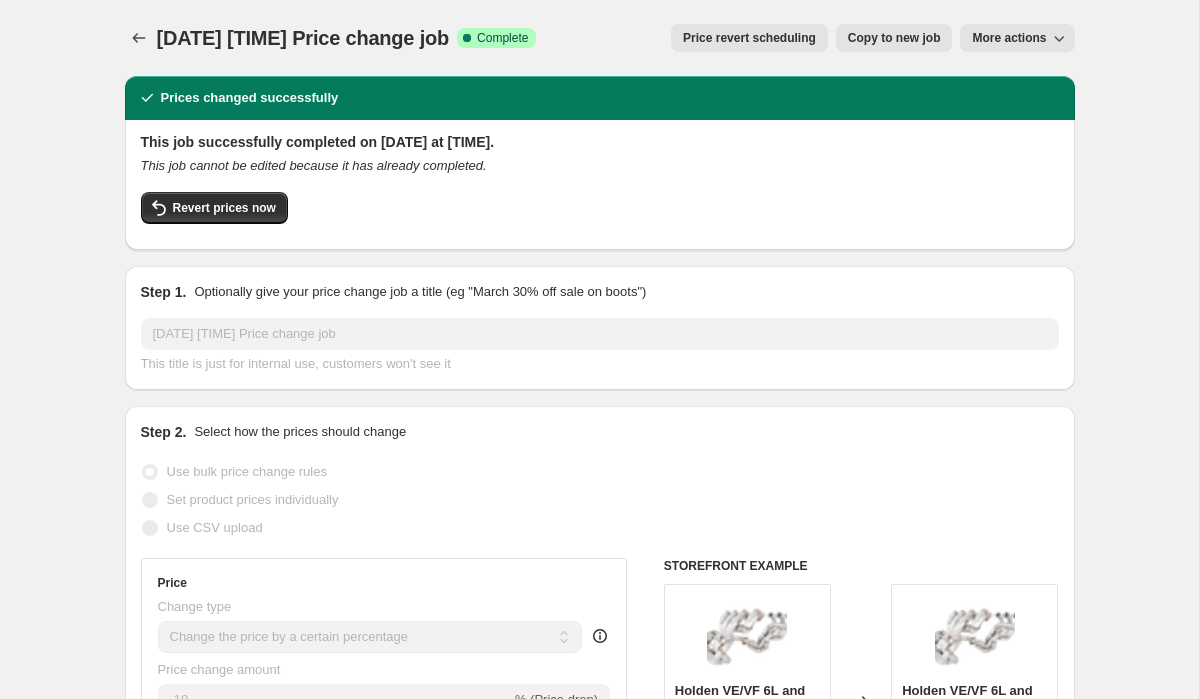 click on "Prices changed successfully" at bounding box center (250, 98) 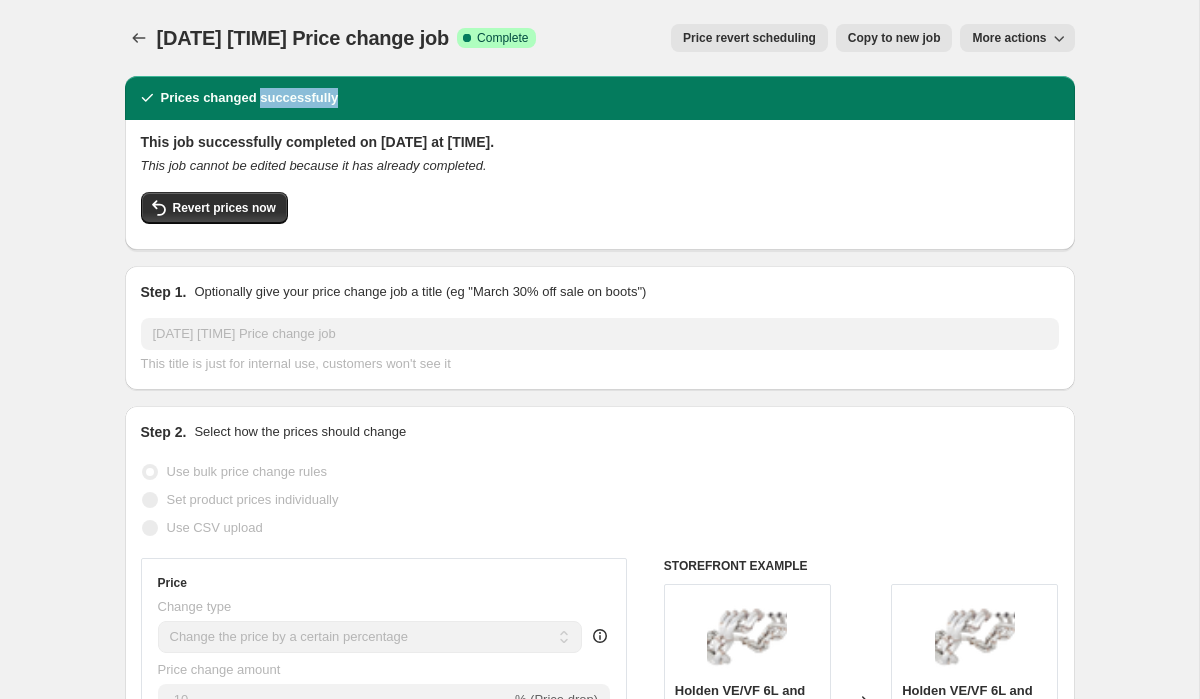 click on "Prices changed successfully" at bounding box center [250, 98] 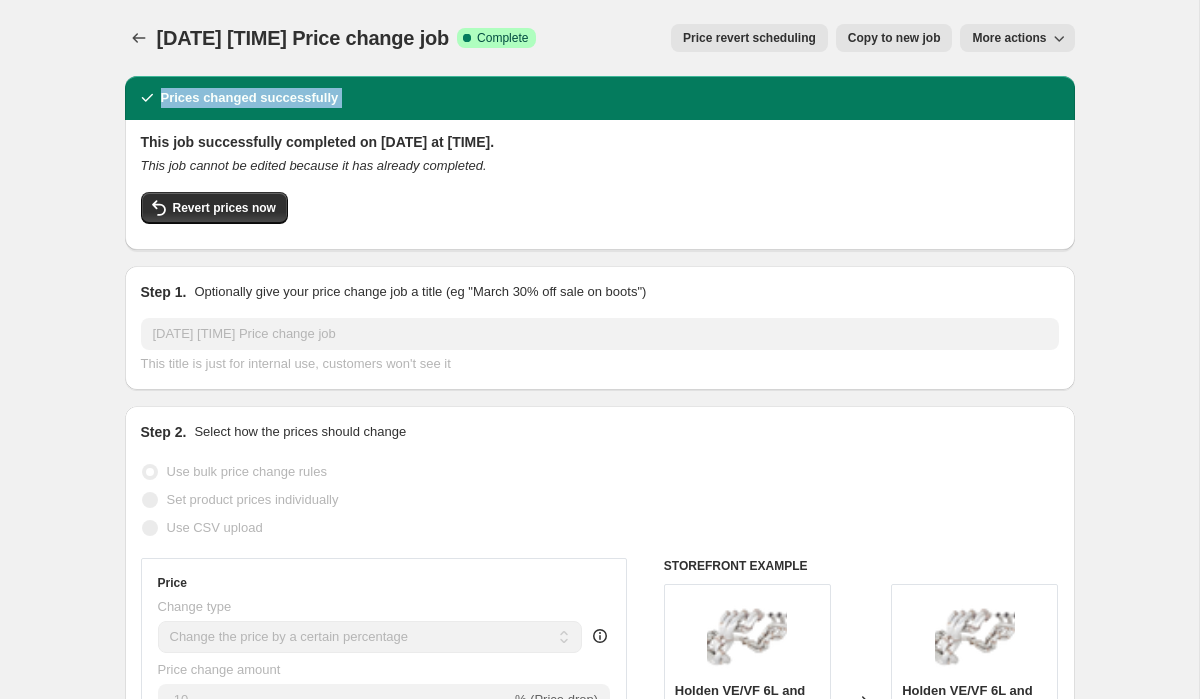 click on "Prices changed successfully" at bounding box center (250, 98) 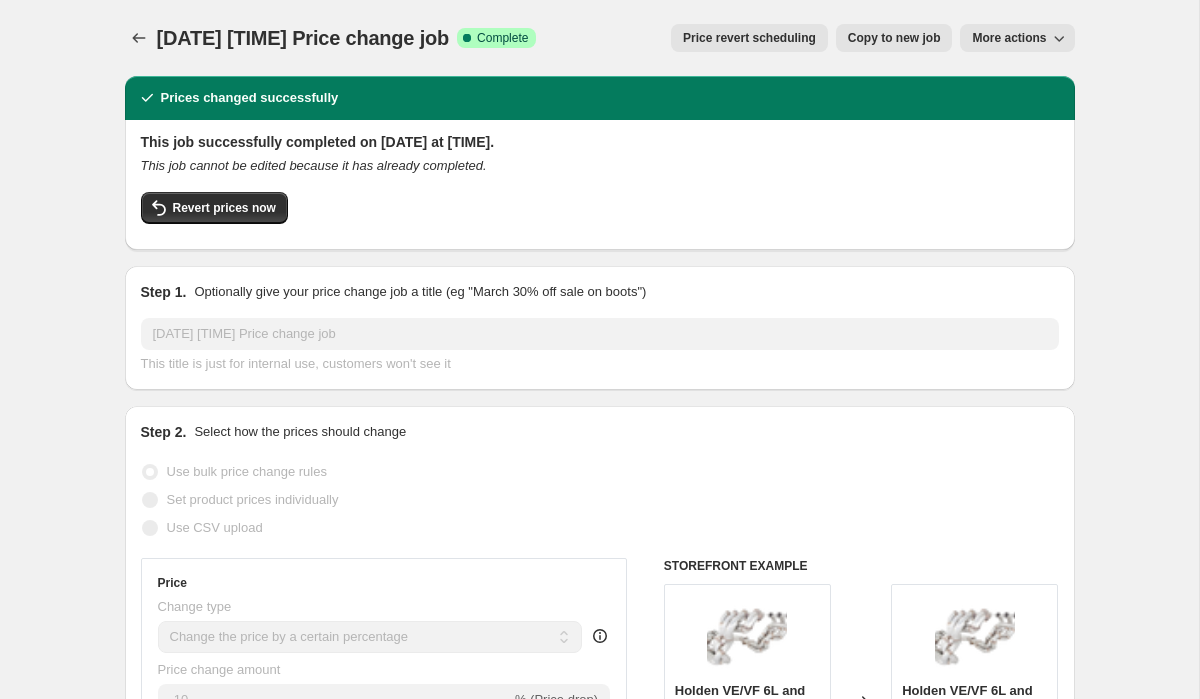 click on "[DATE] [TIME] Price change job" at bounding box center (303, 38) 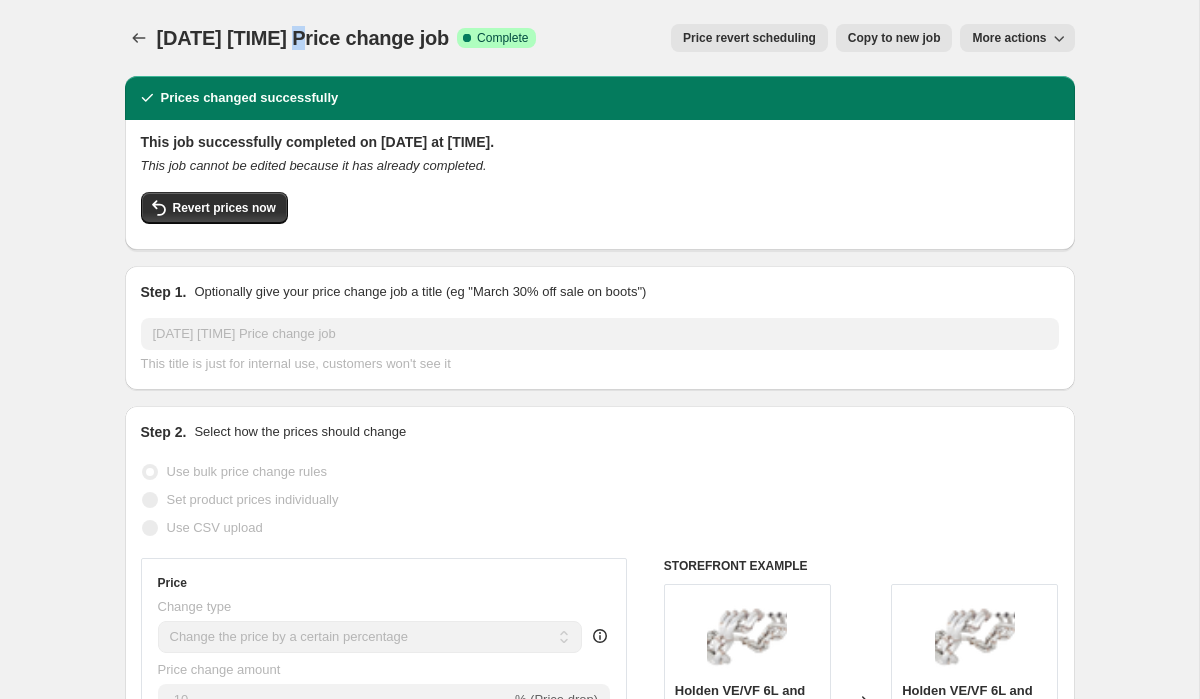 click on "[DATE] [TIME] Price change job" at bounding box center (303, 38) 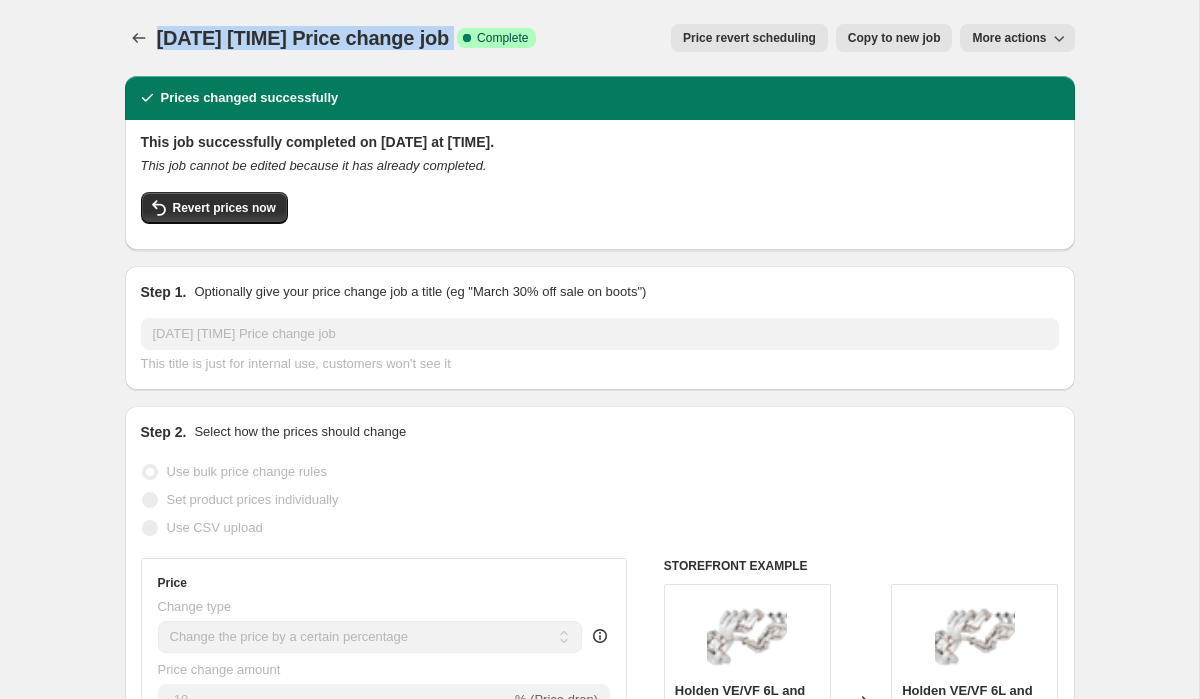click on "[DATE] [TIME] Price change job" at bounding box center [303, 38] 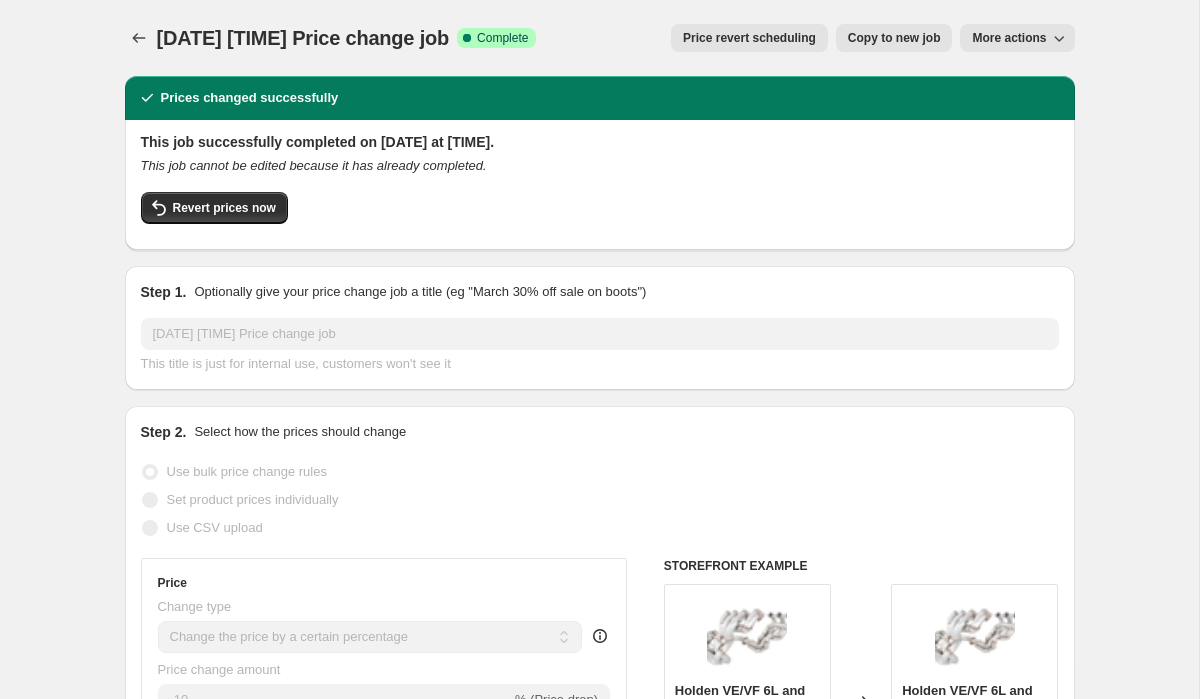 click on "Prices changed successfully" at bounding box center (250, 98) 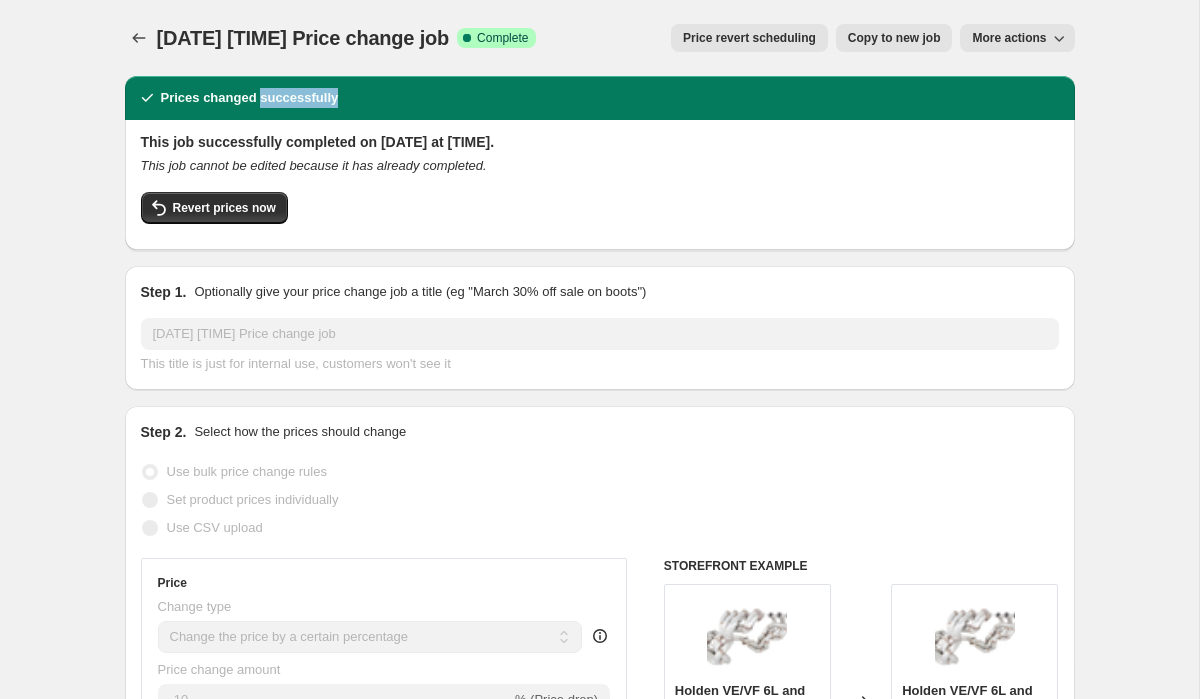 click on "Prices changed successfully" at bounding box center (250, 98) 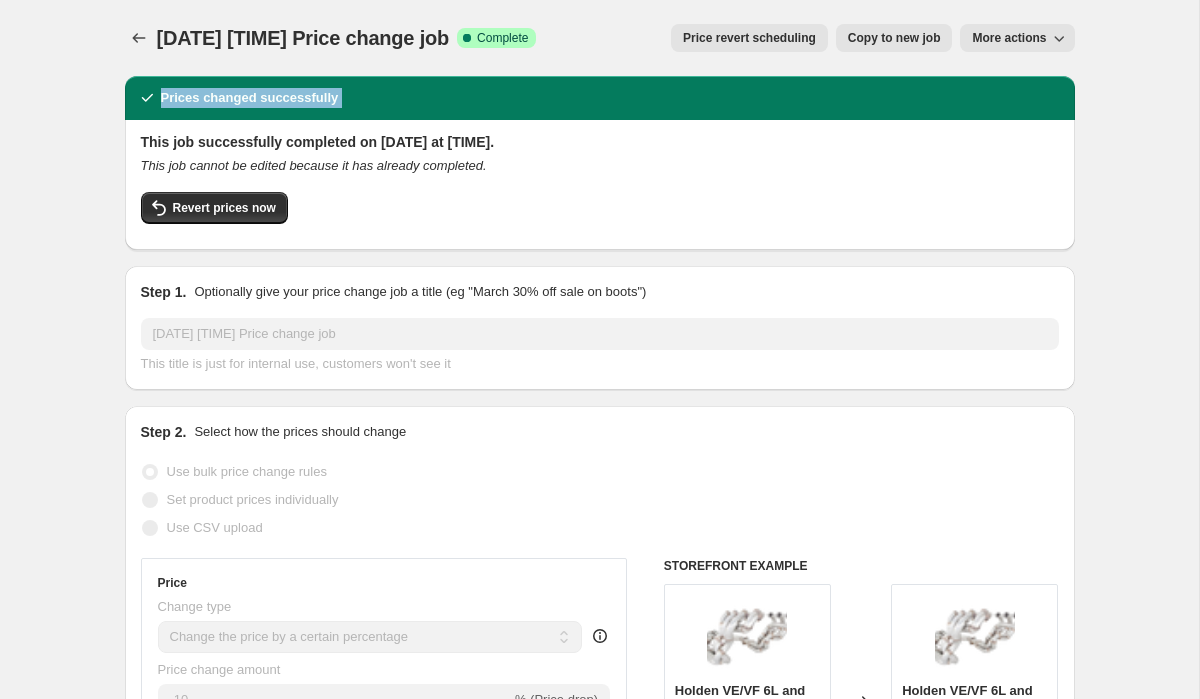 click on "Prices changed successfully" at bounding box center (250, 98) 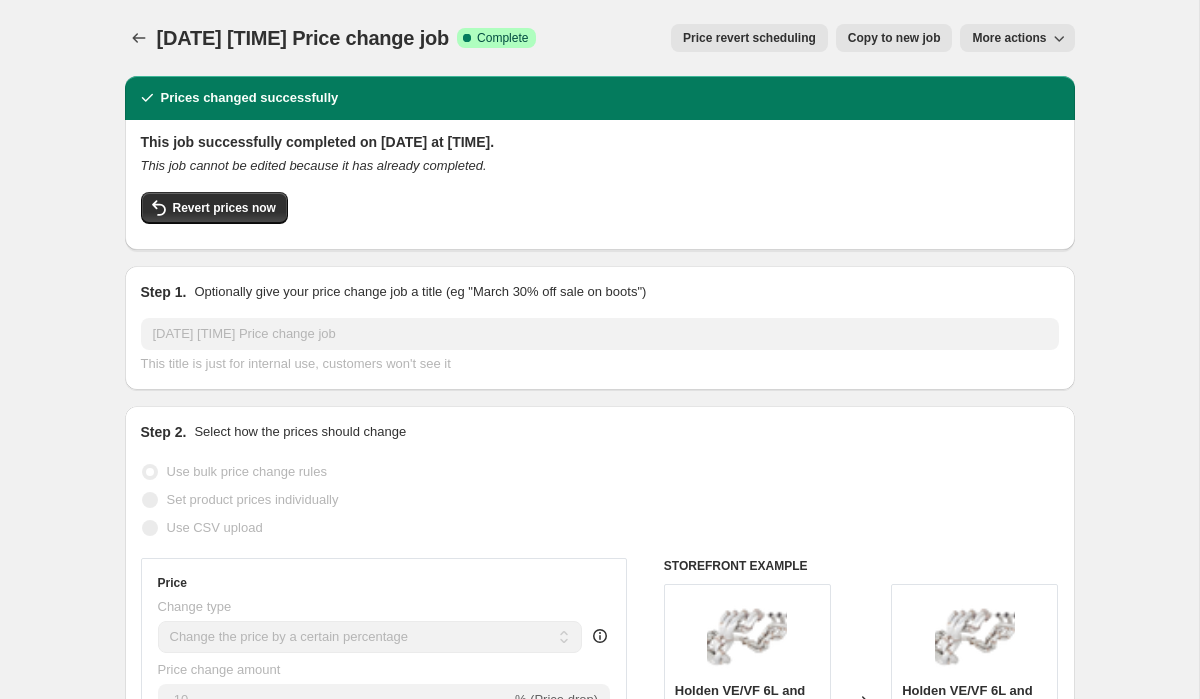 click on "[DATE] [TIME] Price change job" at bounding box center (303, 38) 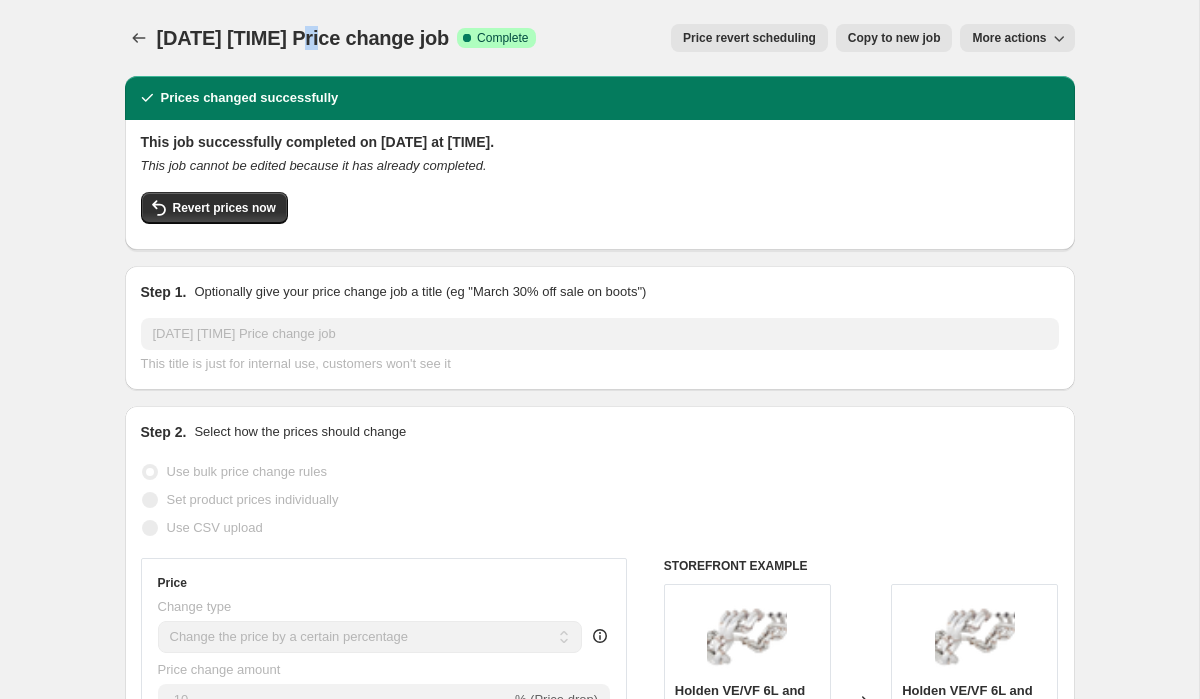 click on "[DATE] [TIME] Price change job" at bounding box center [303, 38] 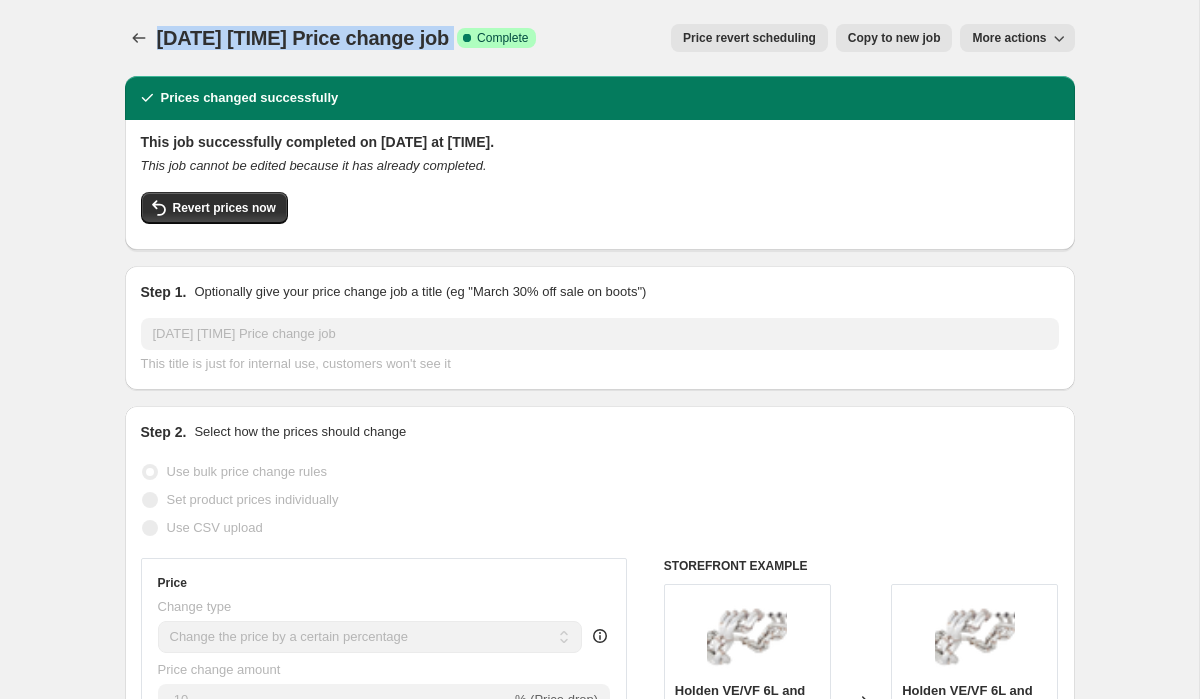 click on "[DATE] [TIME] Price change job" at bounding box center (303, 38) 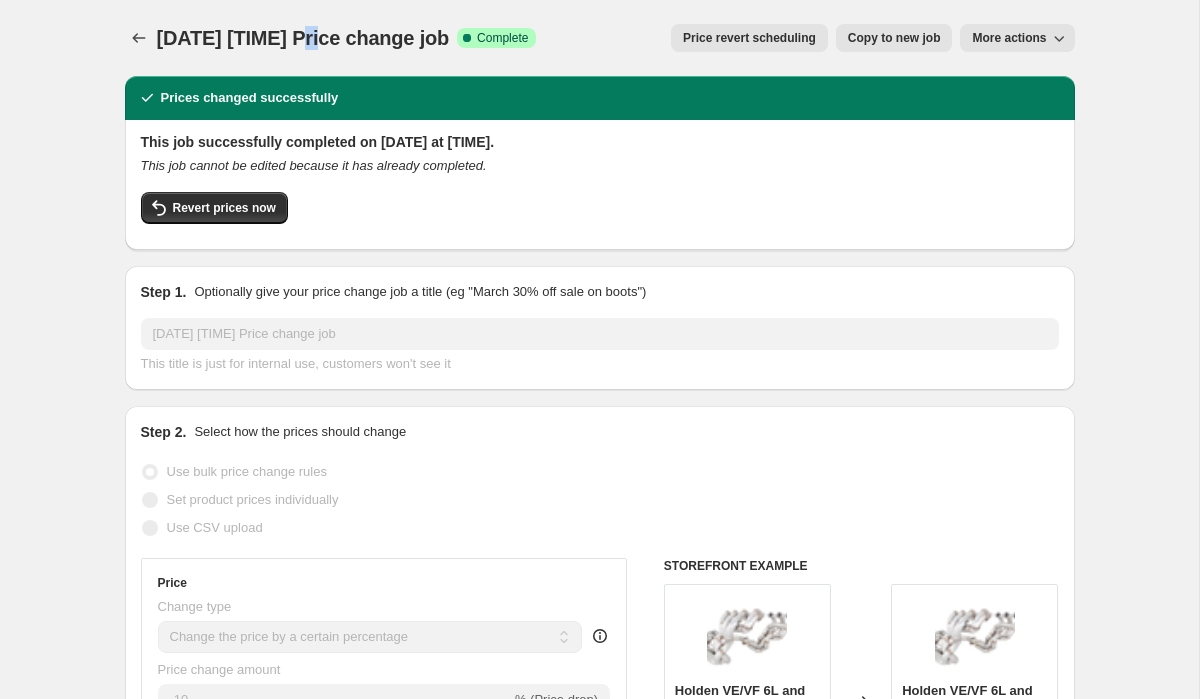 click on "[DATE] [TIME] Price change job" at bounding box center (303, 38) 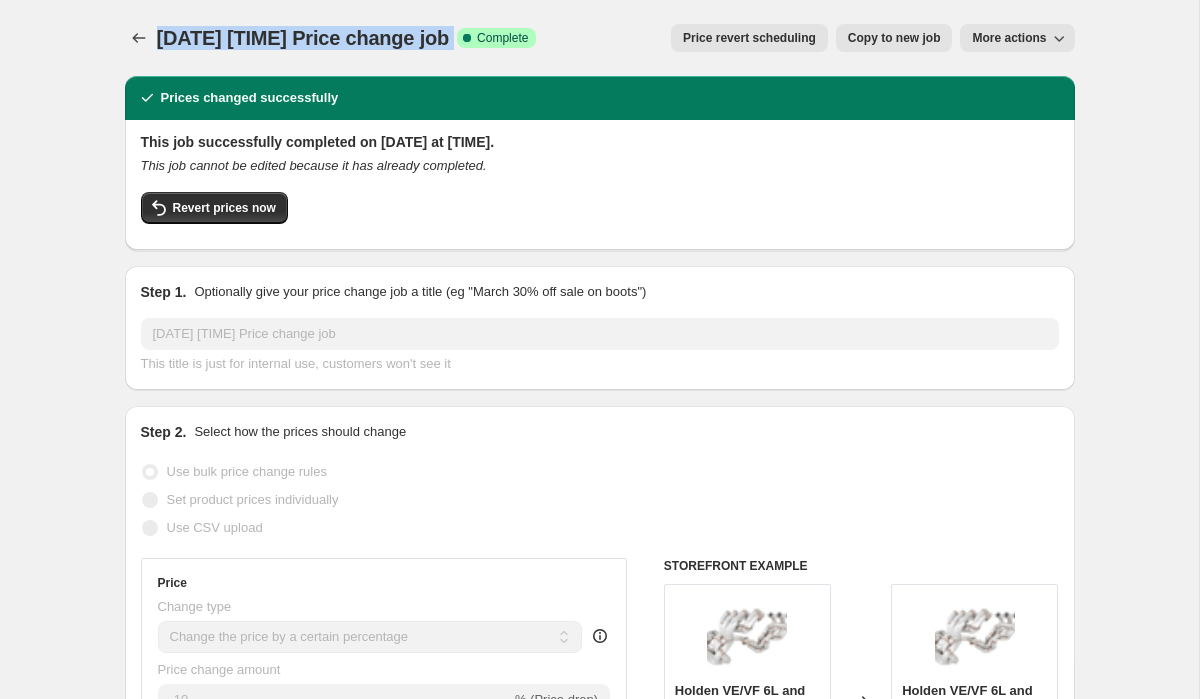 click on "[DATE] [TIME] Price change job" at bounding box center (303, 38) 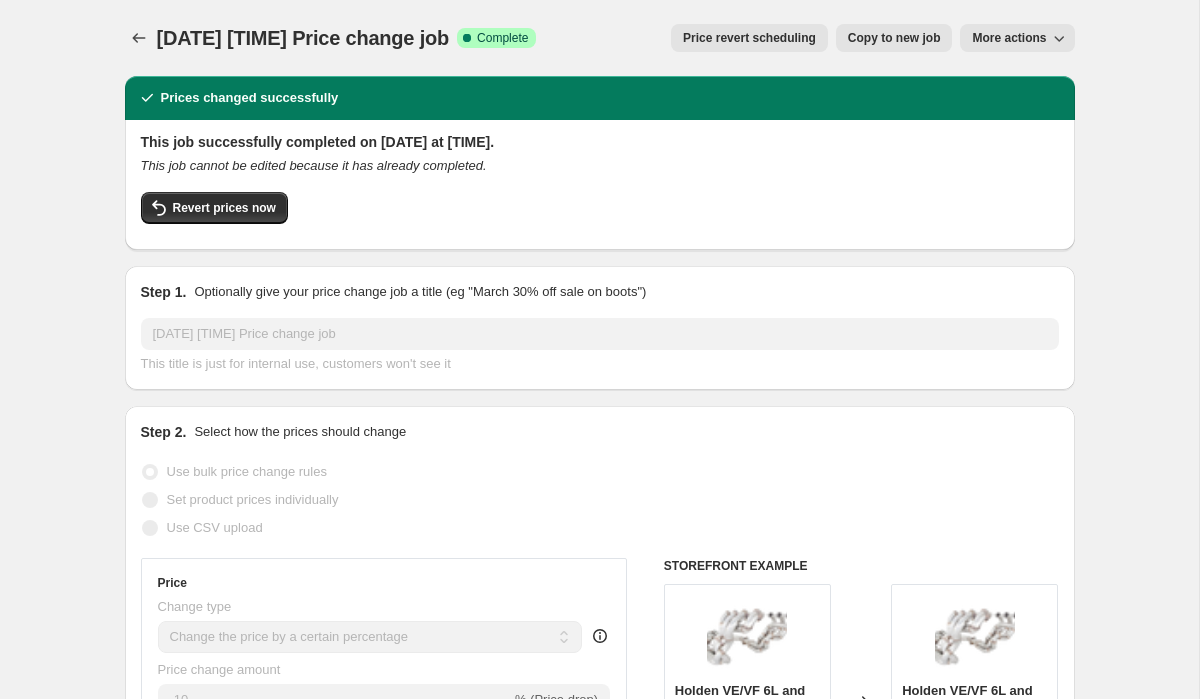 click on "This job successfully completed on [DATE] at [TIME]. This job cannot be edited because it has already completed. Revert prices now" at bounding box center [600, 185] 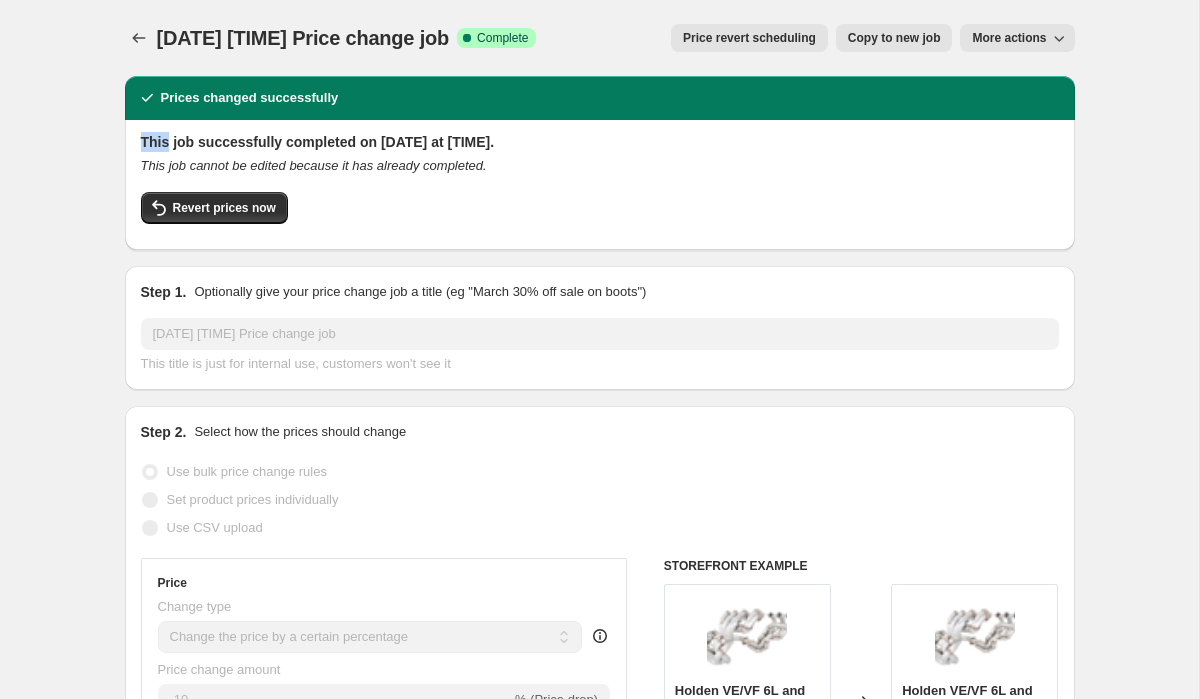 click on "This job successfully completed on [DATE] at [TIME]. This job cannot be edited because it has already completed. Revert prices now" at bounding box center [600, 185] 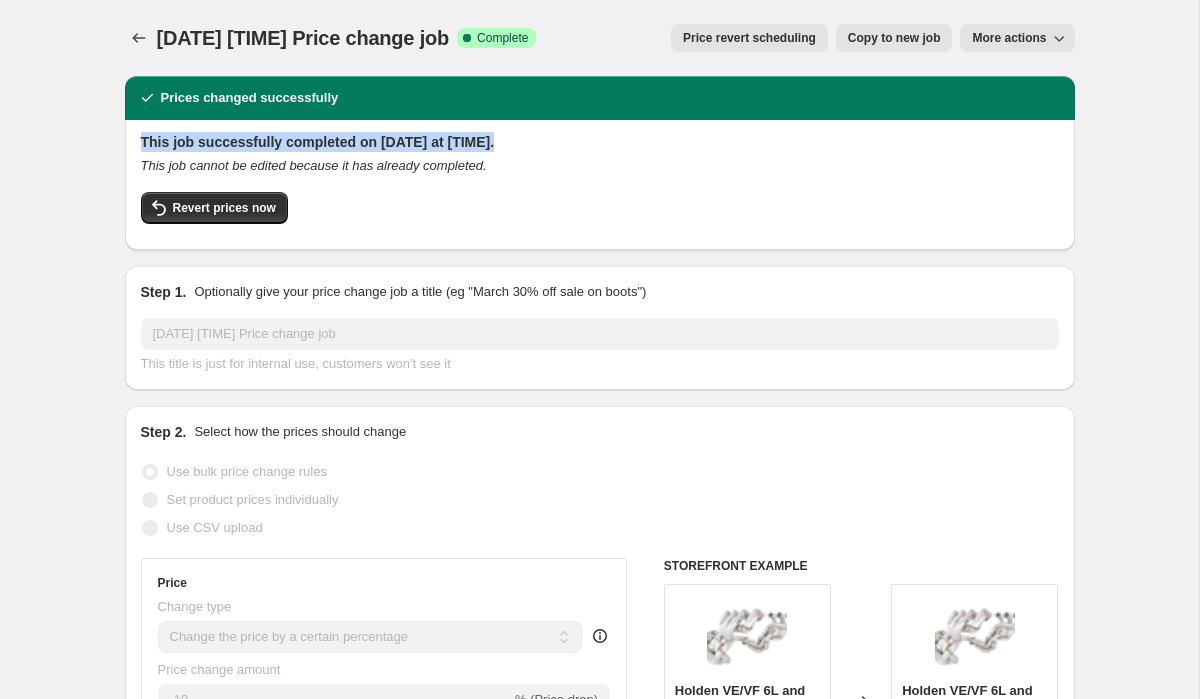 click on "This job successfully completed on [DATE] at [TIME]. This job cannot be edited because it has already completed. Revert prices now" at bounding box center (600, 185) 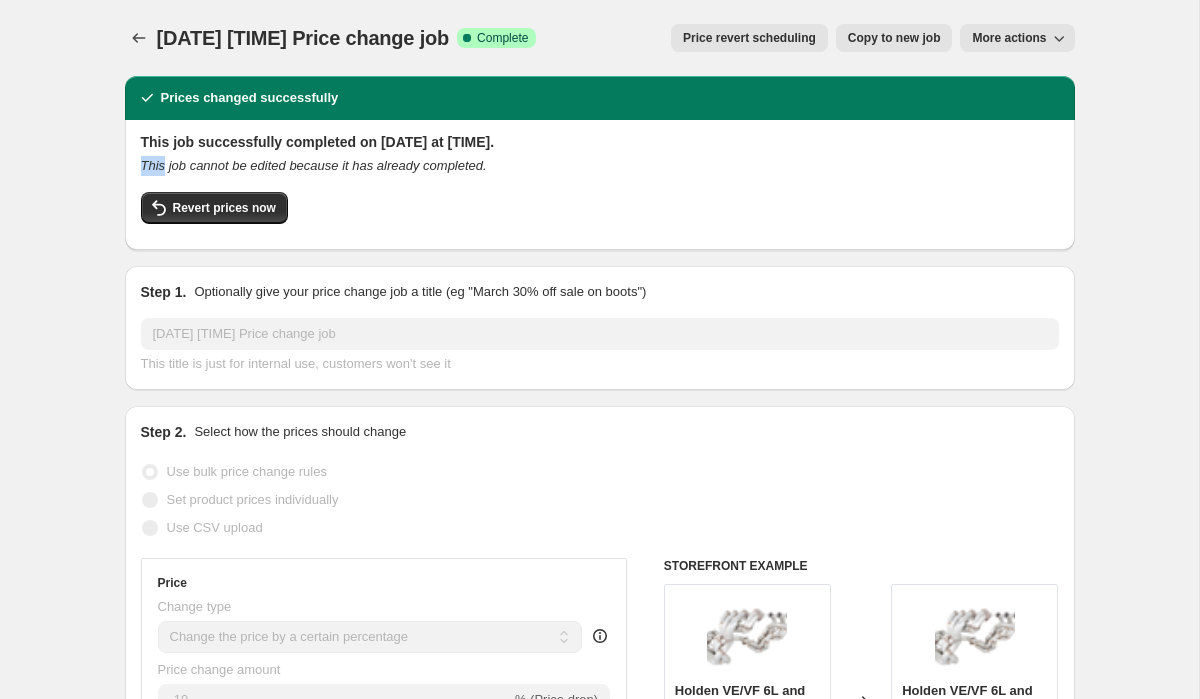 click on "This job successfully completed on [DATE] at [TIME]. This job cannot be edited because it has already completed. Revert prices now" at bounding box center (600, 183) 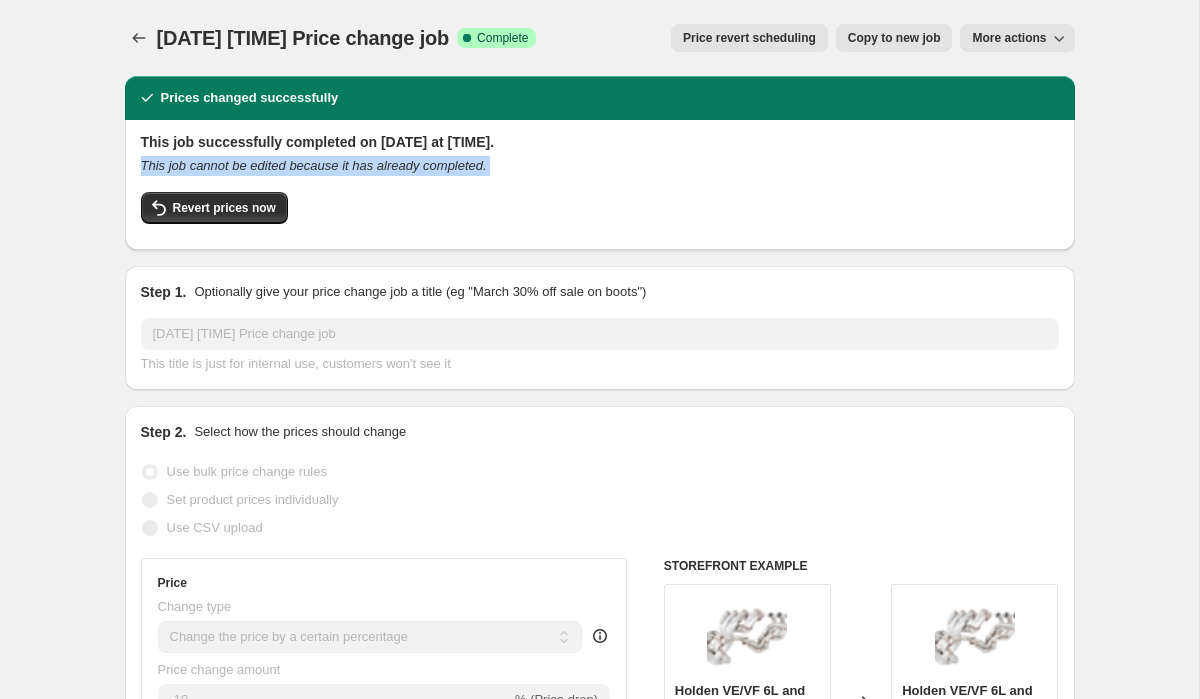 click on "This job successfully completed on [DATE] at [TIME]. This job cannot be edited because it has already completed. Revert prices now" at bounding box center [600, 183] 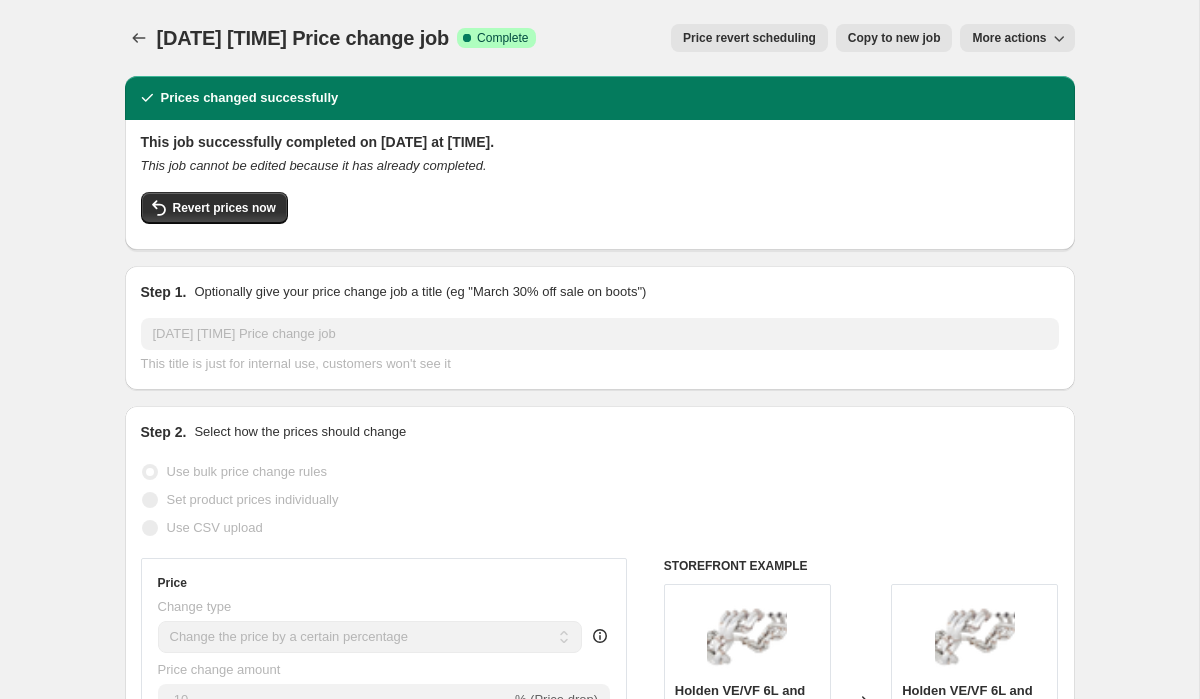 click on "[DATE] [TIME] Price change job" at bounding box center (303, 38) 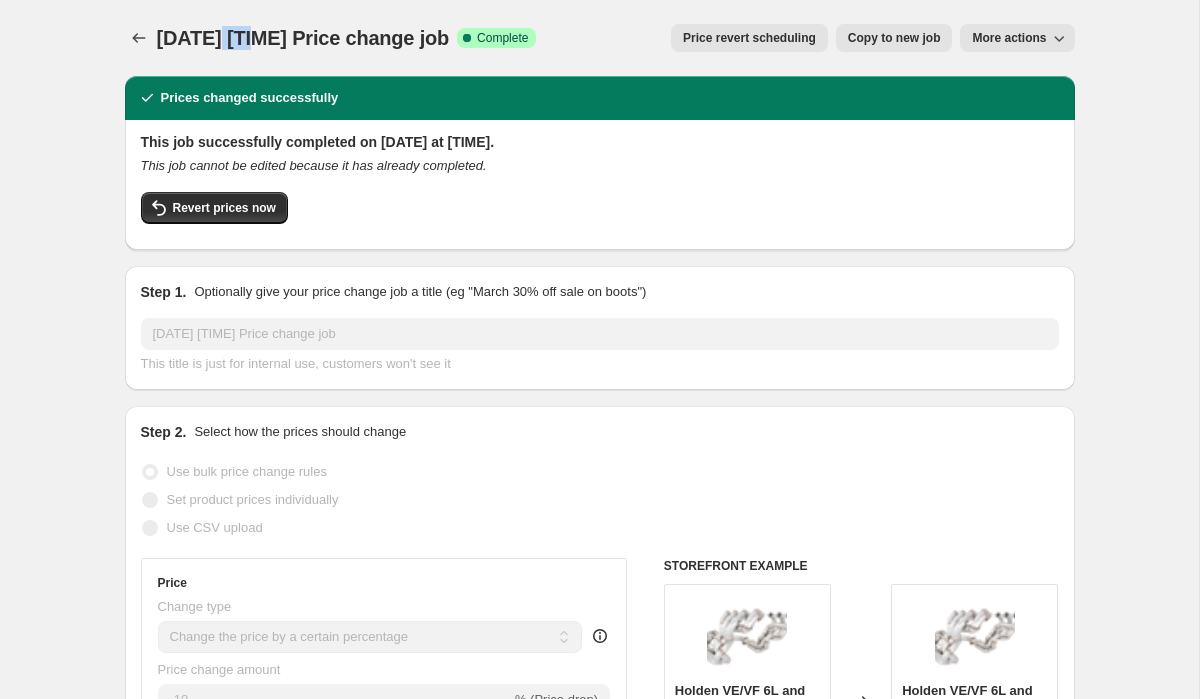 click on "[DATE] [TIME] Price change job" at bounding box center [303, 38] 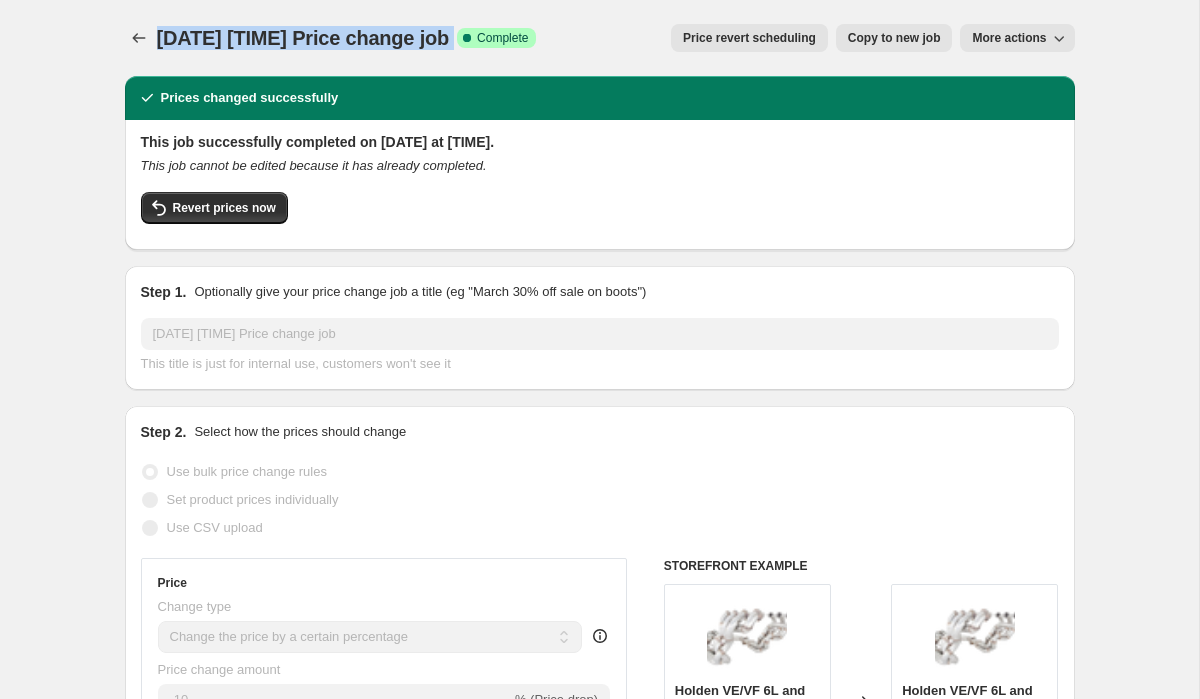 click on "[DATE] [TIME] Price change job" at bounding box center [303, 38] 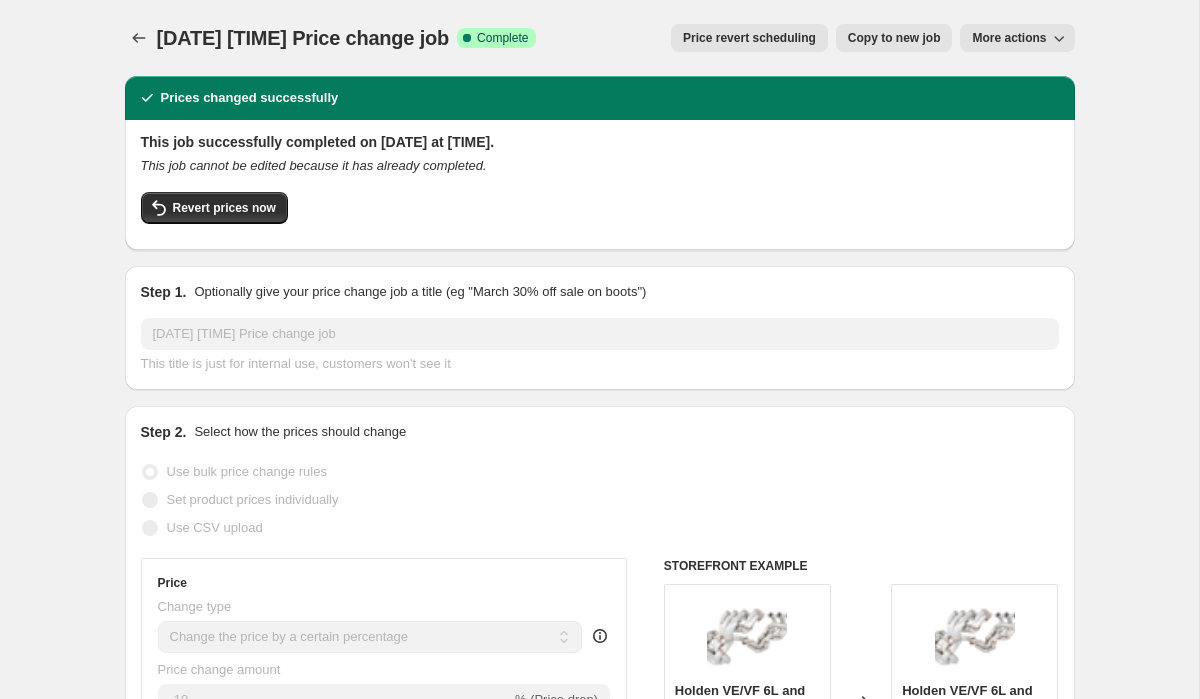 click on "This job cannot be edited because it has already completed." at bounding box center (600, 166) 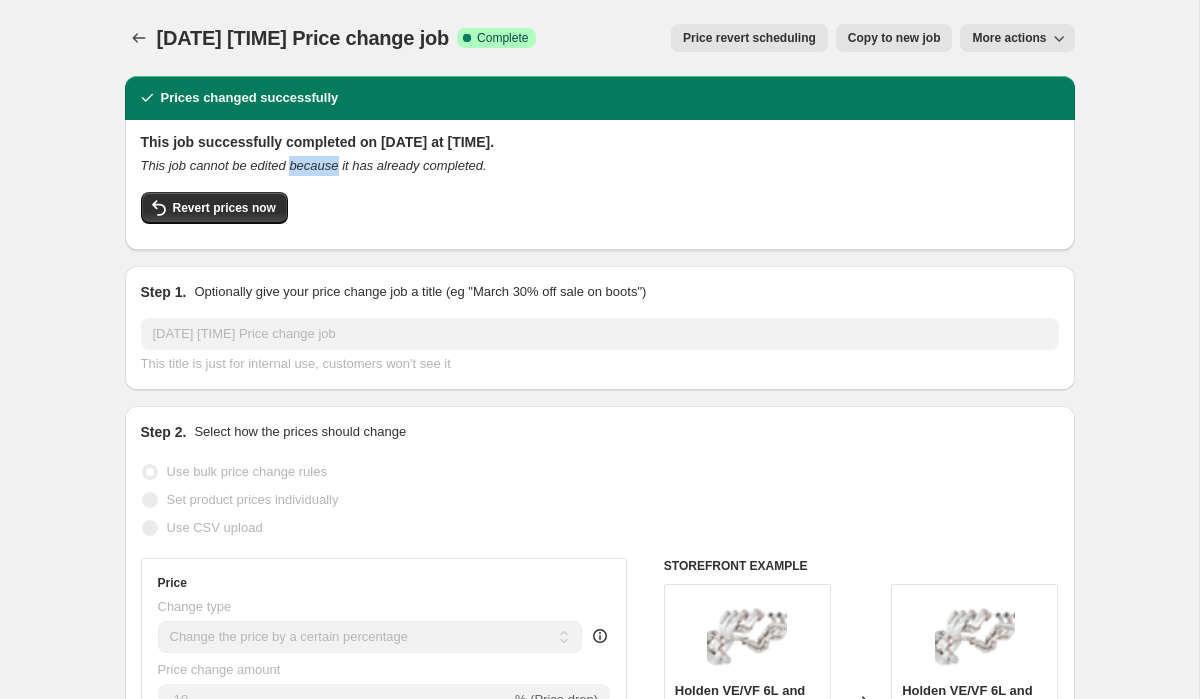click on "This job cannot be edited because it has already completed." at bounding box center [600, 166] 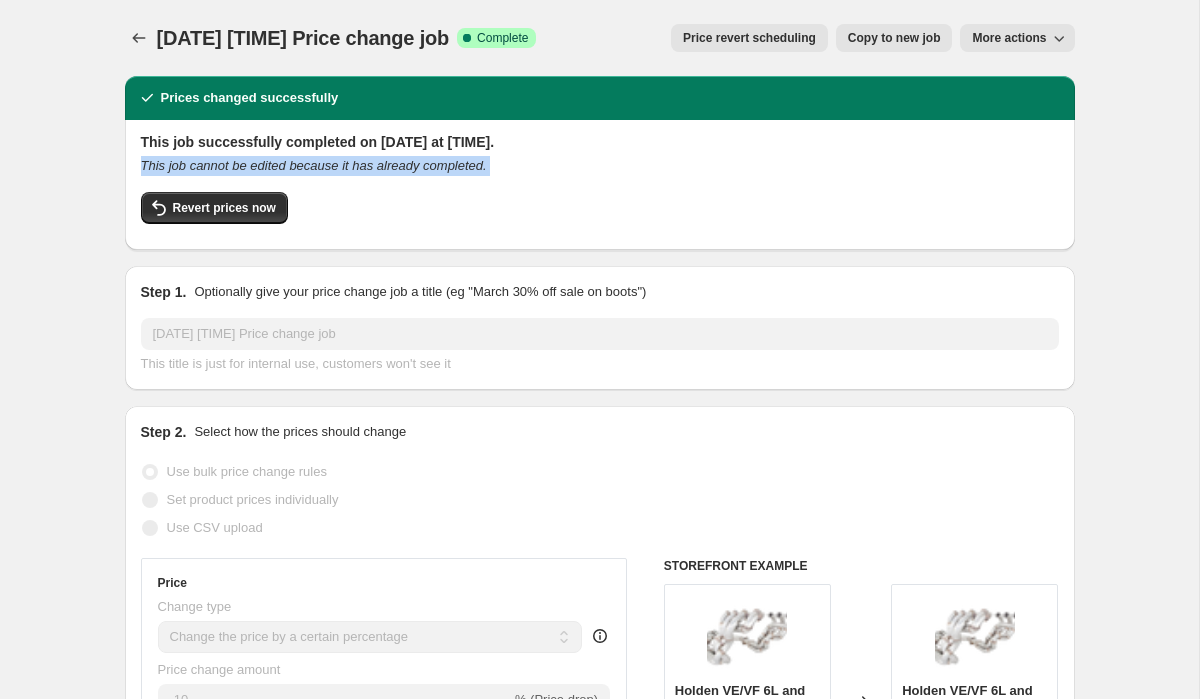 click on "This job cannot be edited because it has already completed." at bounding box center [600, 166] 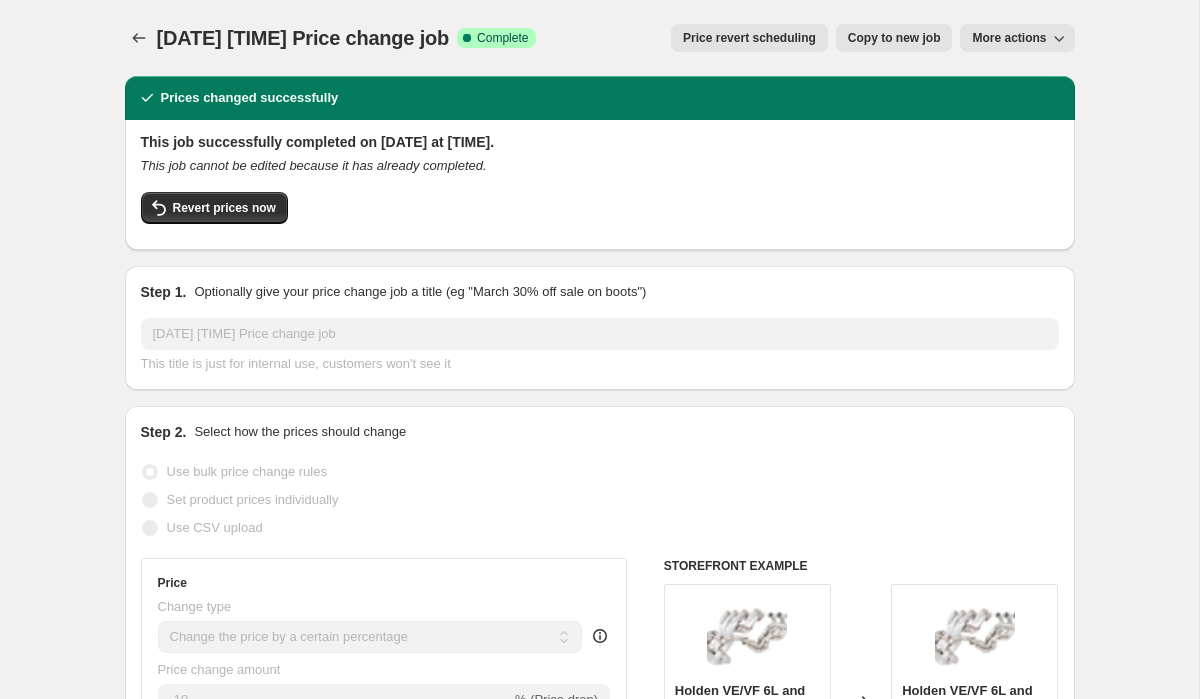click on "Revert prices now" at bounding box center (600, 213) 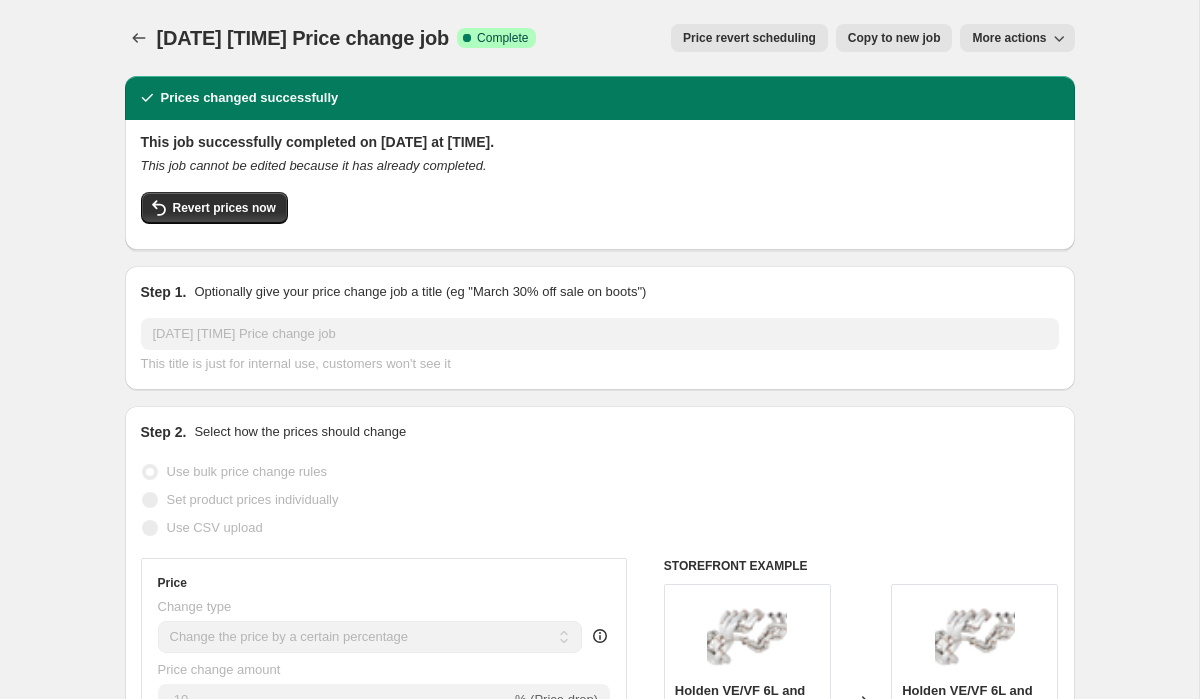 click on "Prices changed successfully This job successfully completed on [DATE] at [TIME]. This job cannot be edited because it has already completed. Revert prices now Step 1. Optionally give your price change job a title (eg "March 30% off sale on boots") [DATE] [TIME] Price change job This title is just for internal use, customers won't see it Step 2. Select how the prices should change Use bulk price change rules Set product prices individually Use CSV upload Price Change type Change the price to a certain amount Change the price by a certain amount Change the price by a certain percentage Change the price to the current compare at price (price before sale) Change the price by a certain amount relative to the compare at price Don't change the price" at bounding box center (599, 1198) 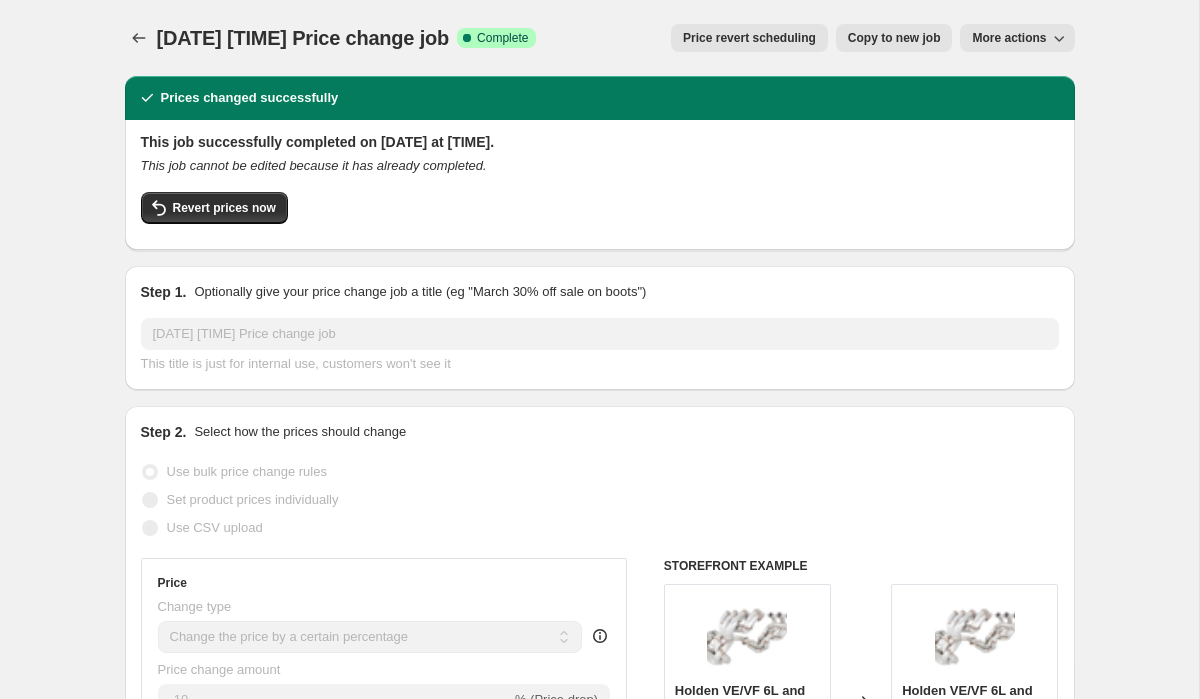 click on "Prices changed successfully This job successfully completed on [DATE] at [TIME]. This job cannot be edited because it has already completed. Revert prices now Step 1. Optionally give your price change job a title (eg "March 30% off sale on boots") [DATE] [TIME] Price change job This title is just for internal use, customers won't see it Step 2. Select how the prices should change Use bulk price change rules Set product prices individually Use CSV upload Price Change type Change the price to a certain amount Change the price by a certain amount Change the price by a certain percentage Change the price to the current compare at price (price before sale) Change the price by a certain amount relative to the compare at price Don't change the price" at bounding box center [599, 1198] 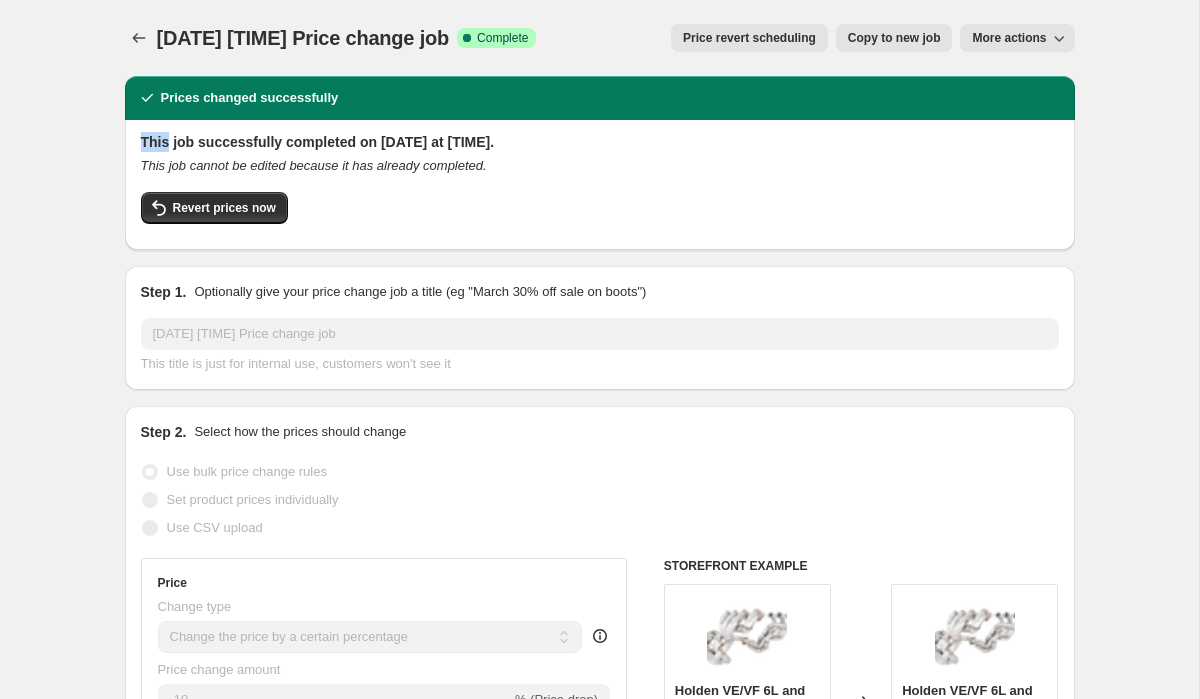 click on "Prices changed successfully This job successfully completed on [DATE] at [TIME]. This job cannot be edited because it has already completed. Revert prices now Step 1. Optionally give your price change job a title (eg "March 30% off sale on boots") [DATE] [TIME] Price change job This title is just for internal use, customers won't see it Step 2. Select how the prices should change Use bulk price change rules Set product prices individually Use CSV upload Price Change type Change the price to a certain amount Change the price by a certain amount Change the price by a certain percentage Change the price to the current compare at price (price before sale) Change the price by a certain amount relative to the compare at price Don't change the price" at bounding box center [599, 1198] 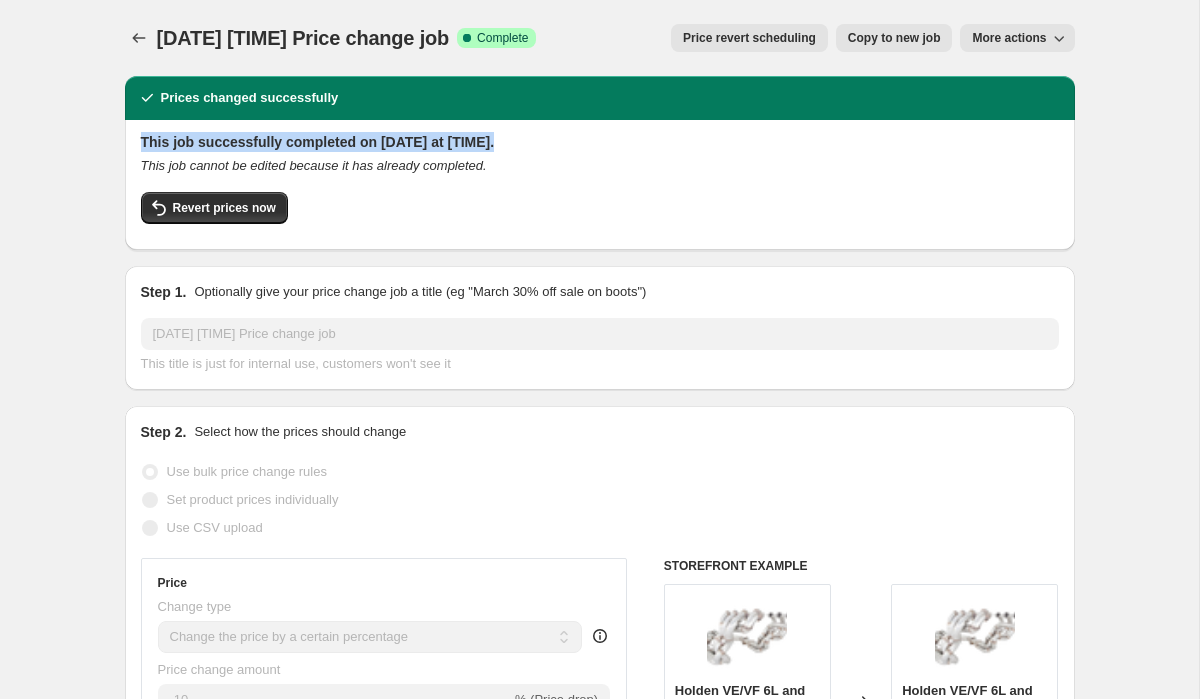 click on "Prices changed successfully This job successfully completed on [DATE] at [TIME]. This job cannot be edited because it has already completed. Revert prices now Step 1. Optionally give your price change job a title (eg "March 30% off sale on boots") [DATE] [TIME] Price change job This title is just for internal use, customers won't see it Step 2. Select how the prices should change Use bulk price change rules Set product prices individually Use CSV upload Price Change type Change the price to a certain amount Change the price by a certain amount Change the price by a certain percentage Change the price to the current compare at price (price before sale) Change the price by a certain amount relative to the compare at price Don't change the price" at bounding box center [599, 1198] 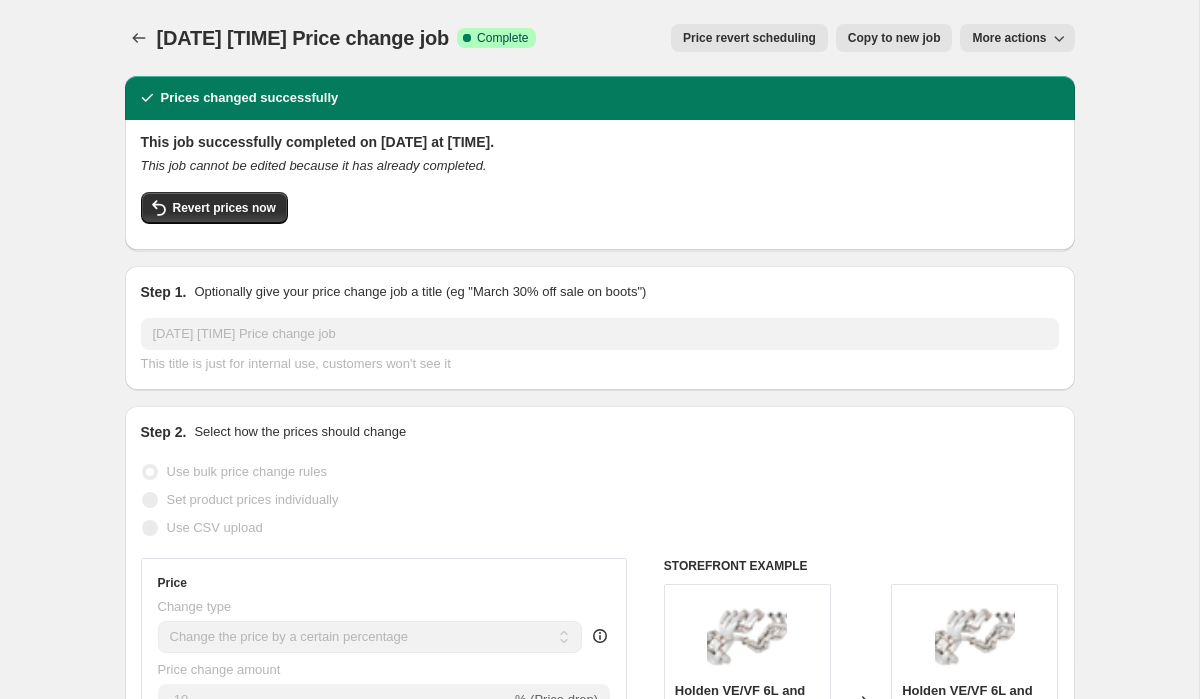 click on "This job cannot be edited because it has already completed." at bounding box center [600, 166] 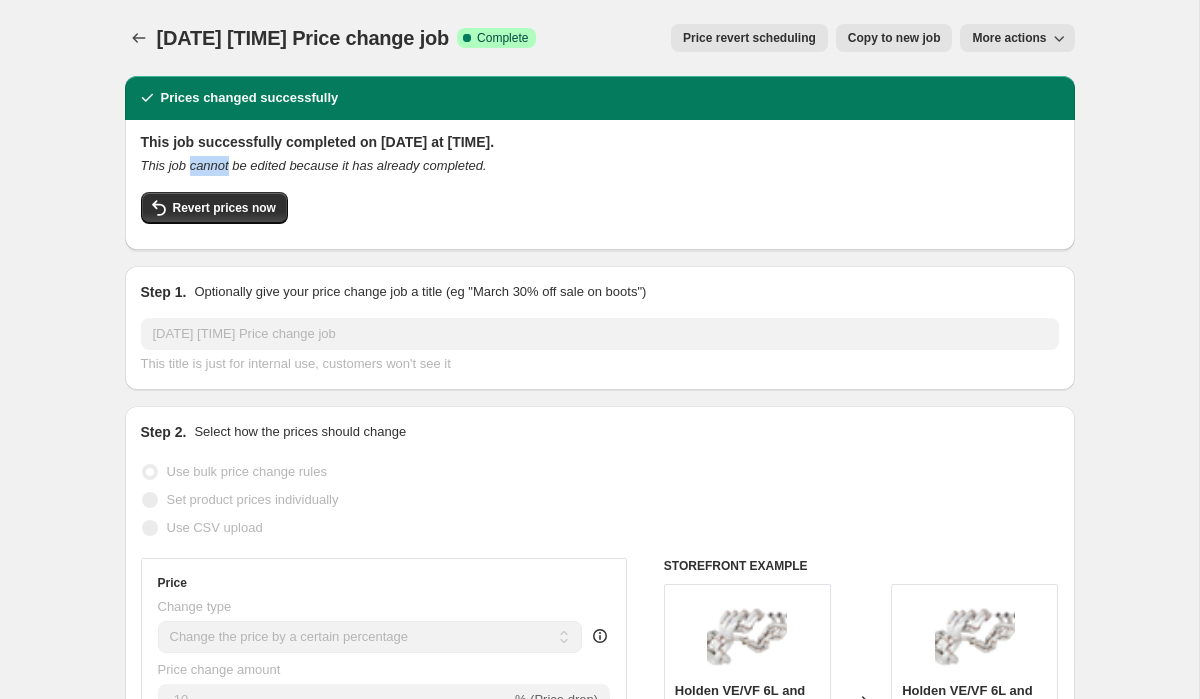 click on "This job cannot be edited because it has already completed." at bounding box center [600, 166] 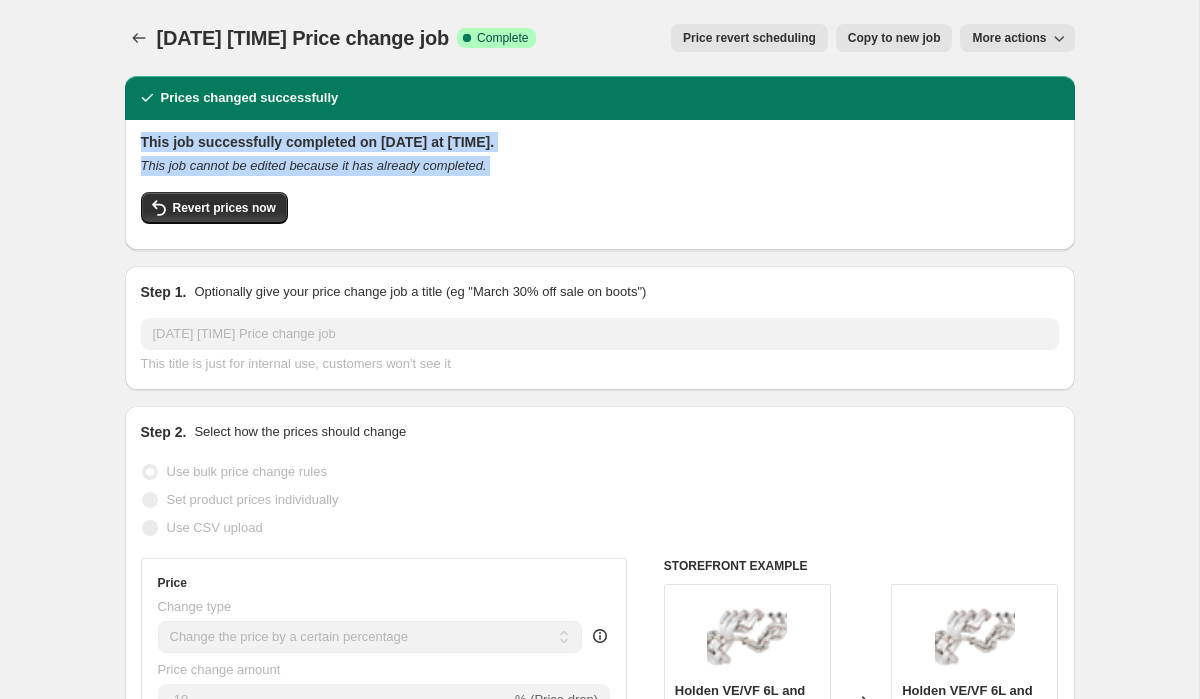drag, startPoint x: 206, startPoint y: 174, endPoint x: 220, endPoint y: 130, distance: 46.173584 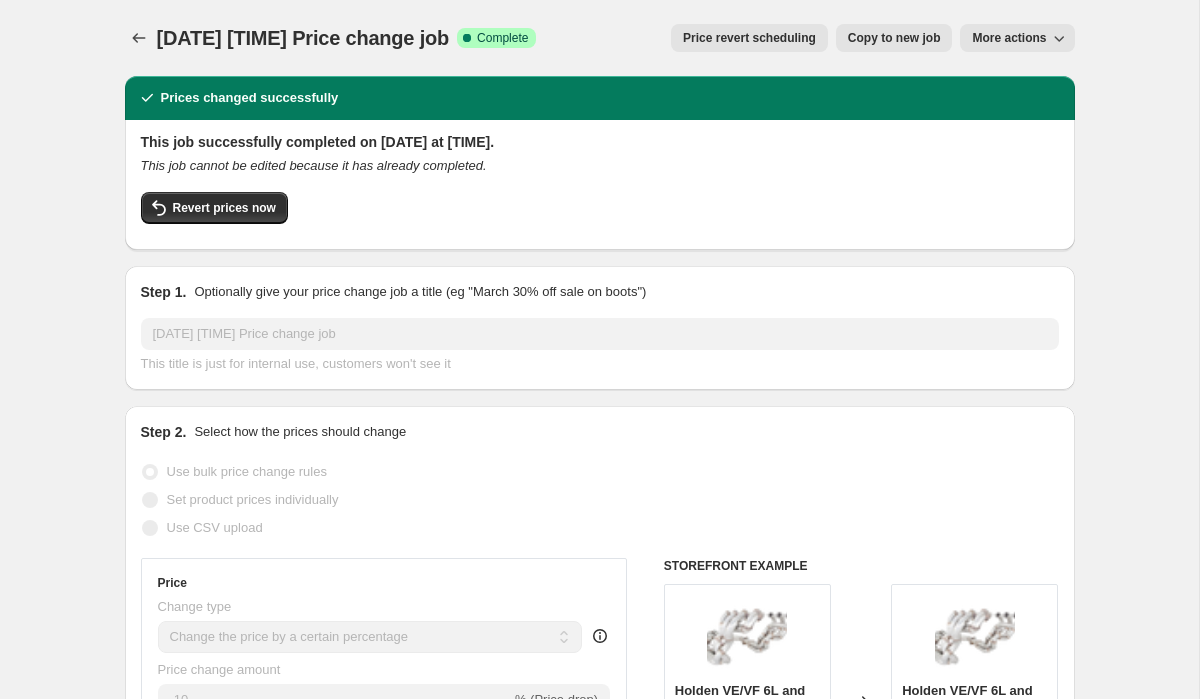 click on "This job successfully completed on [DATE] at [TIME]. This job cannot be edited because it has already completed. Revert prices now" at bounding box center [600, 185] 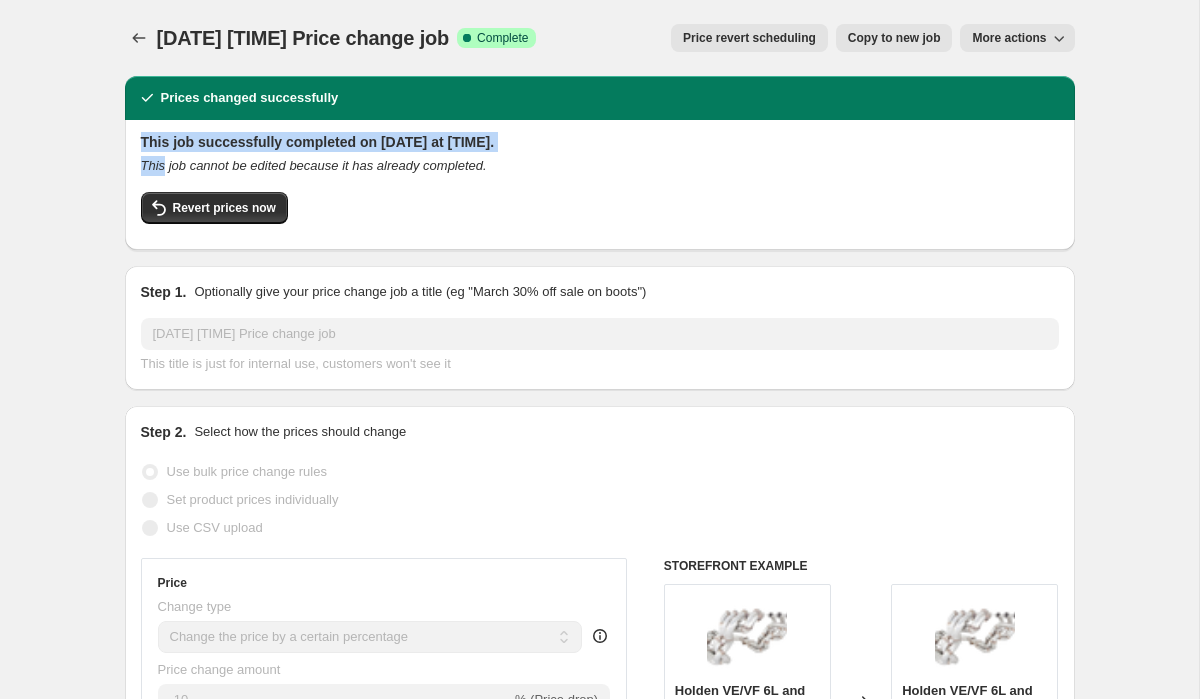 drag, startPoint x: 220, startPoint y: 130, endPoint x: 223, endPoint y: 154, distance: 24.186773 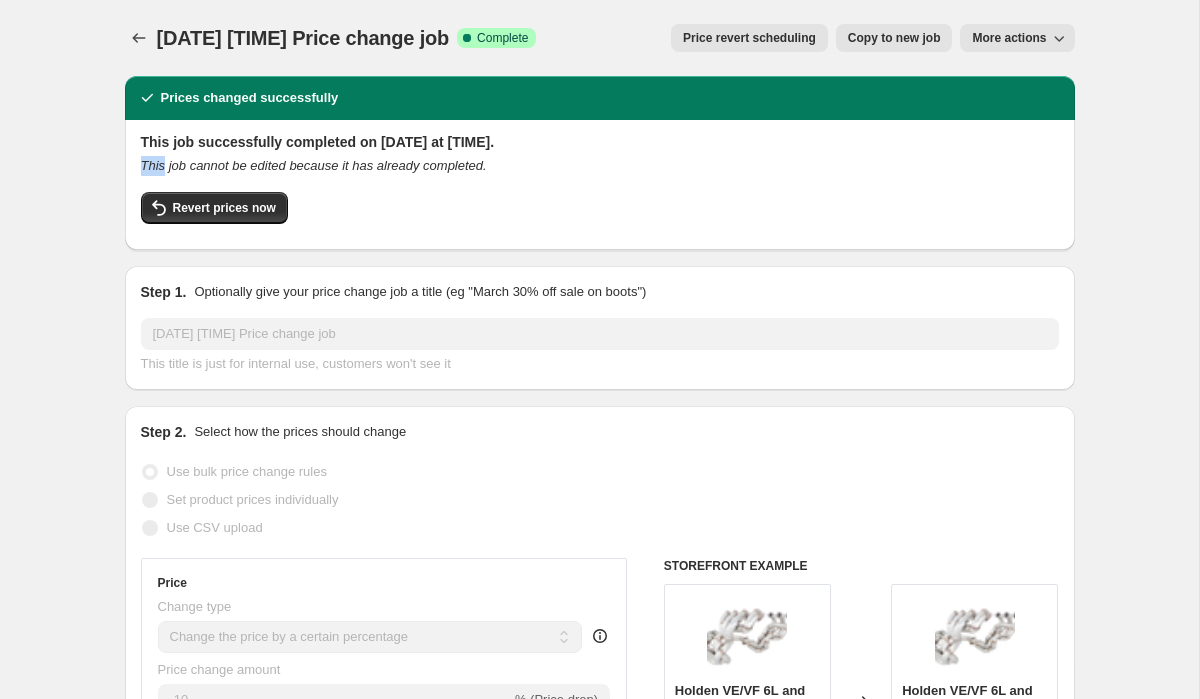 click on "This job successfully completed on [DATE] at [TIME]. This job cannot be edited because it has already completed. Revert prices now" at bounding box center [600, 183] 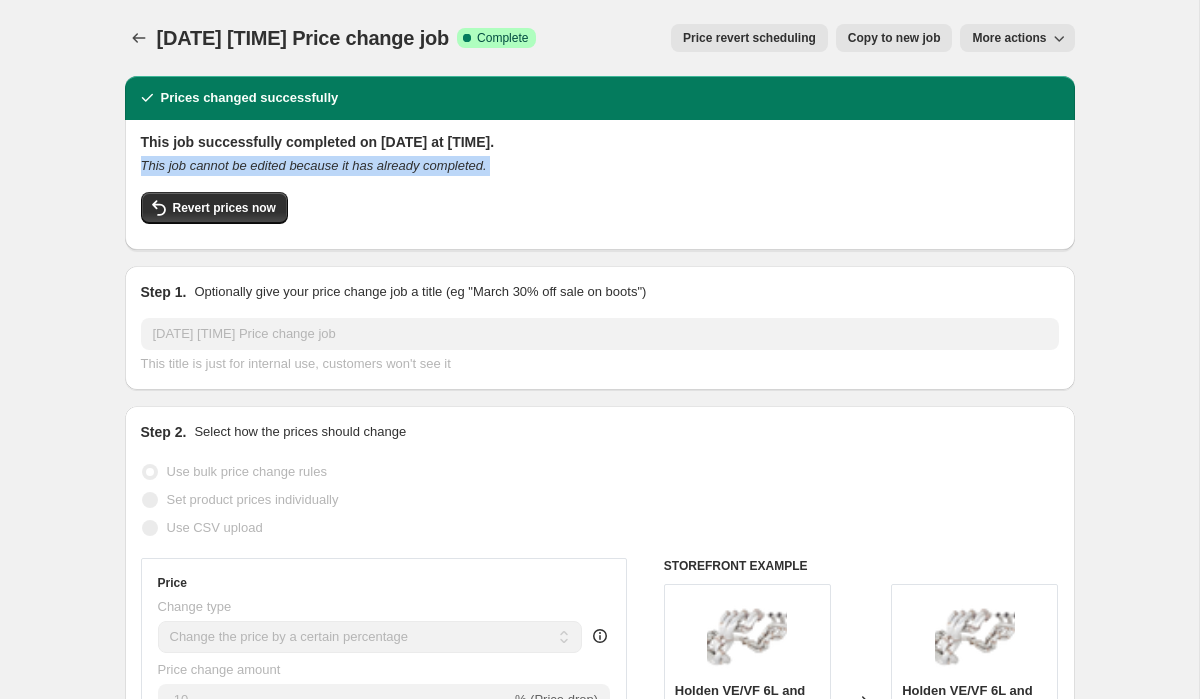 click on "This job successfully completed on [DATE] at [TIME]. This job cannot be edited because it has already completed. Revert prices now" at bounding box center [600, 183] 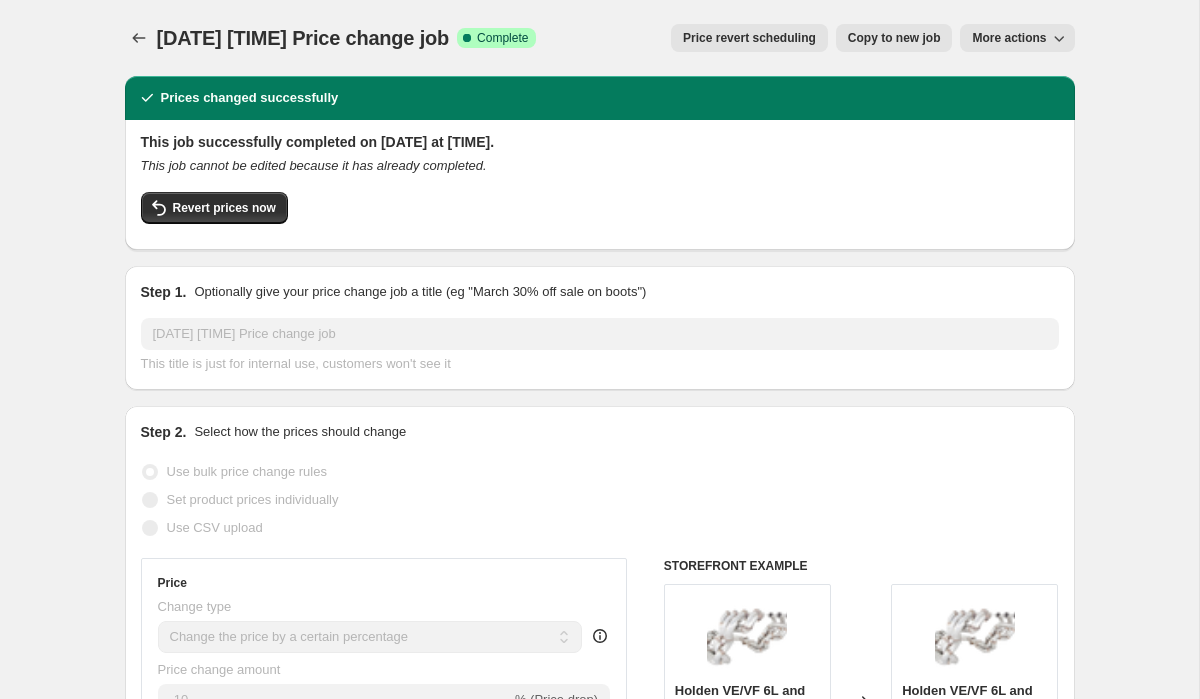 click on "This job successfully completed on [DATE] at [TIME]." at bounding box center (600, 142) 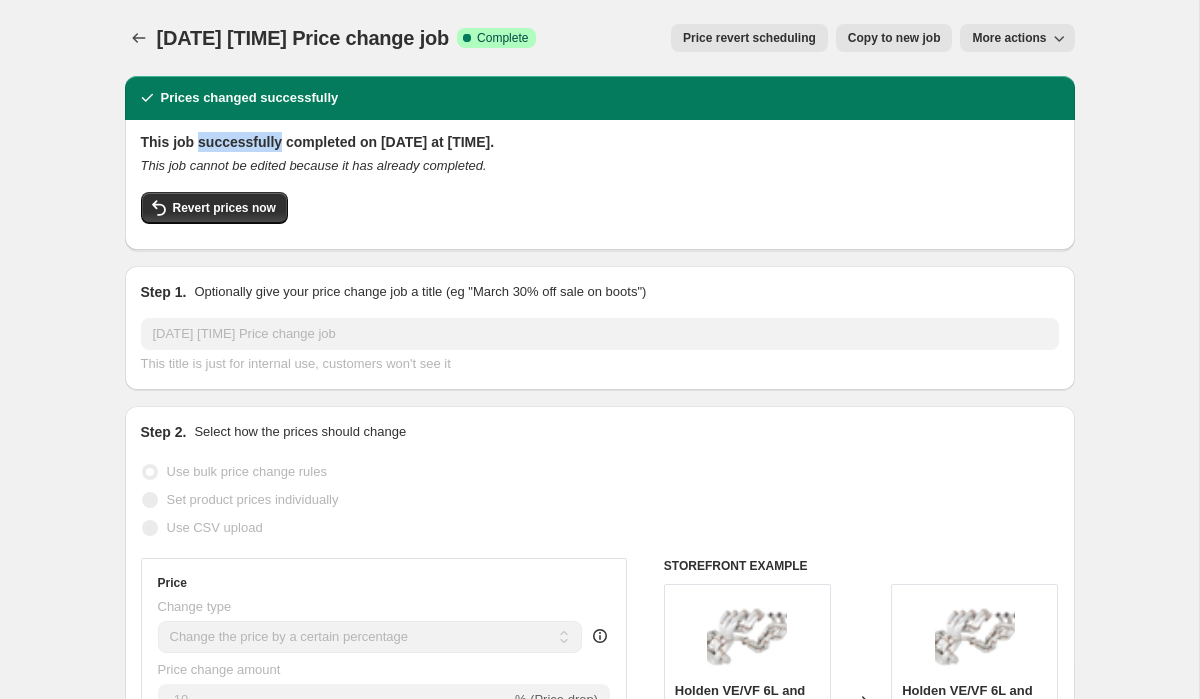 click on "This job successfully completed on [DATE] at [TIME]." at bounding box center [600, 142] 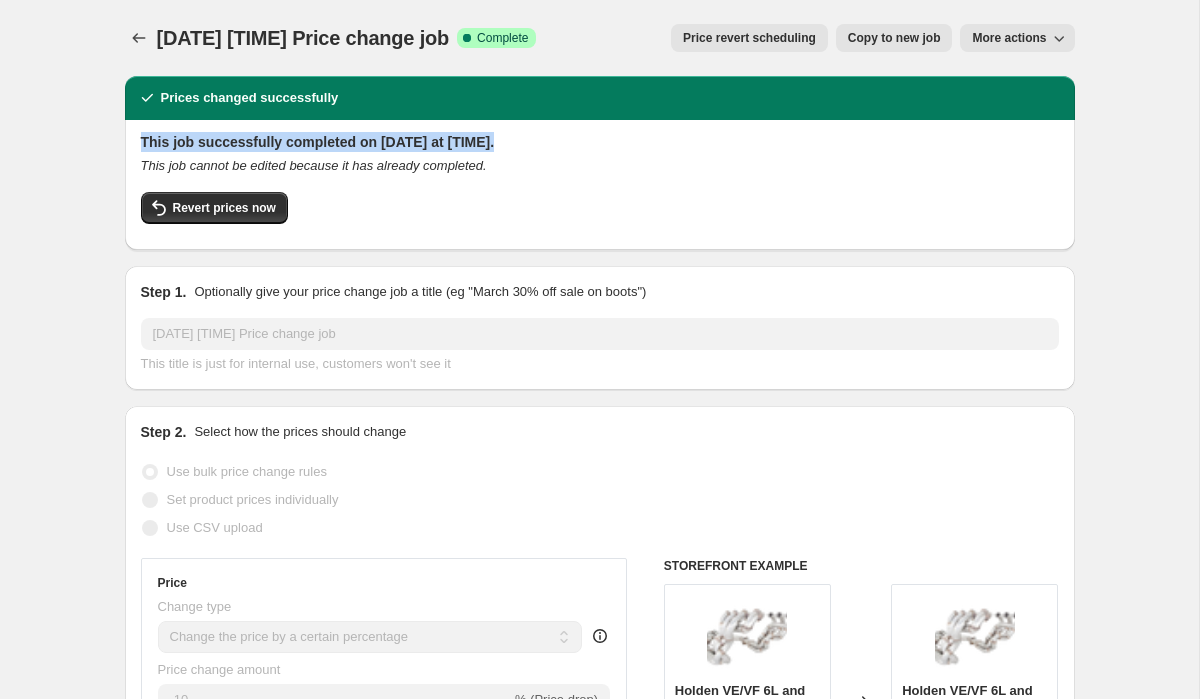 click on "This job successfully completed on [DATE] at [TIME]." at bounding box center [600, 142] 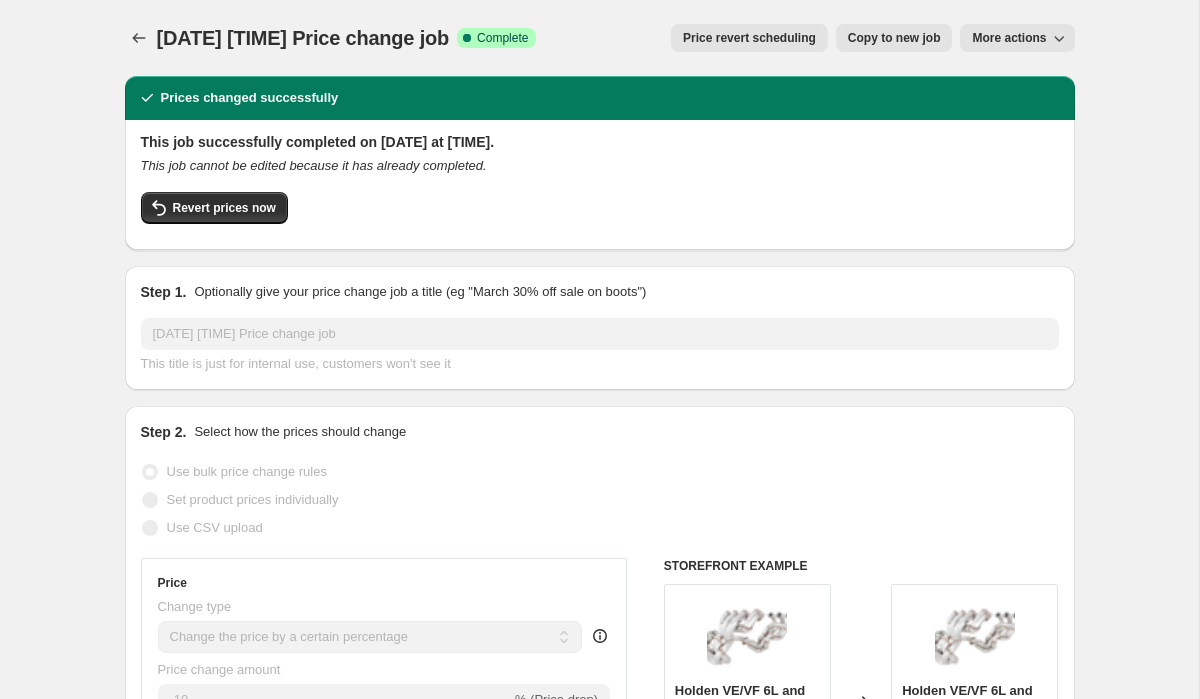 click on "This job cannot be edited because it has already completed." at bounding box center [314, 165] 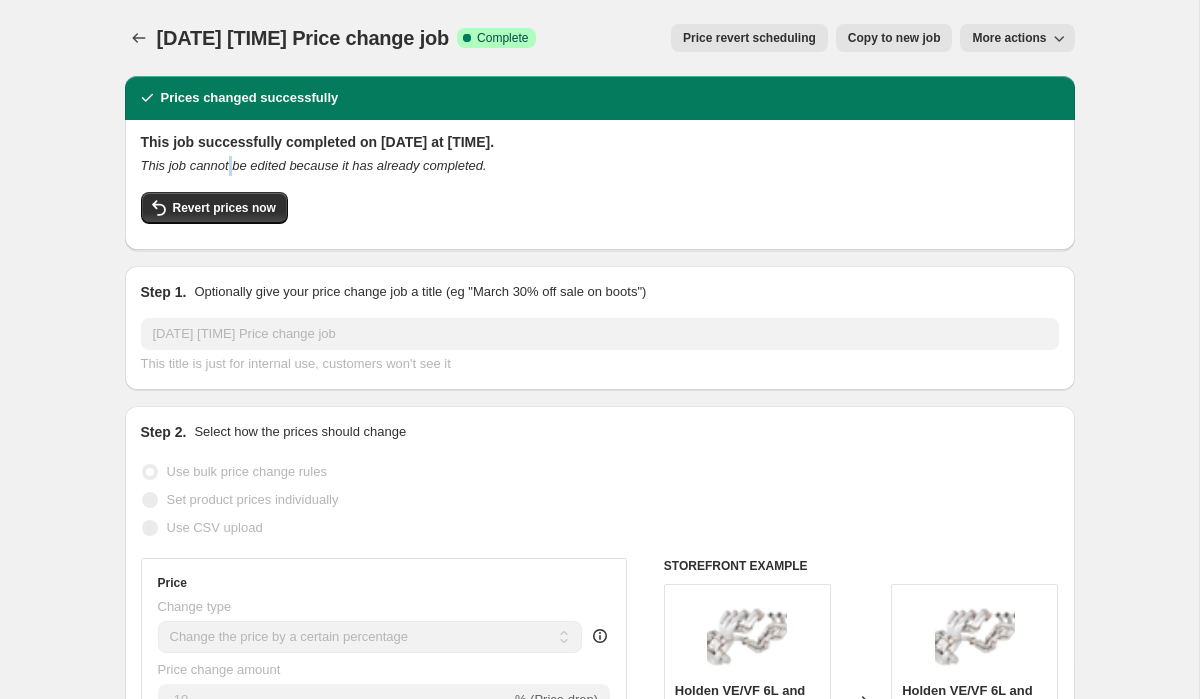 click on "This job cannot be edited because it has already completed." at bounding box center [314, 165] 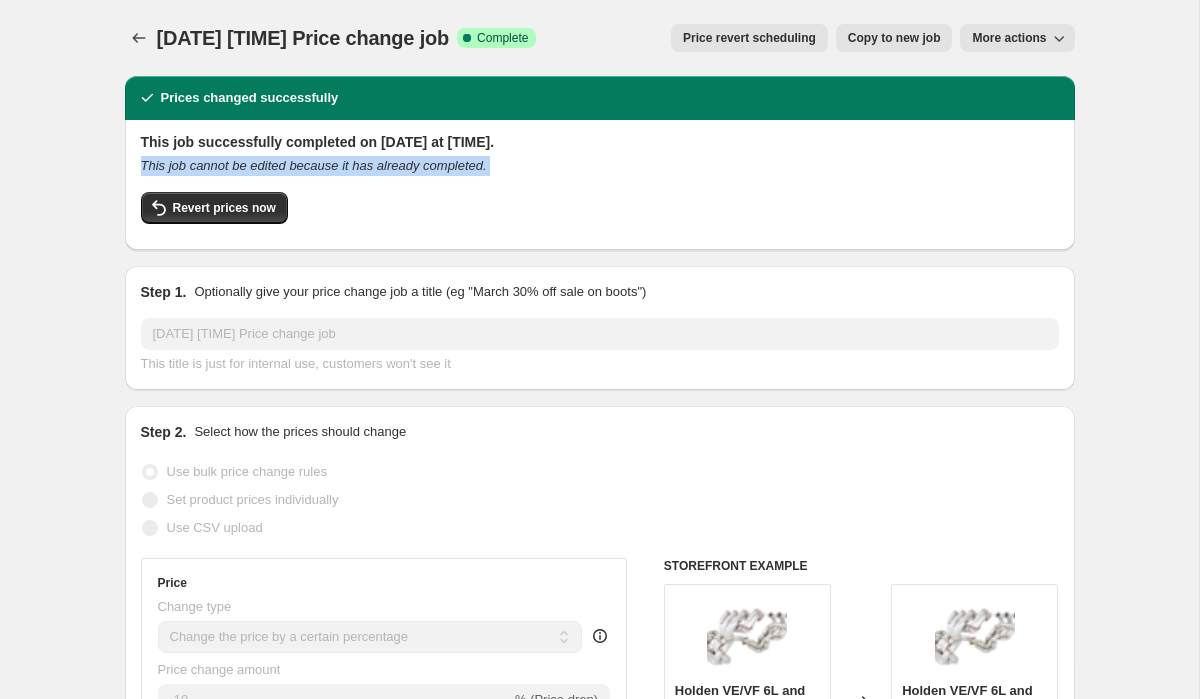 click on "This job cannot be edited because it has already completed." at bounding box center [314, 165] 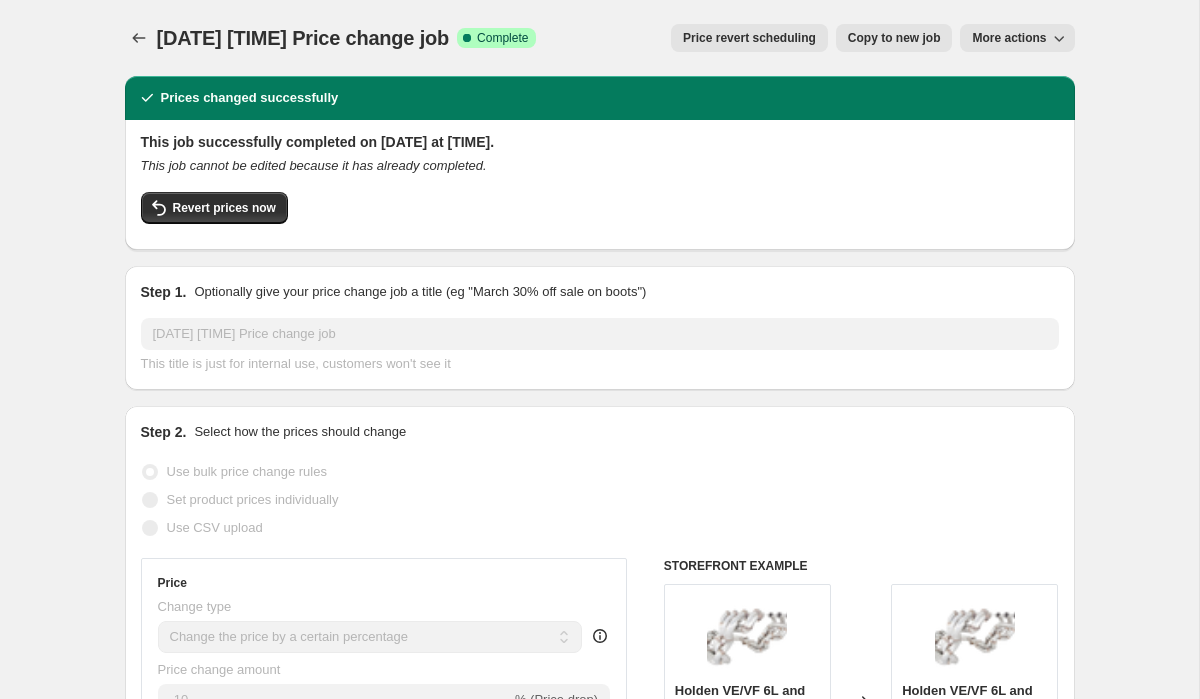 click on "This job successfully completed on [DATE] at [TIME]." at bounding box center [600, 142] 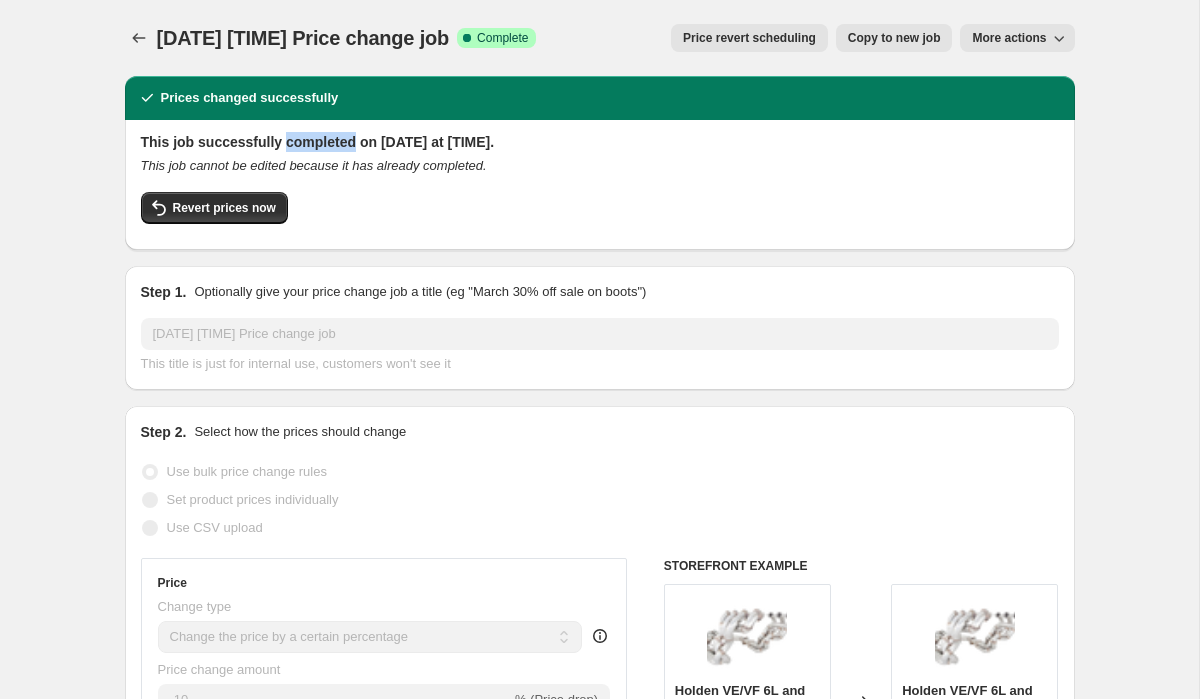click on "This job successfully completed on [DATE] at [TIME]." at bounding box center [600, 142] 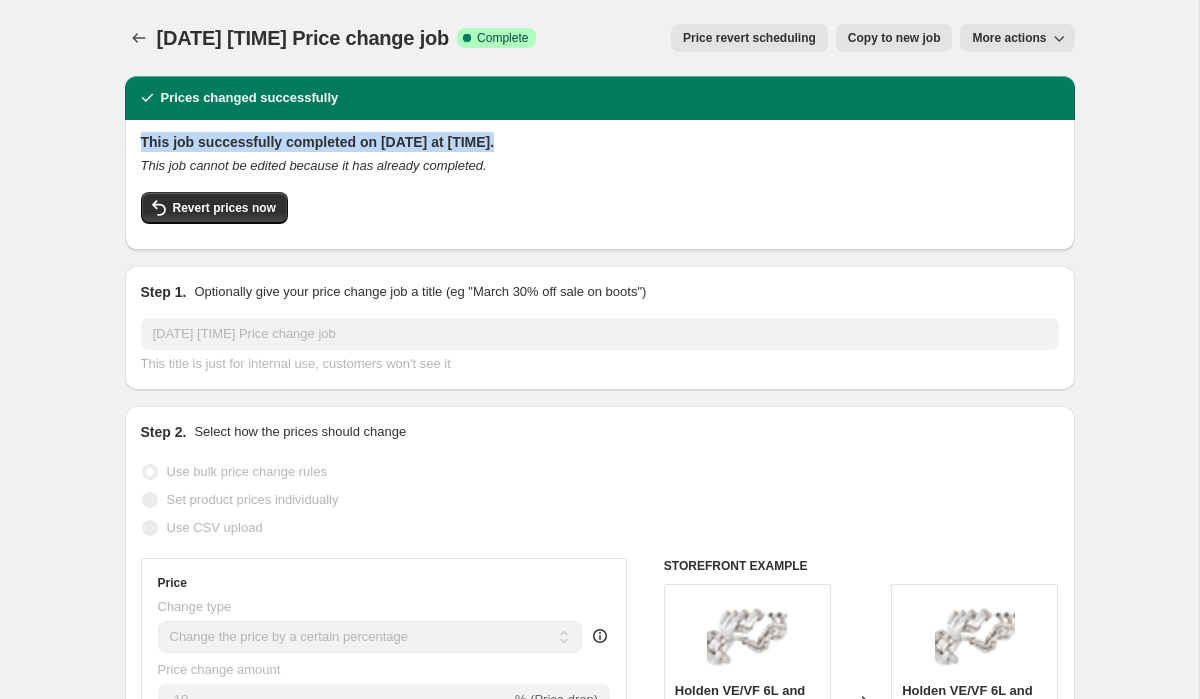 click on "This job successfully completed on [DATE] at [TIME]." at bounding box center (600, 142) 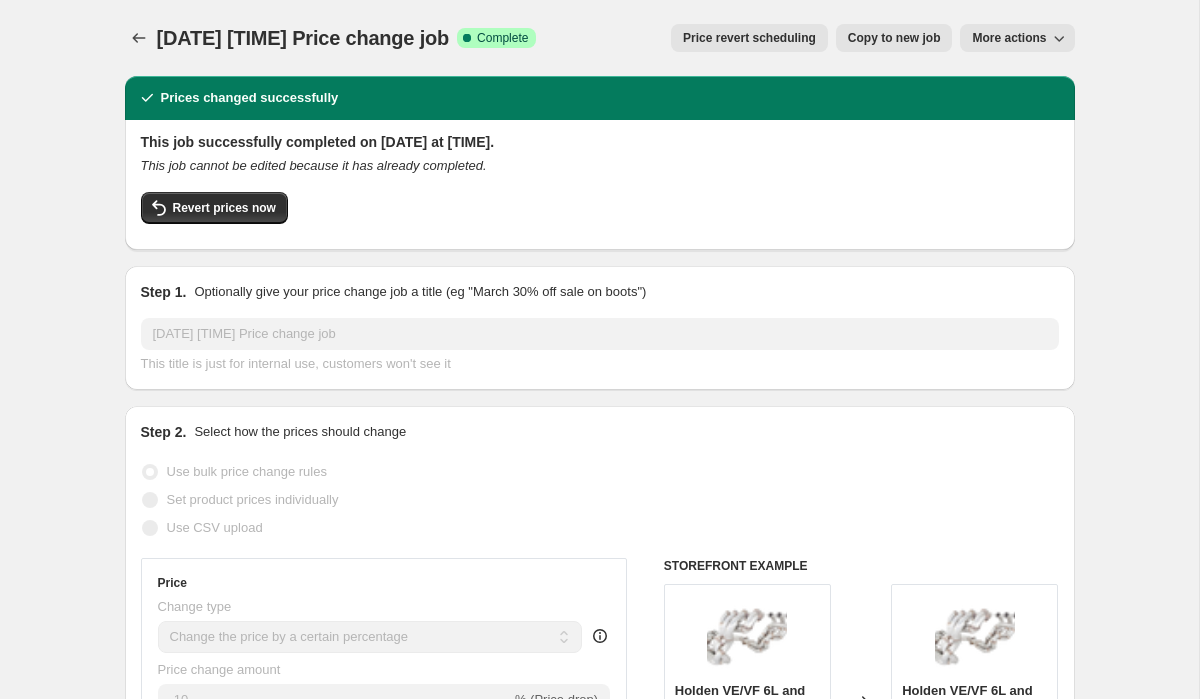 click on "This job cannot be edited because it has already completed." at bounding box center [314, 165] 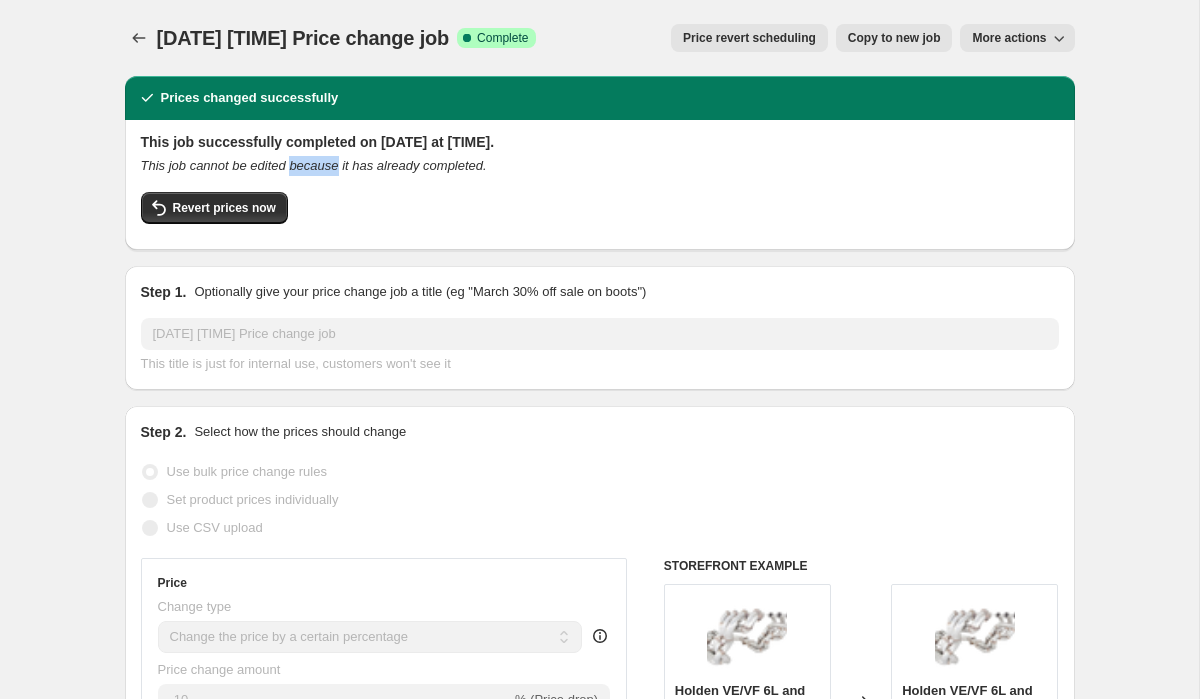 click on "This job cannot be edited because it has already completed." at bounding box center [314, 165] 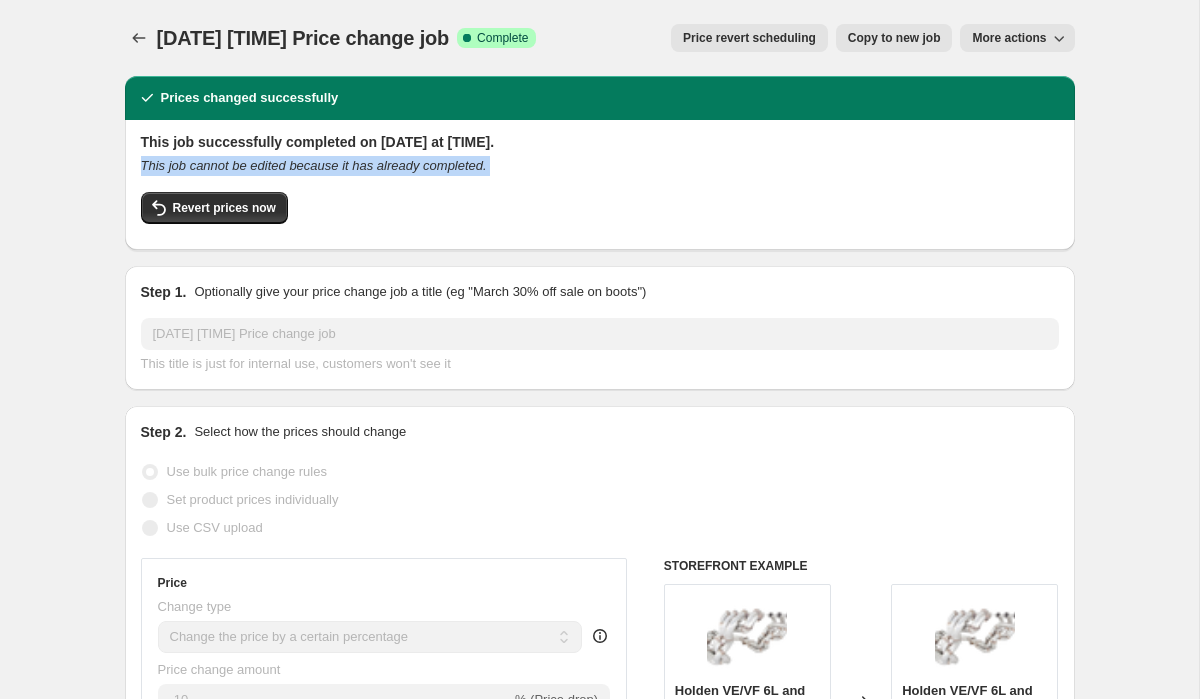 click on "This job cannot be edited because it has already completed." at bounding box center [314, 165] 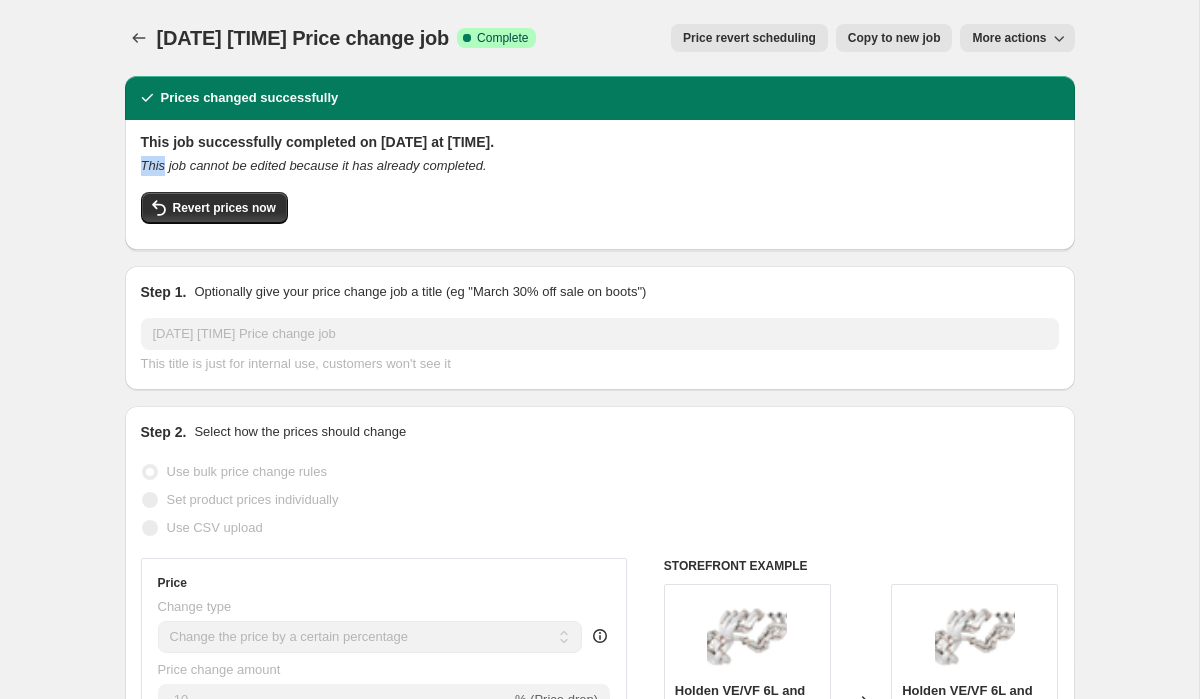 click on "This job successfully completed on [DATE] at [TIME]. This job cannot be edited because it has already completed. Revert prices now" at bounding box center [600, 183] 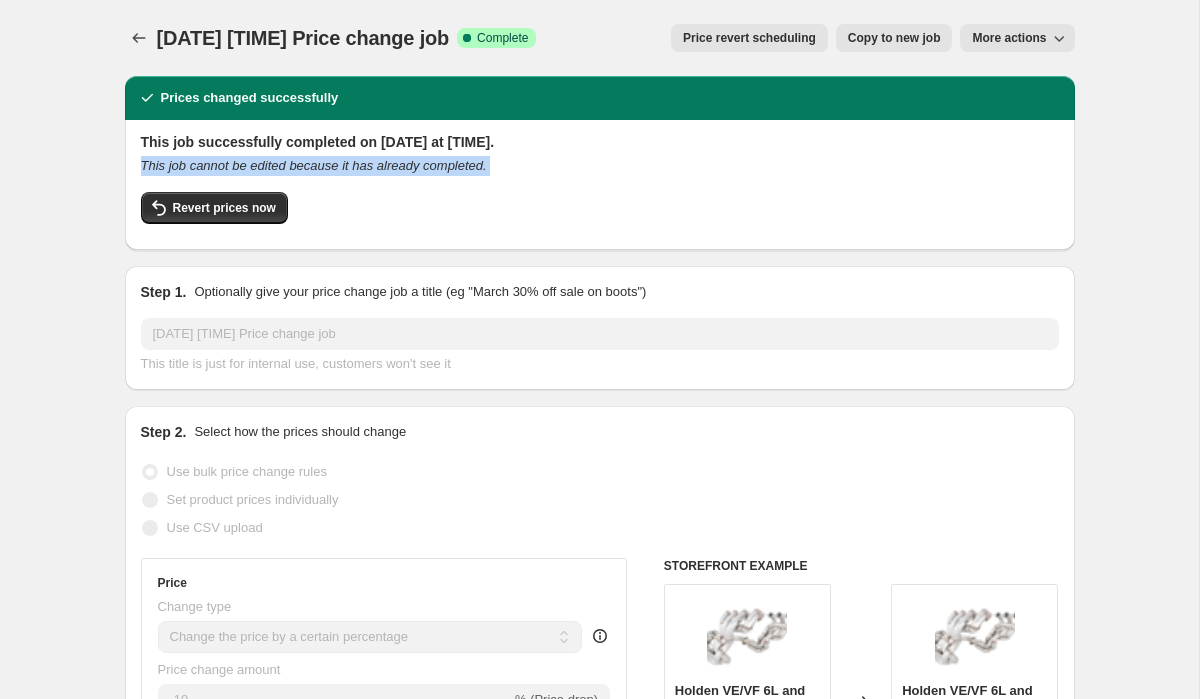 click on "This job successfully completed on [DATE] at [TIME]. This job cannot be edited because it has already completed. Revert prices now" at bounding box center [600, 183] 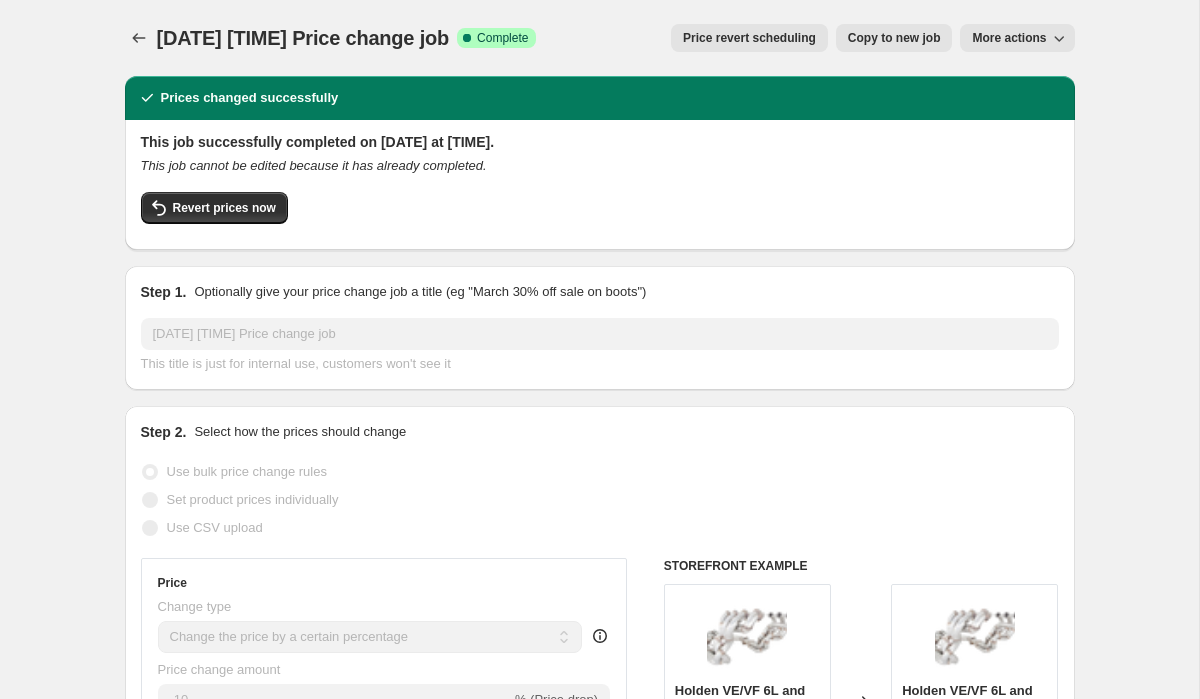 click on "This job successfully completed on [DATE] at [TIME]." at bounding box center (600, 142) 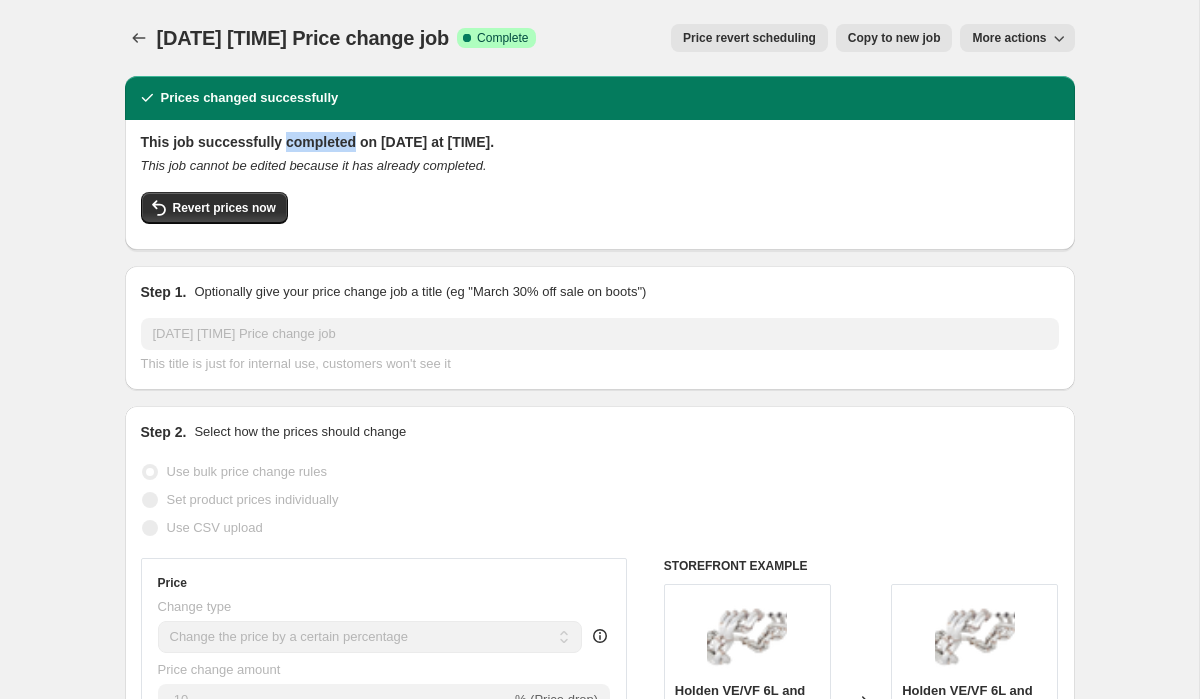 click on "This job successfully completed on [DATE] at [TIME]." at bounding box center (600, 142) 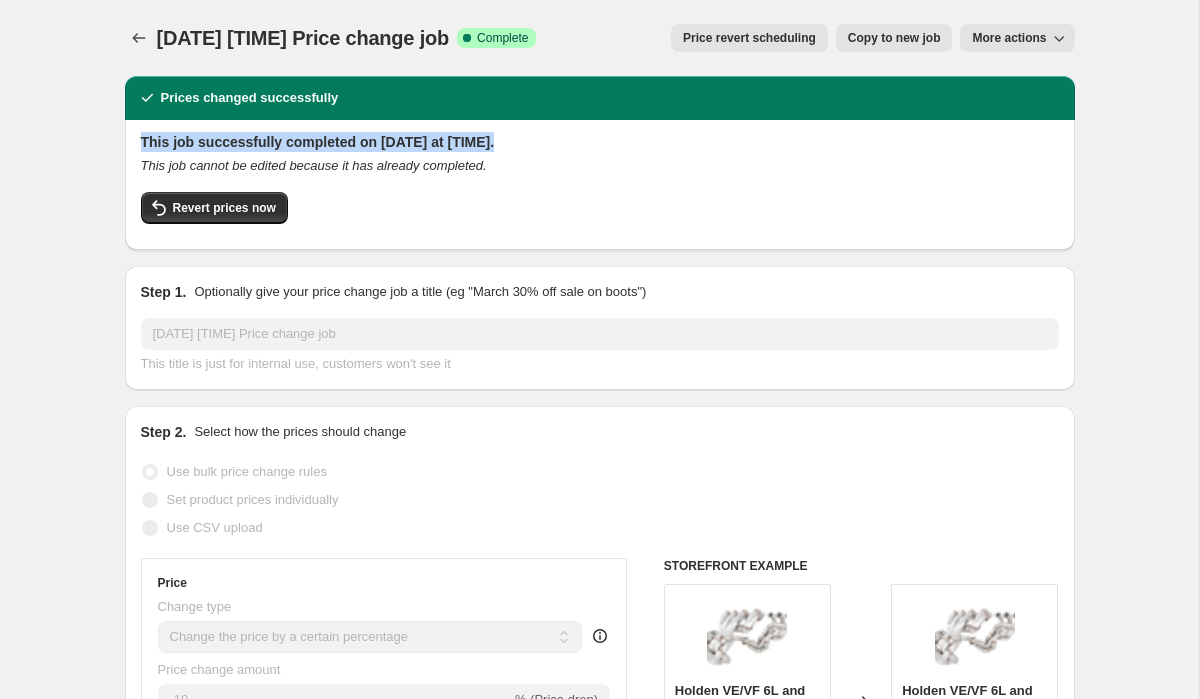 click on "This job successfully completed on [DATE] at [TIME]." at bounding box center [600, 142] 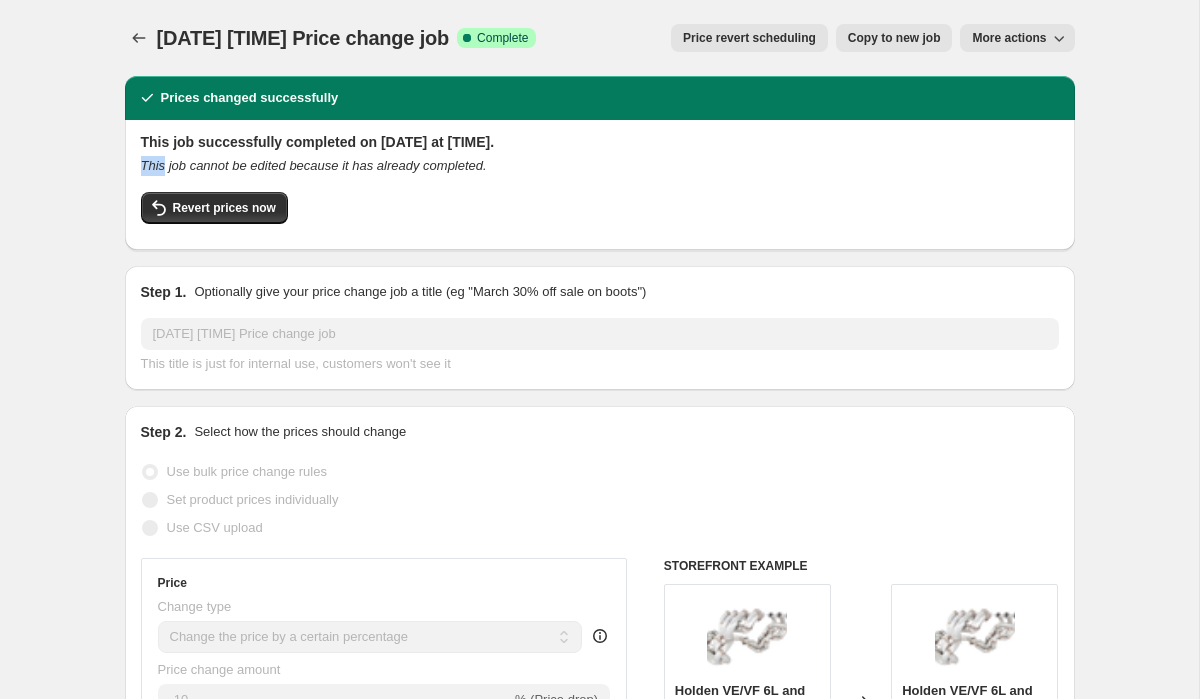 click on "This job successfully completed on [DATE] at [TIME]. This job cannot be edited because it has already completed. Revert prices now" at bounding box center [600, 183] 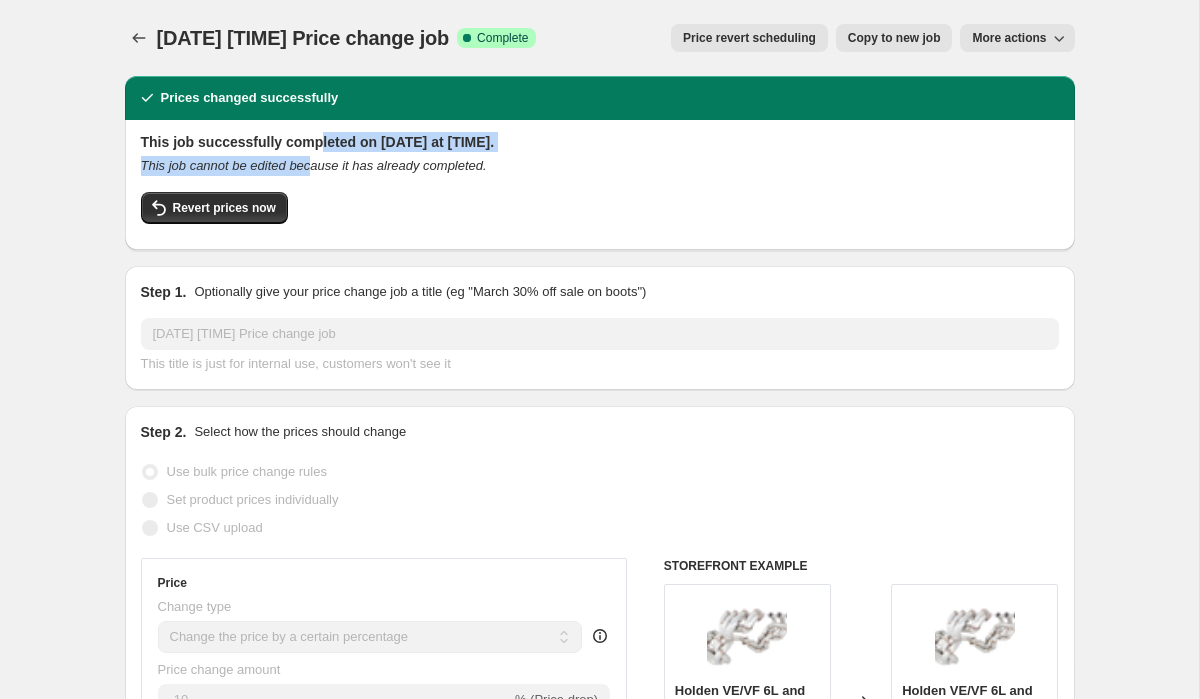 drag, startPoint x: 323, startPoint y: 139, endPoint x: 324, endPoint y: 174, distance: 35.014282 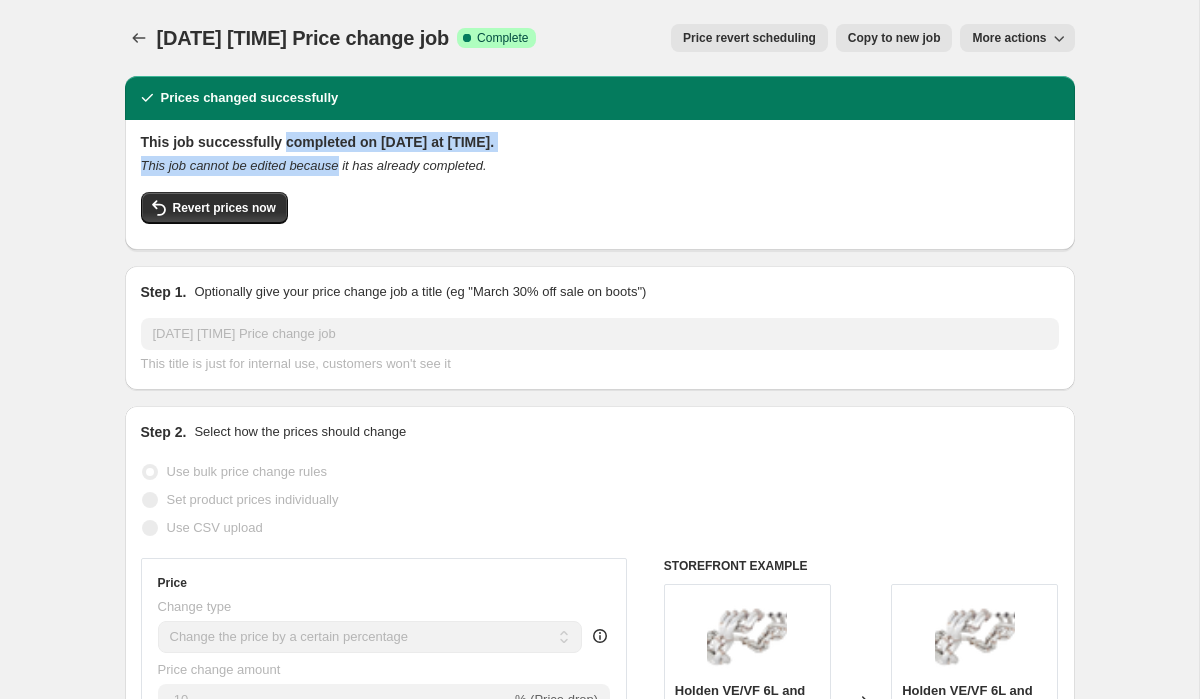 drag, startPoint x: 324, startPoint y: 174, endPoint x: 336, endPoint y: 130, distance: 45.607018 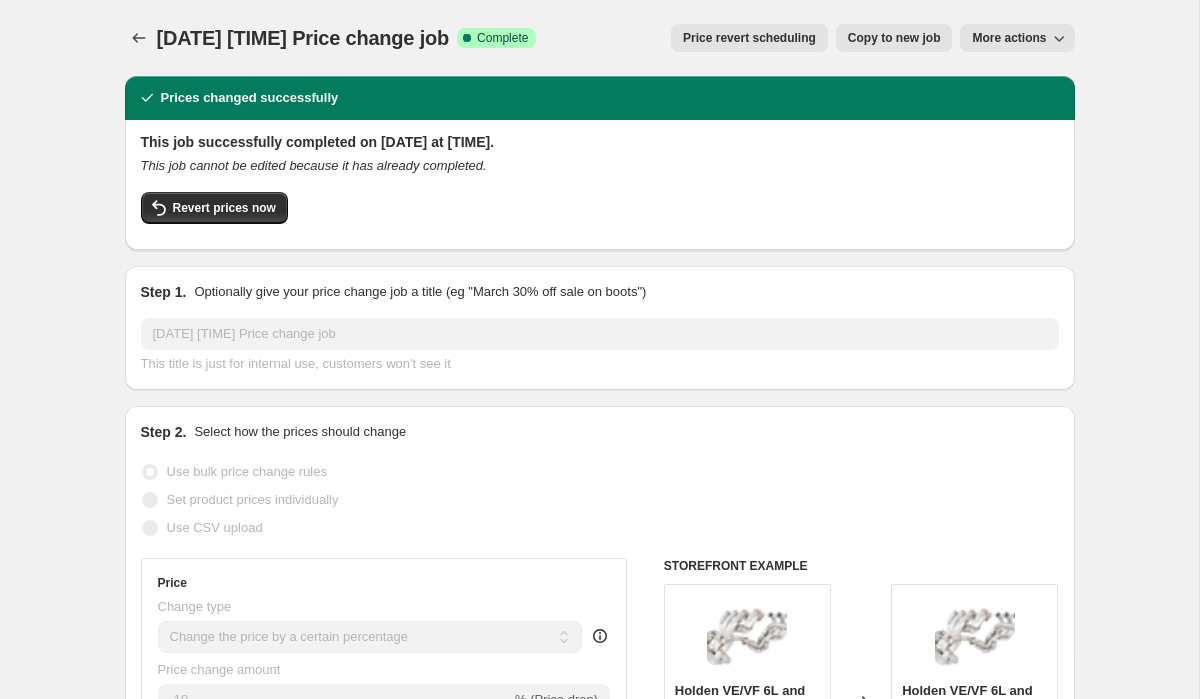 click on "Revert prices now" at bounding box center (600, 213) 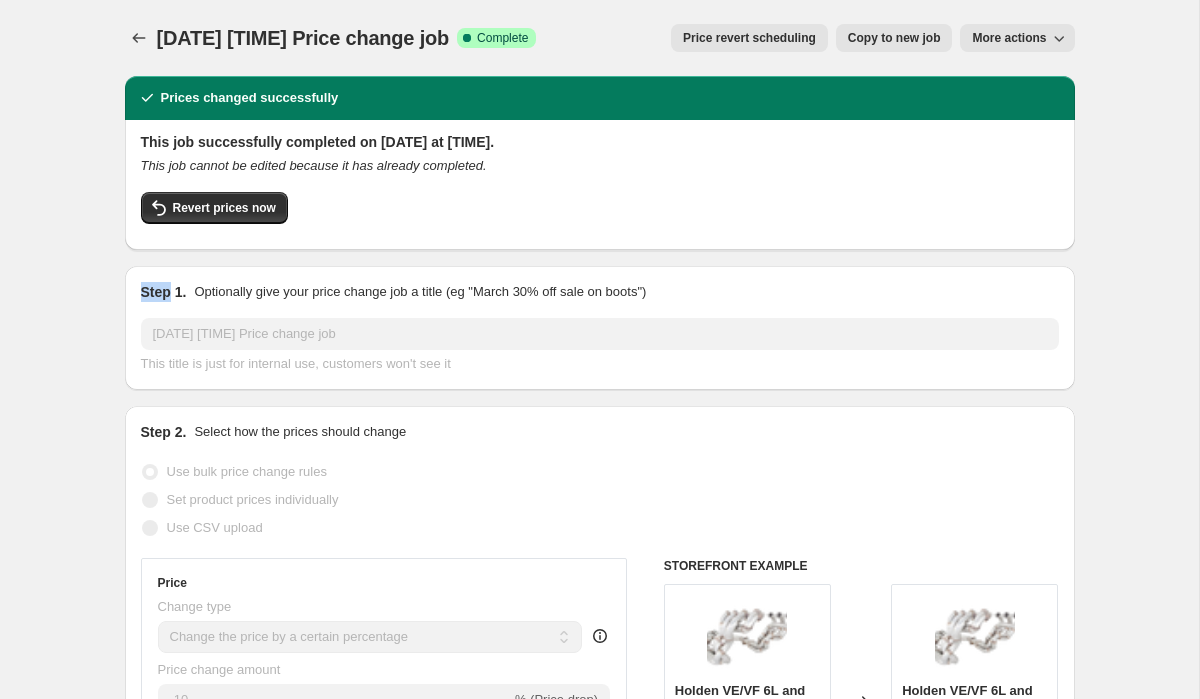 drag, startPoint x: 372, startPoint y: 212, endPoint x: 395, endPoint y: 78, distance: 135.95955 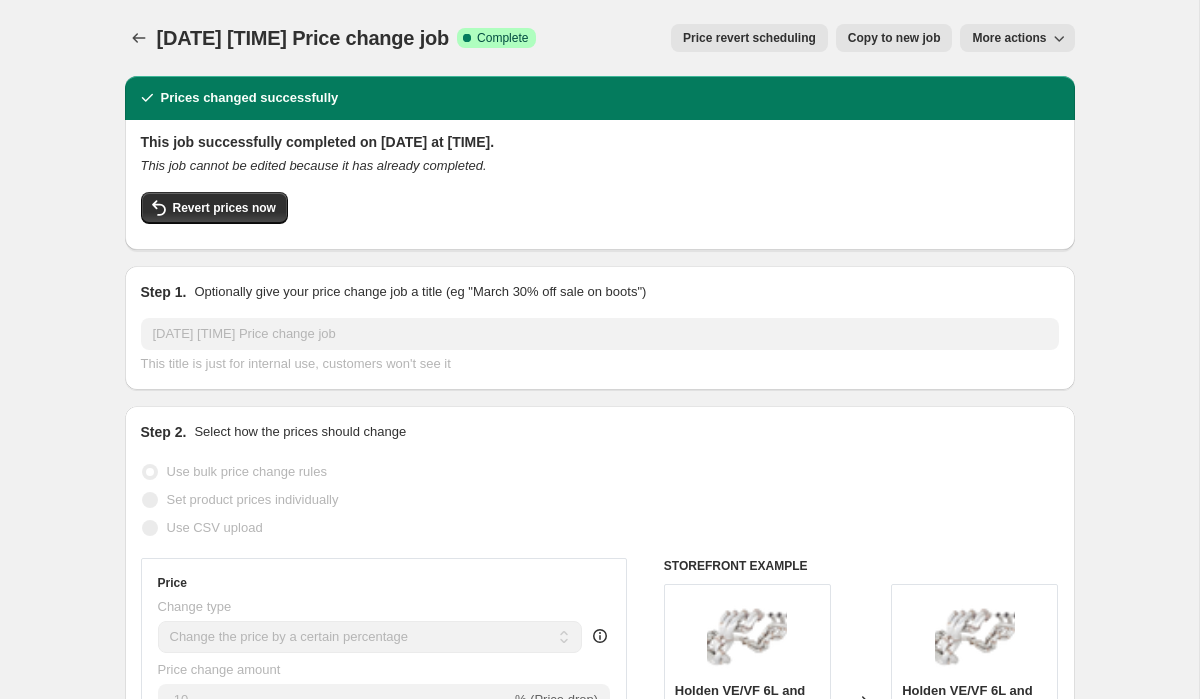 click on "Prices changed successfully" at bounding box center (600, 98) 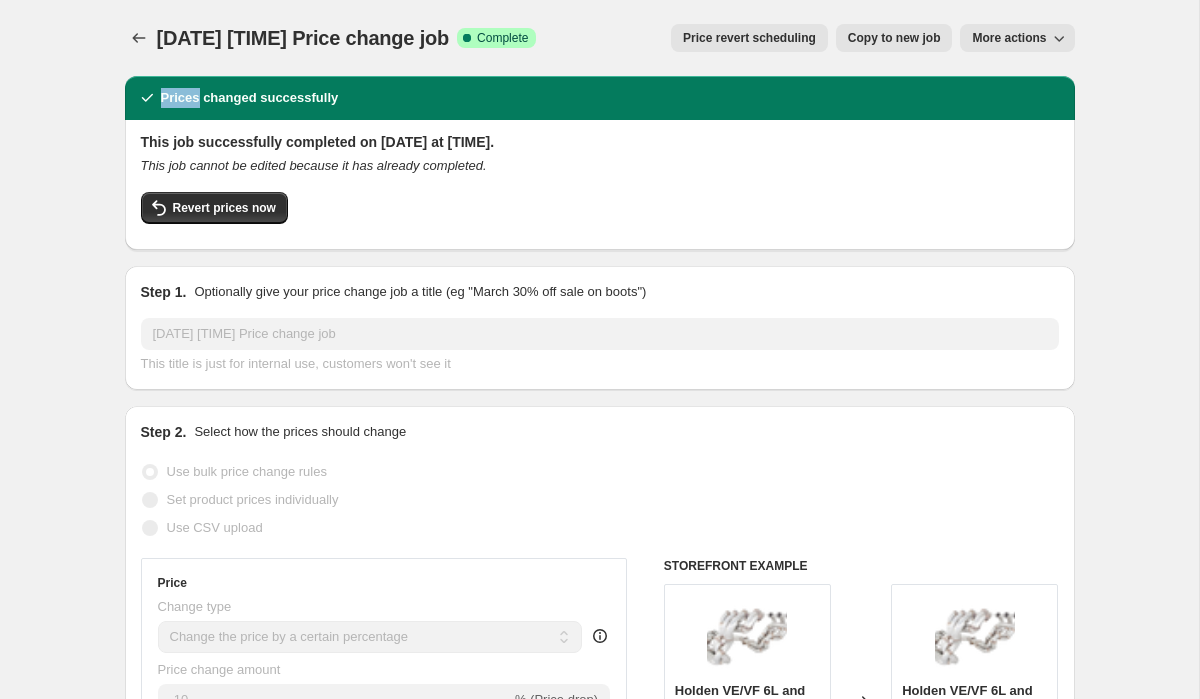click on "Prices changed successfully" at bounding box center [600, 98] 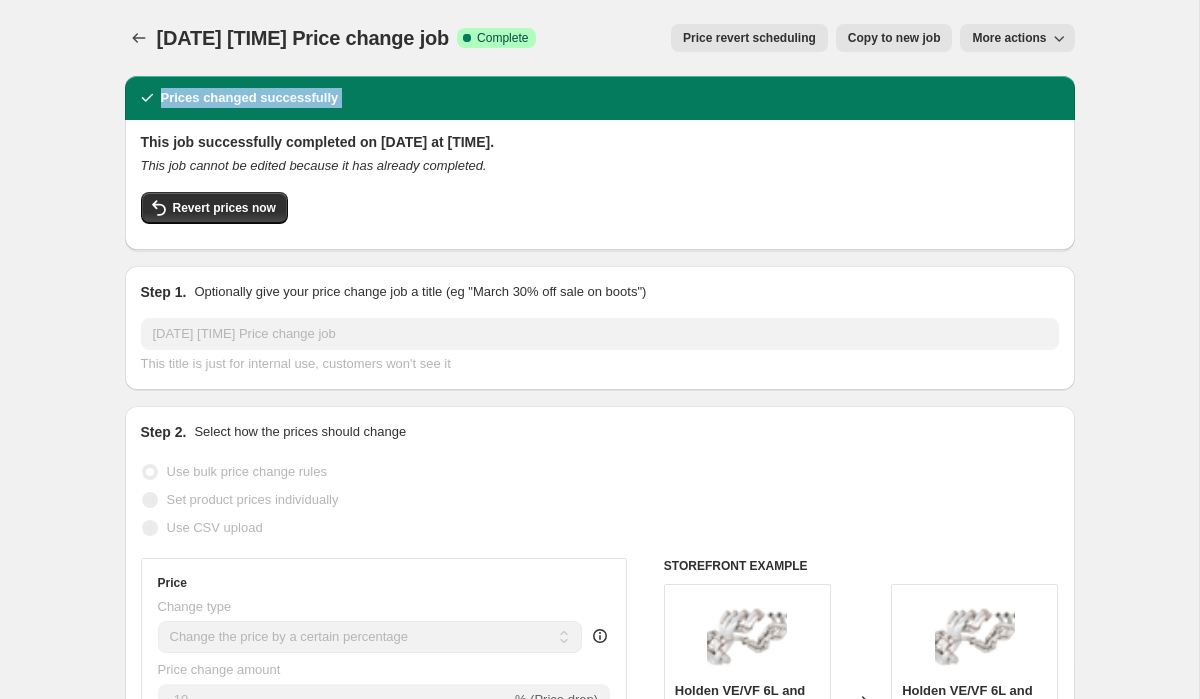 click on "Prices changed successfully" at bounding box center [600, 98] 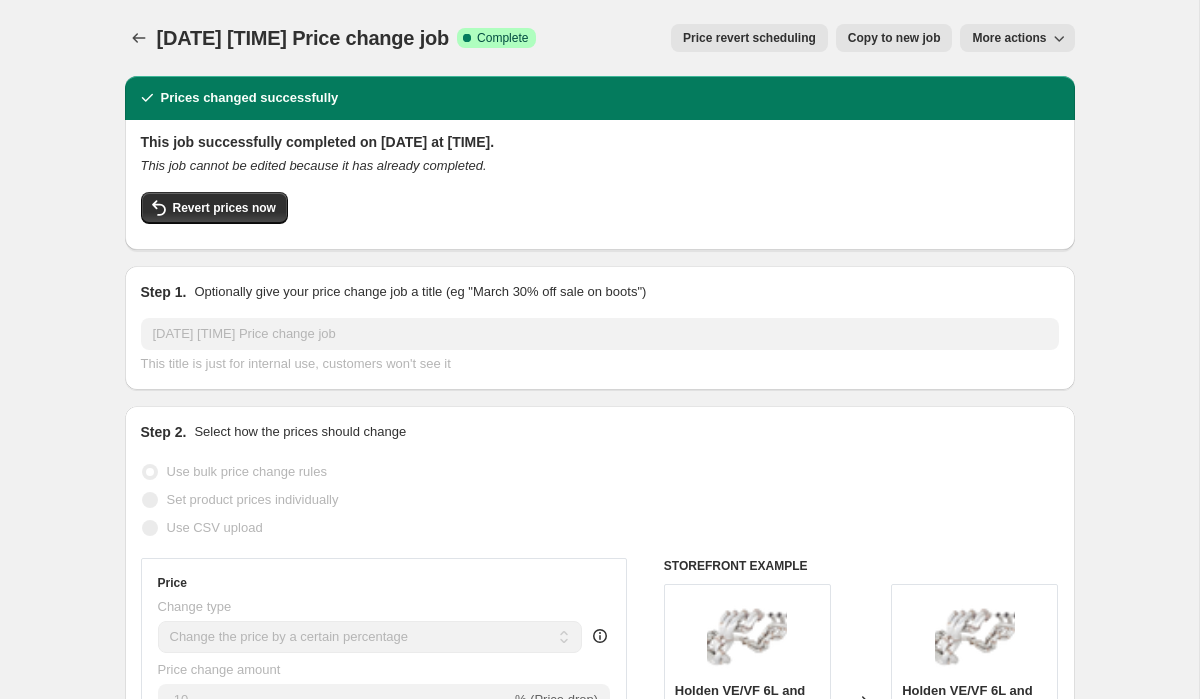 click on "This job successfully completed on [DATE] at [TIME]." at bounding box center (600, 142) 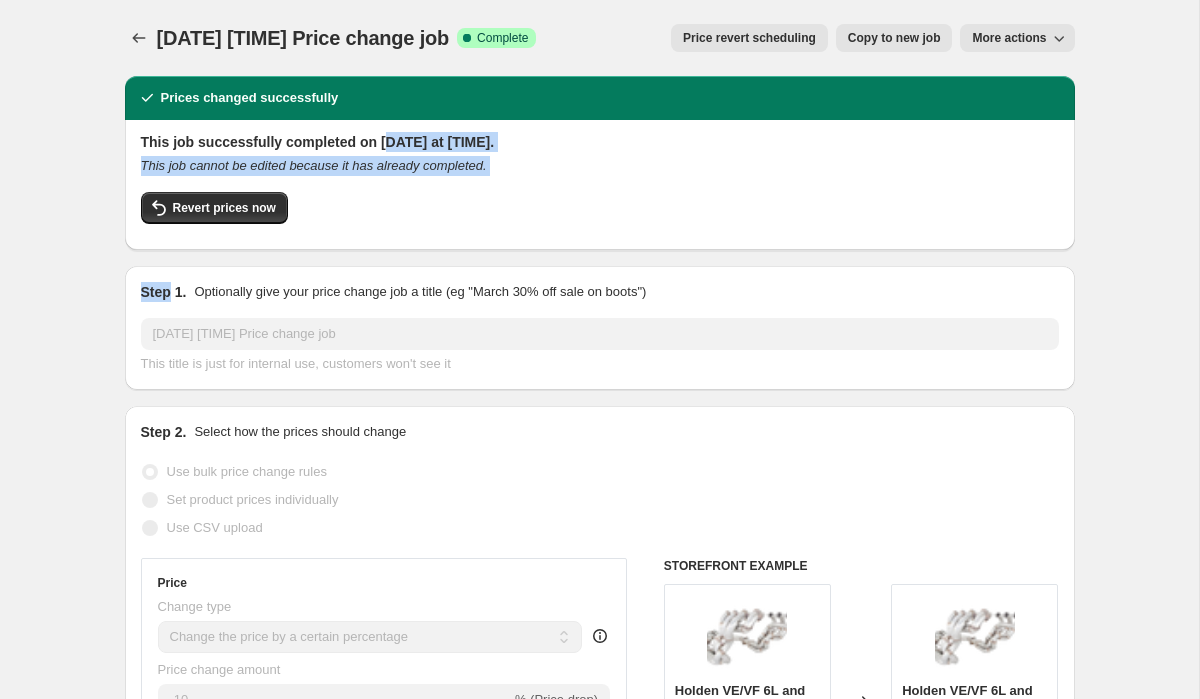 drag, startPoint x: 393, startPoint y: 149, endPoint x: 391, endPoint y: 194, distance: 45.044422 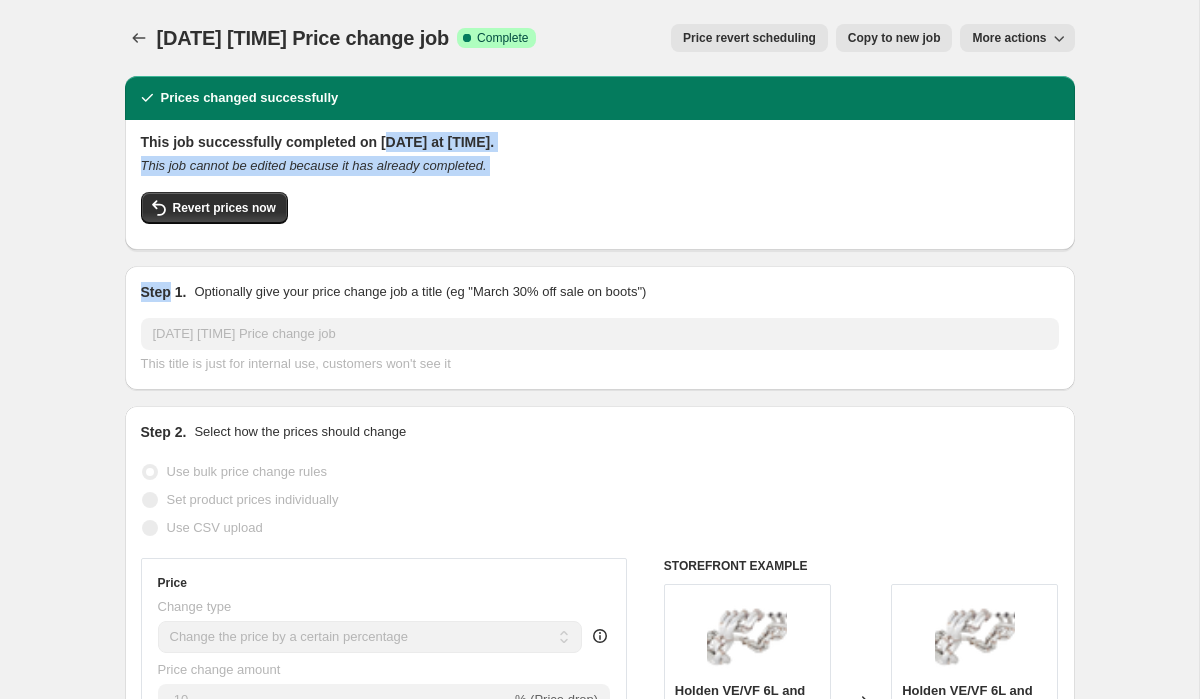 click on "Revert prices now" at bounding box center (600, 213) 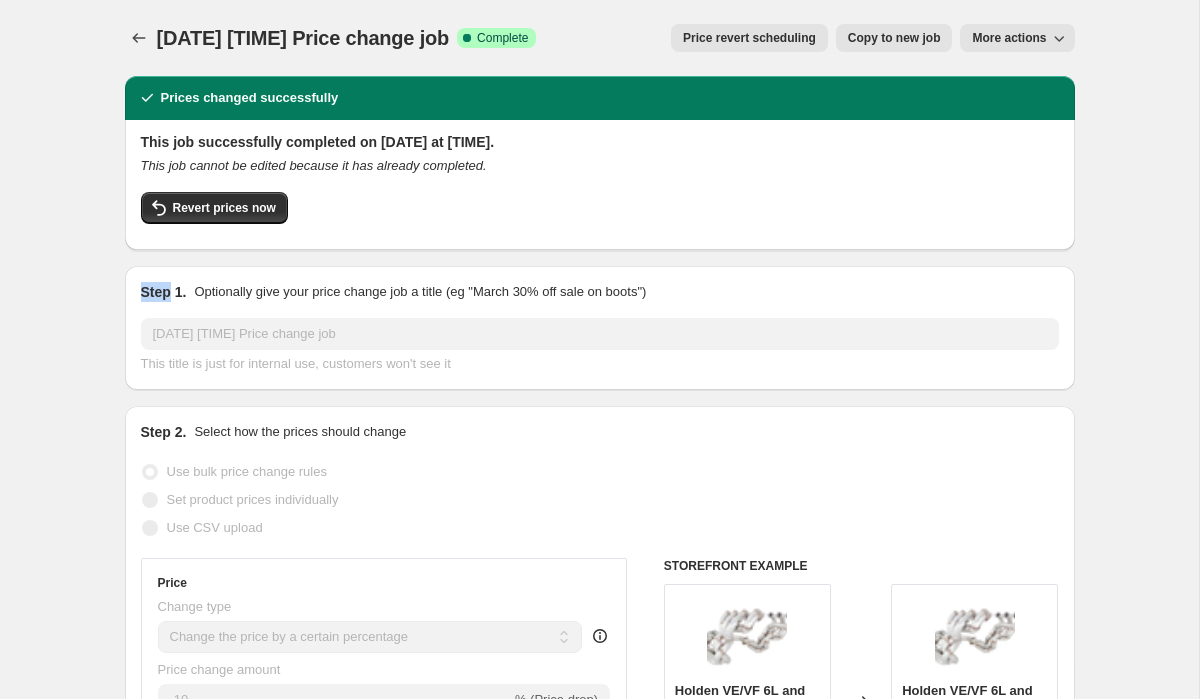 drag, startPoint x: 391, startPoint y: 194, endPoint x: 396, endPoint y: 134, distance: 60.207973 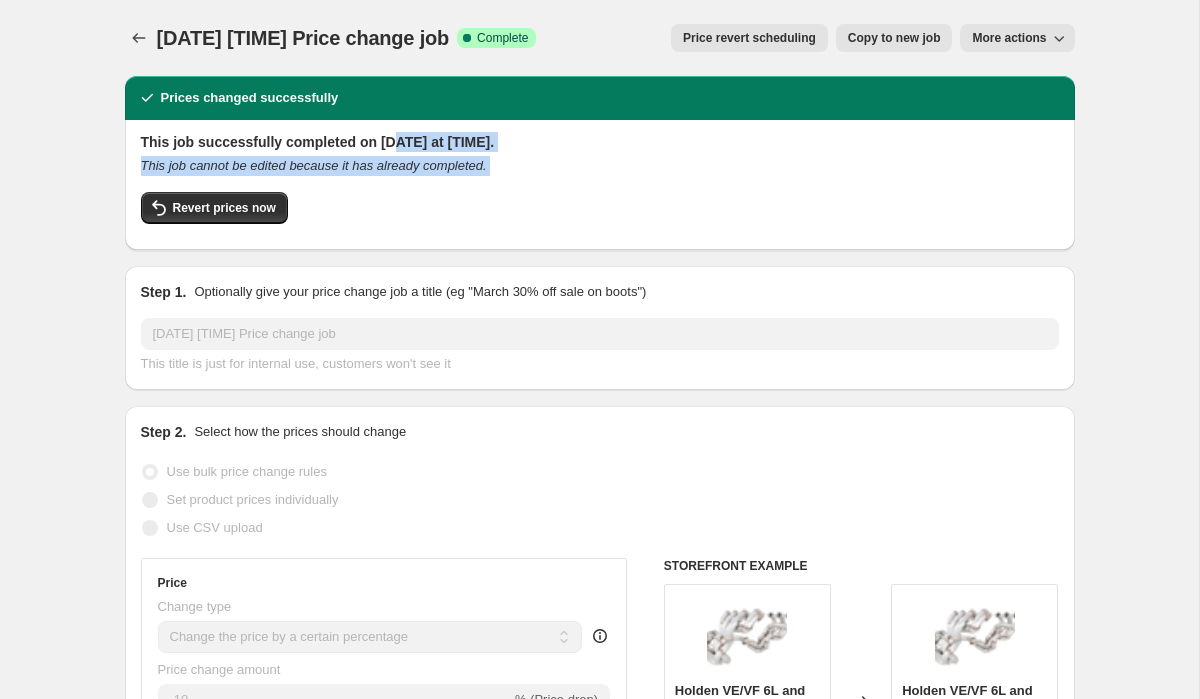 drag, startPoint x: 396, startPoint y: 134, endPoint x: 389, endPoint y: 204, distance: 70.34913 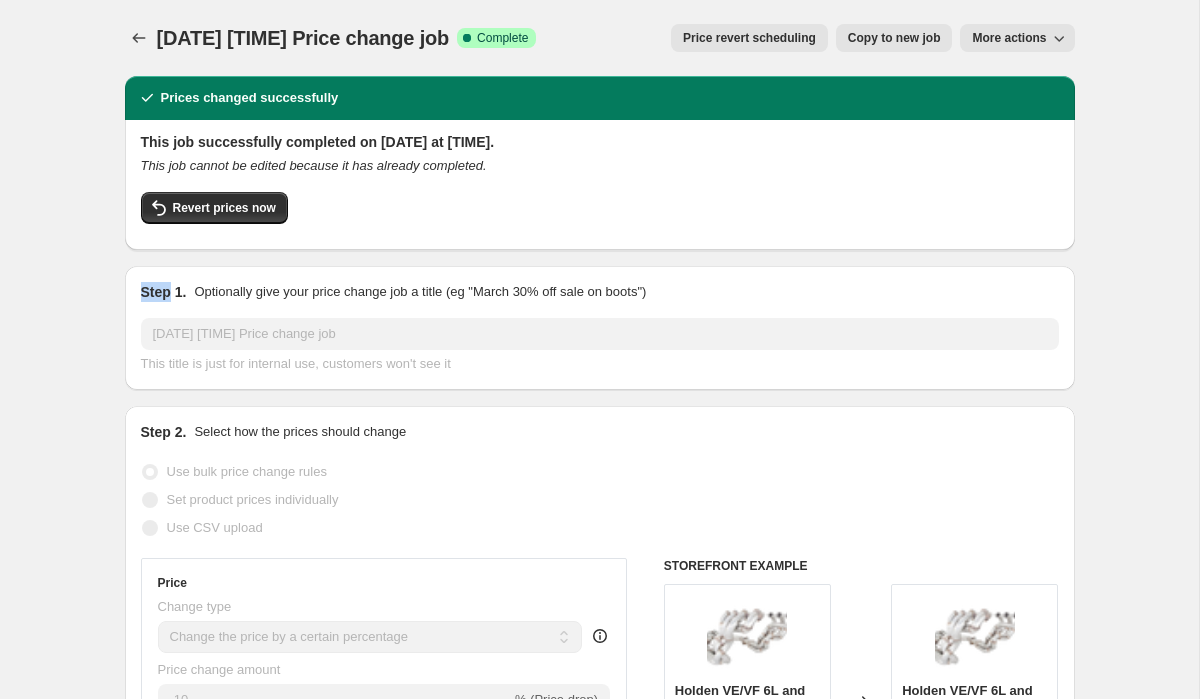 click on "Revert prices now" at bounding box center [600, 213] 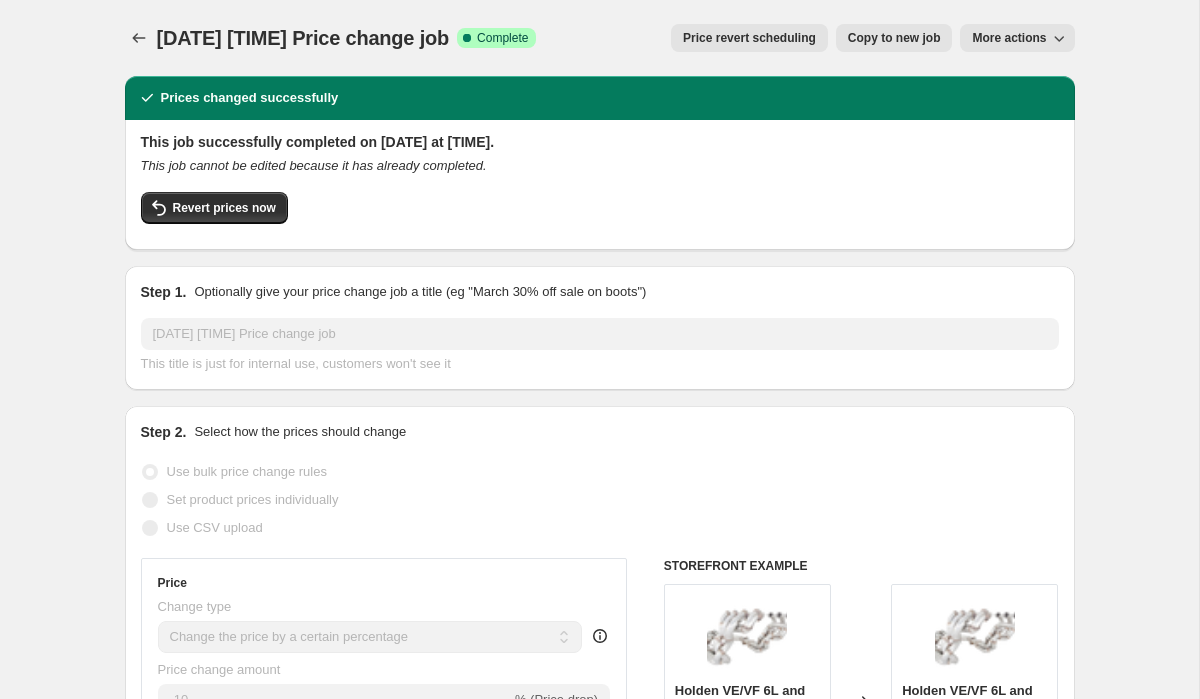 click on "Revert prices now" at bounding box center (600, 213) 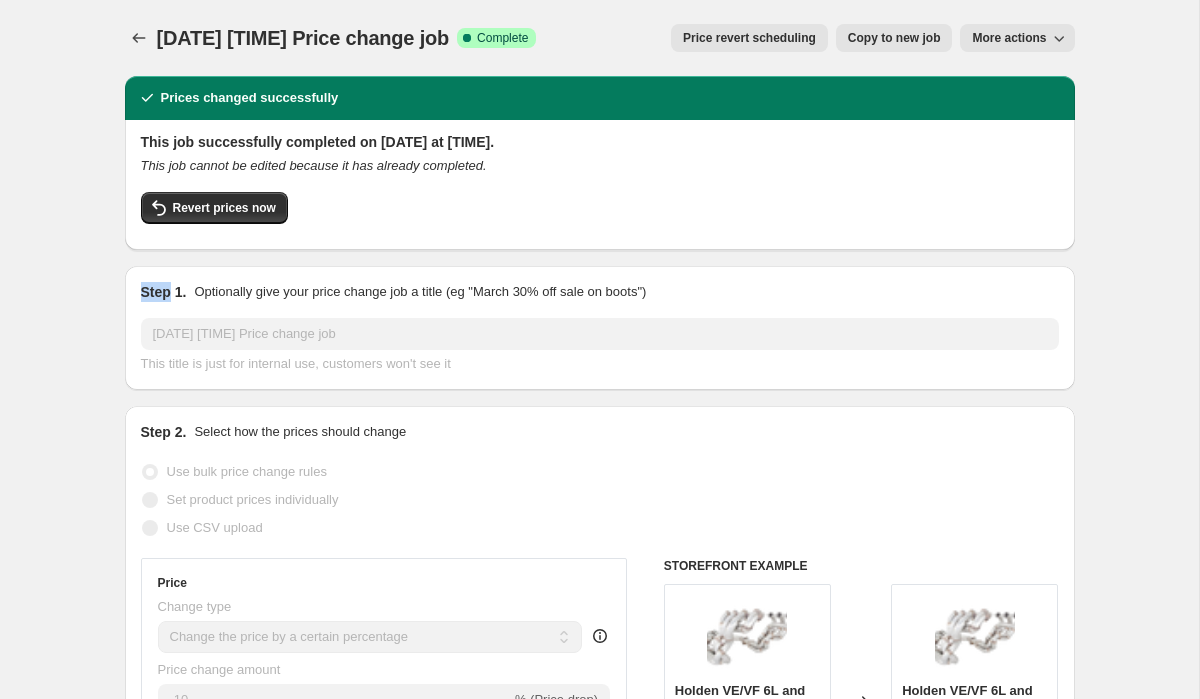 click on "Revert prices now" at bounding box center [600, 213] 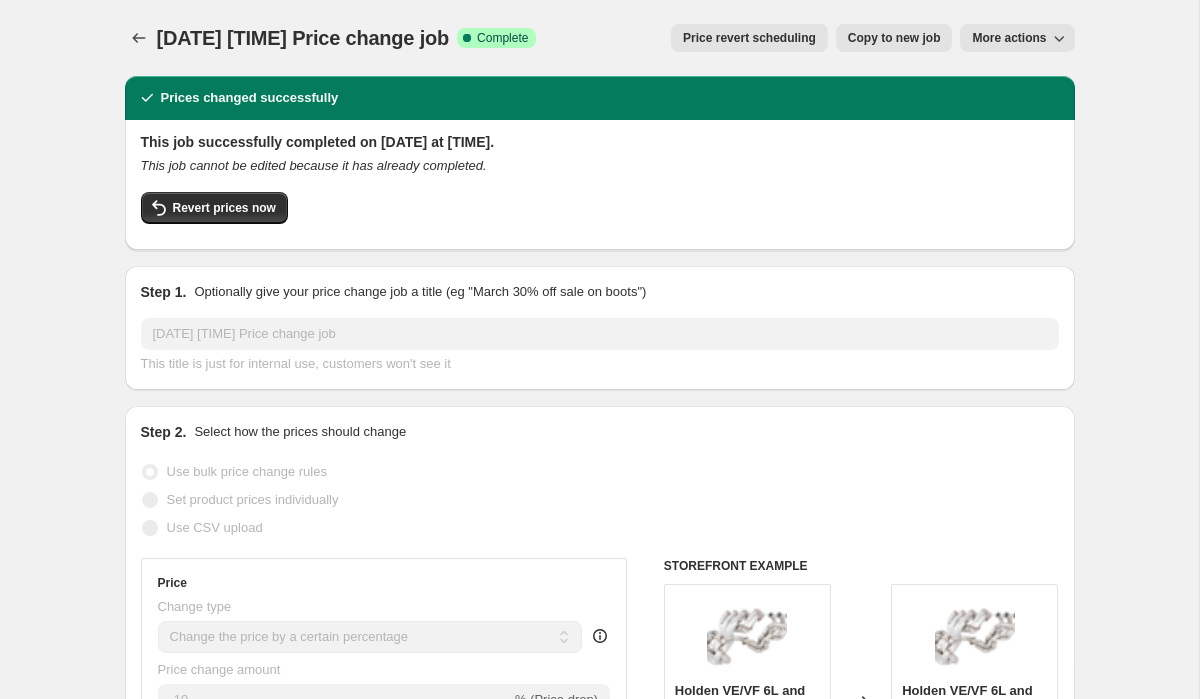 click on "Revert prices now" at bounding box center (600, 213) 